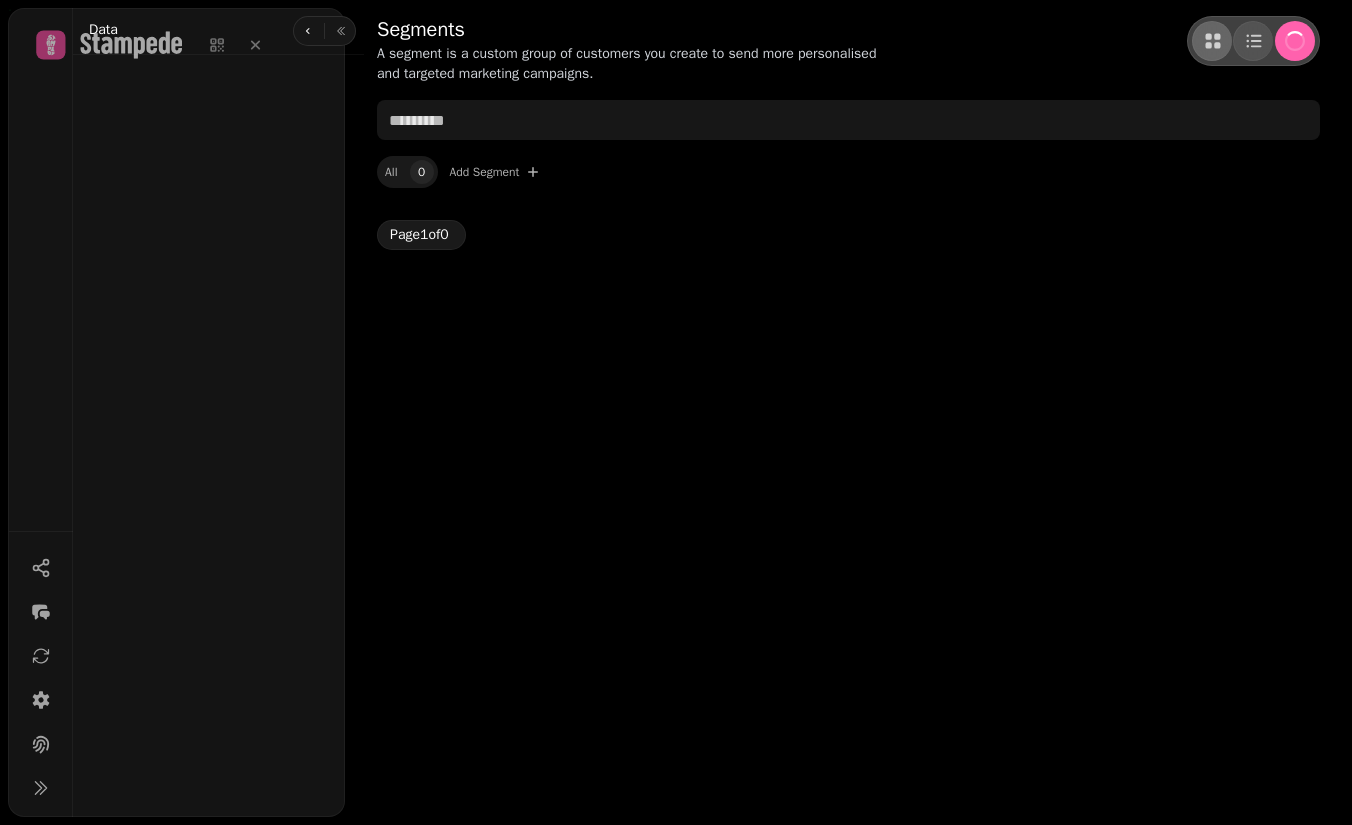 scroll, scrollTop: 0, scrollLeft: 0, axis: both 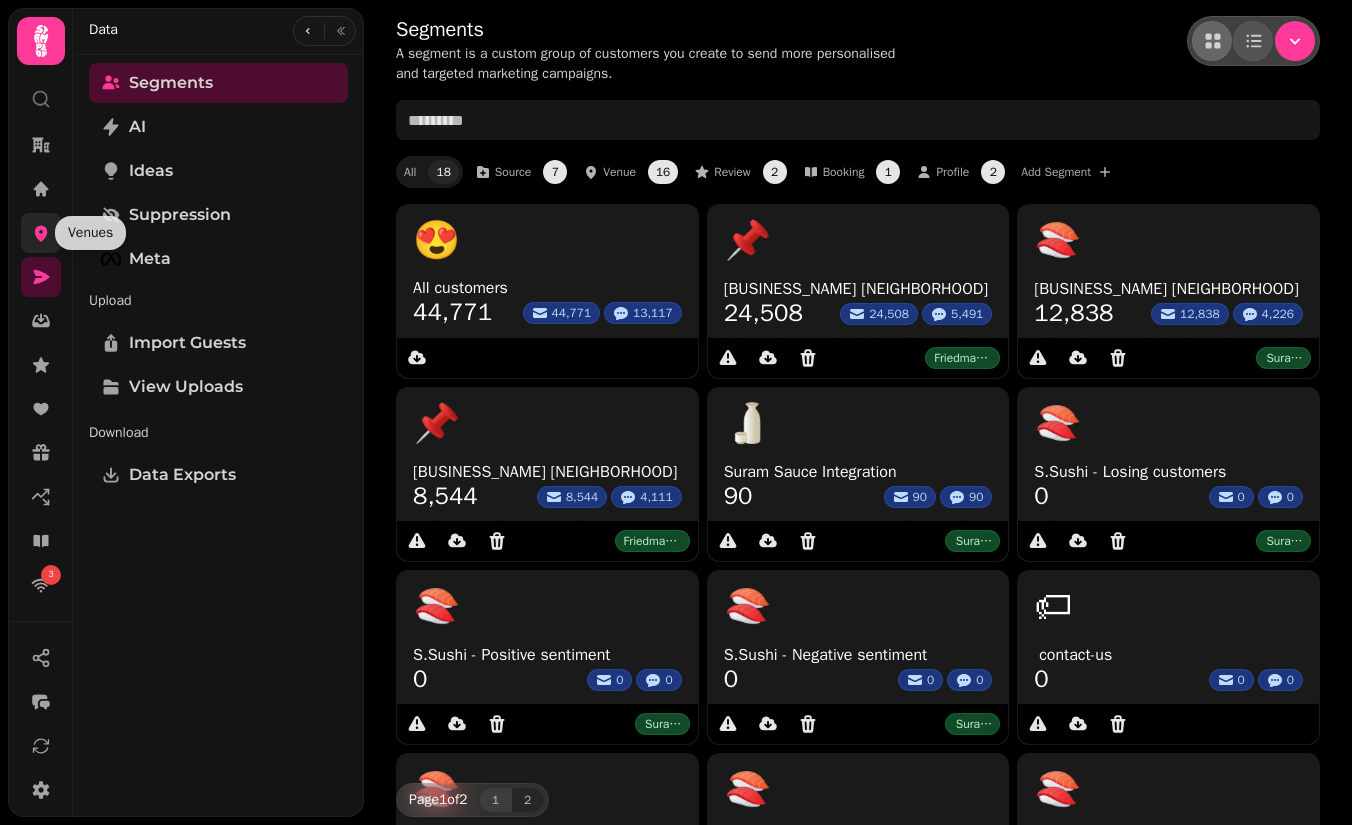 click 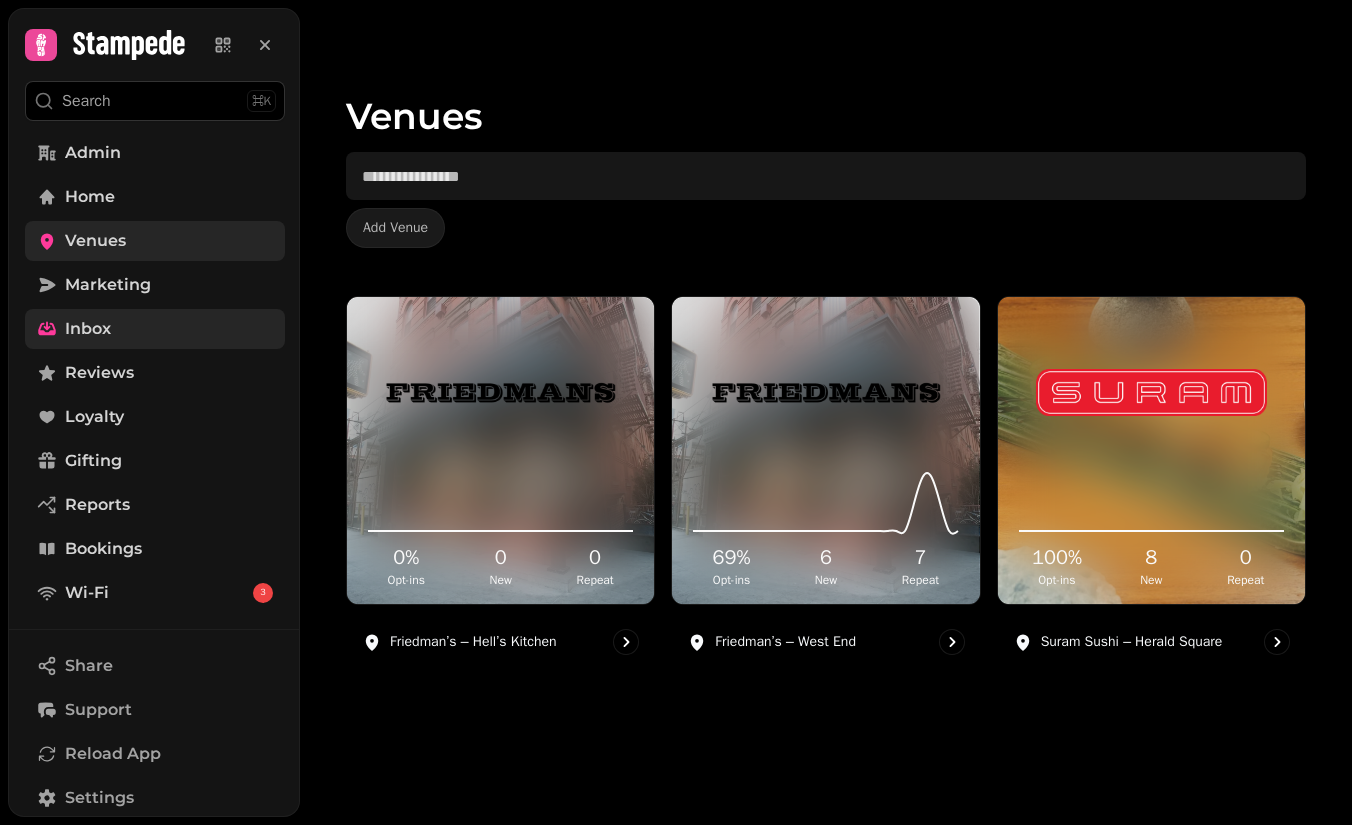 click on "Inbox" at bounding box center [88, 329] 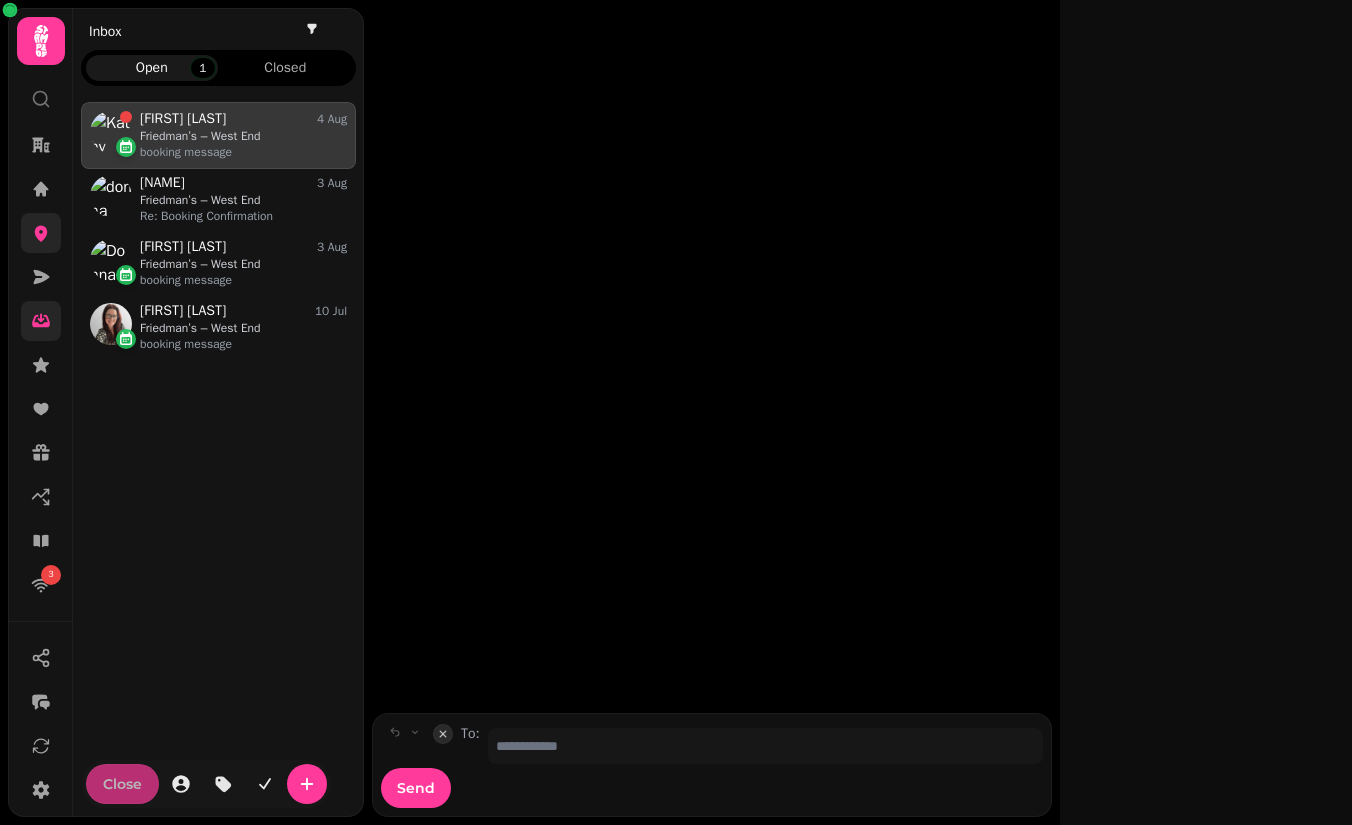 scroll, scrollTop: 1, scrollLeft: 1, axis: both 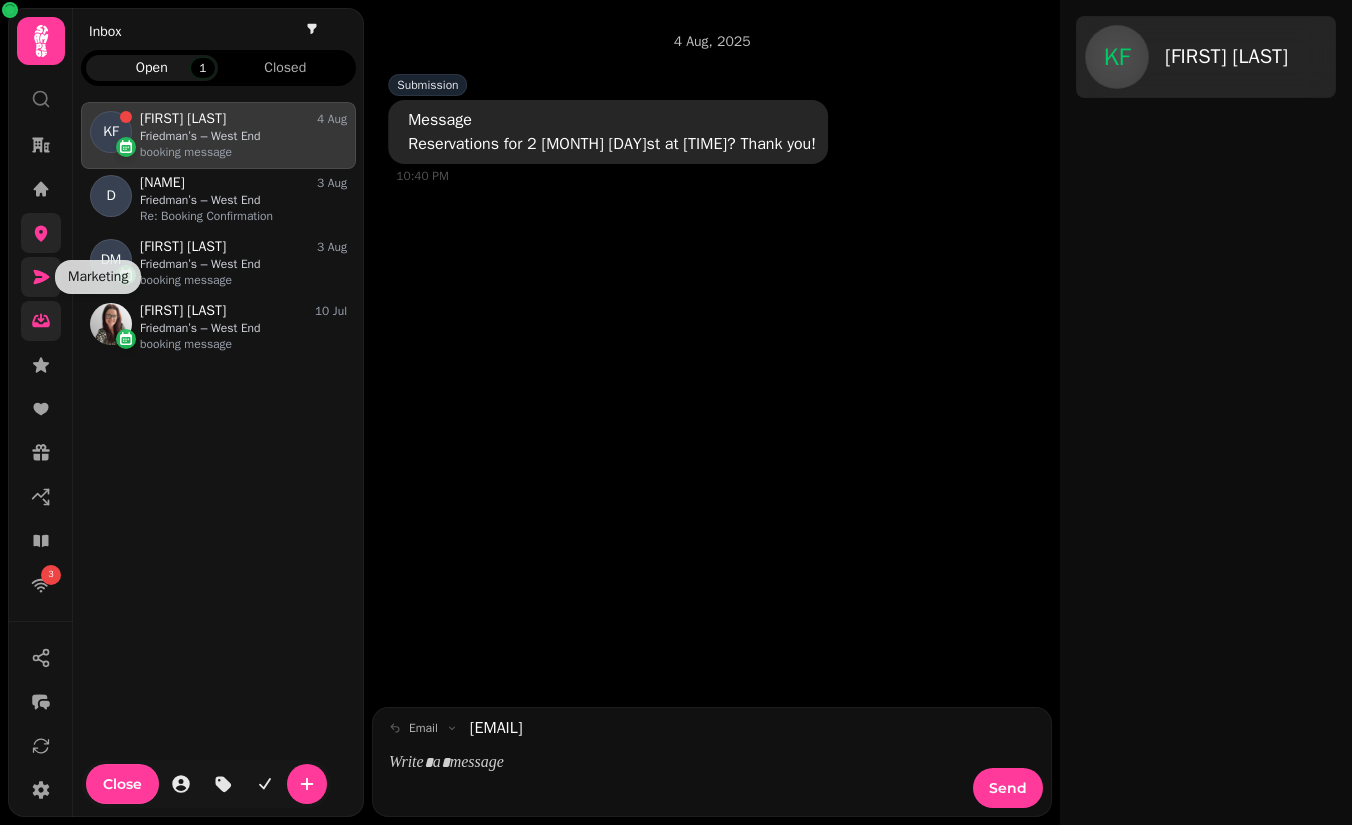 click 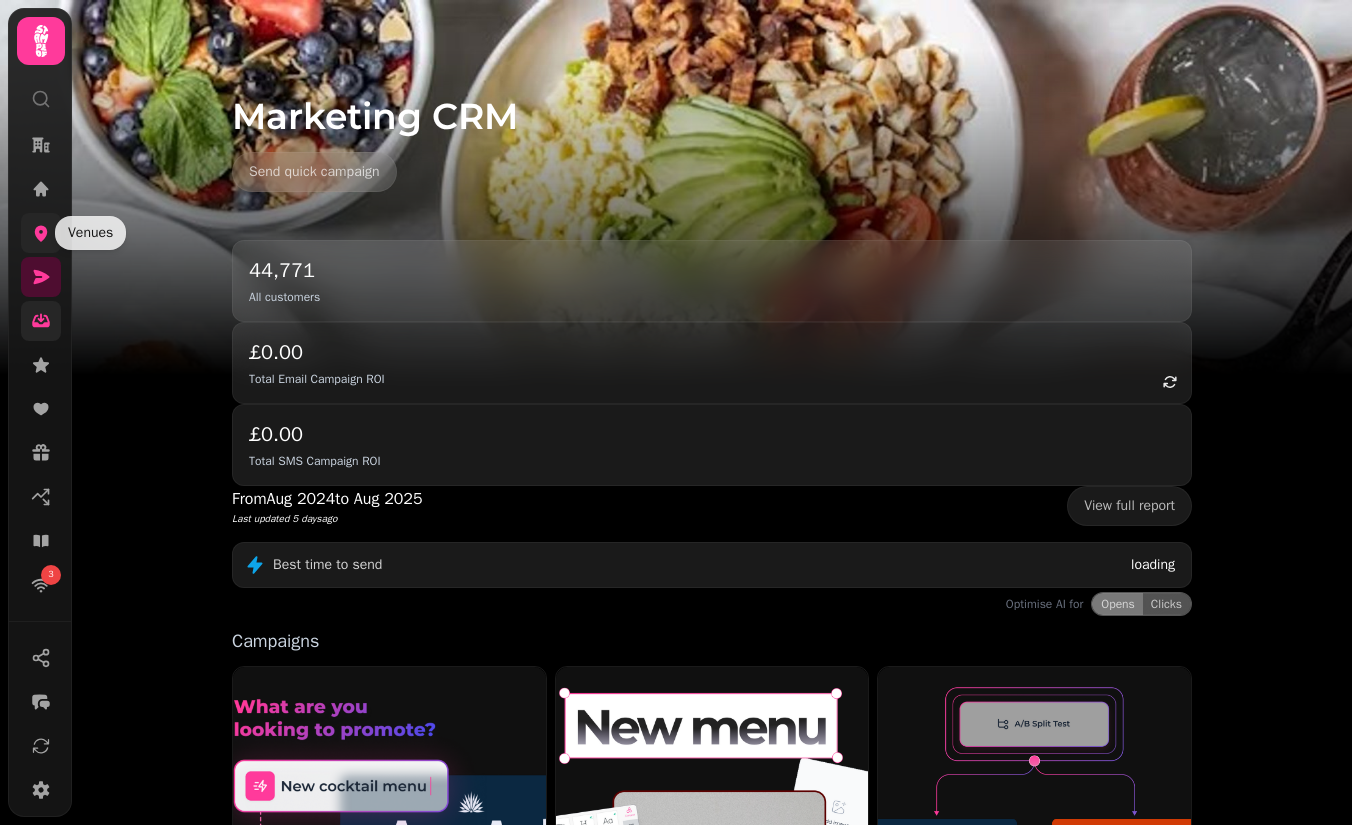 click 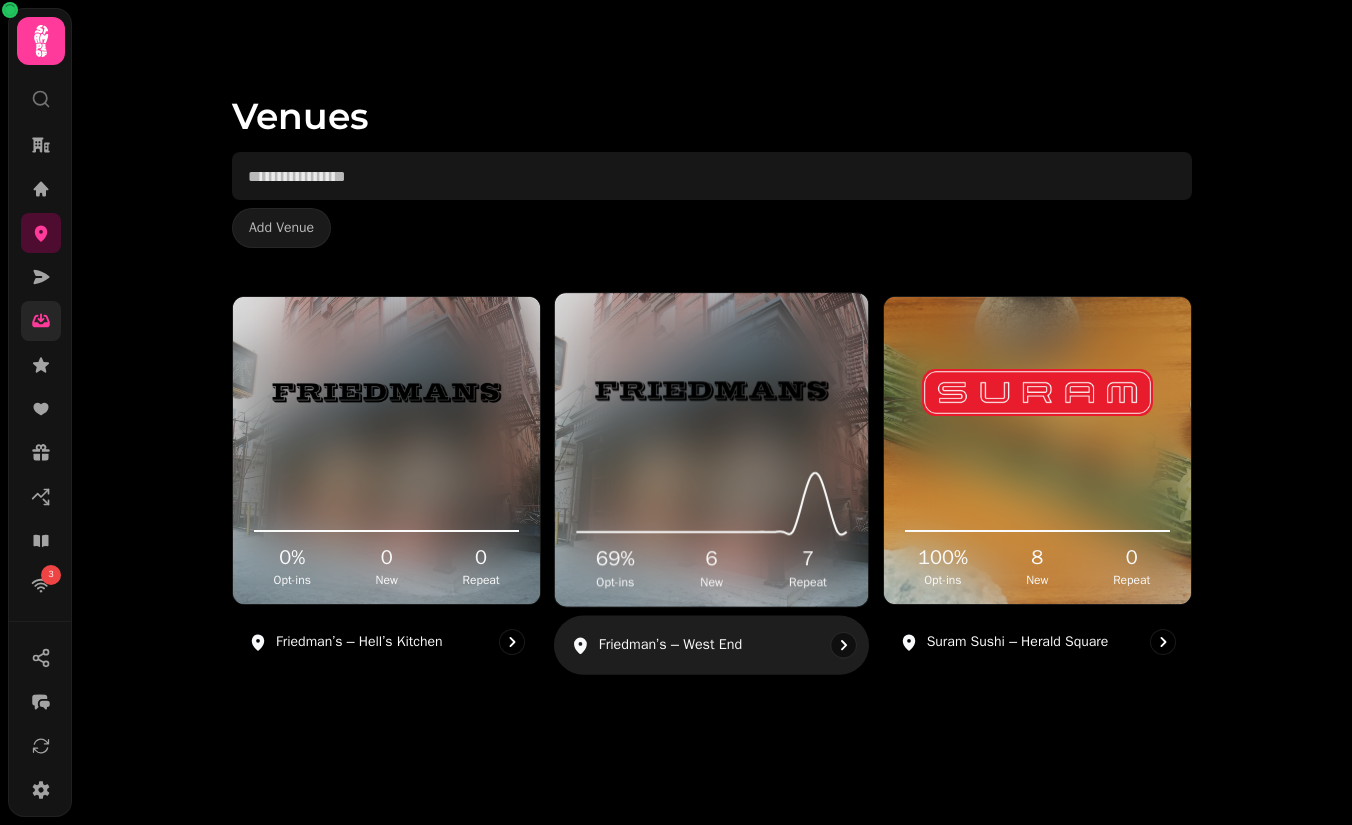 click at bounding box center (711, 390) 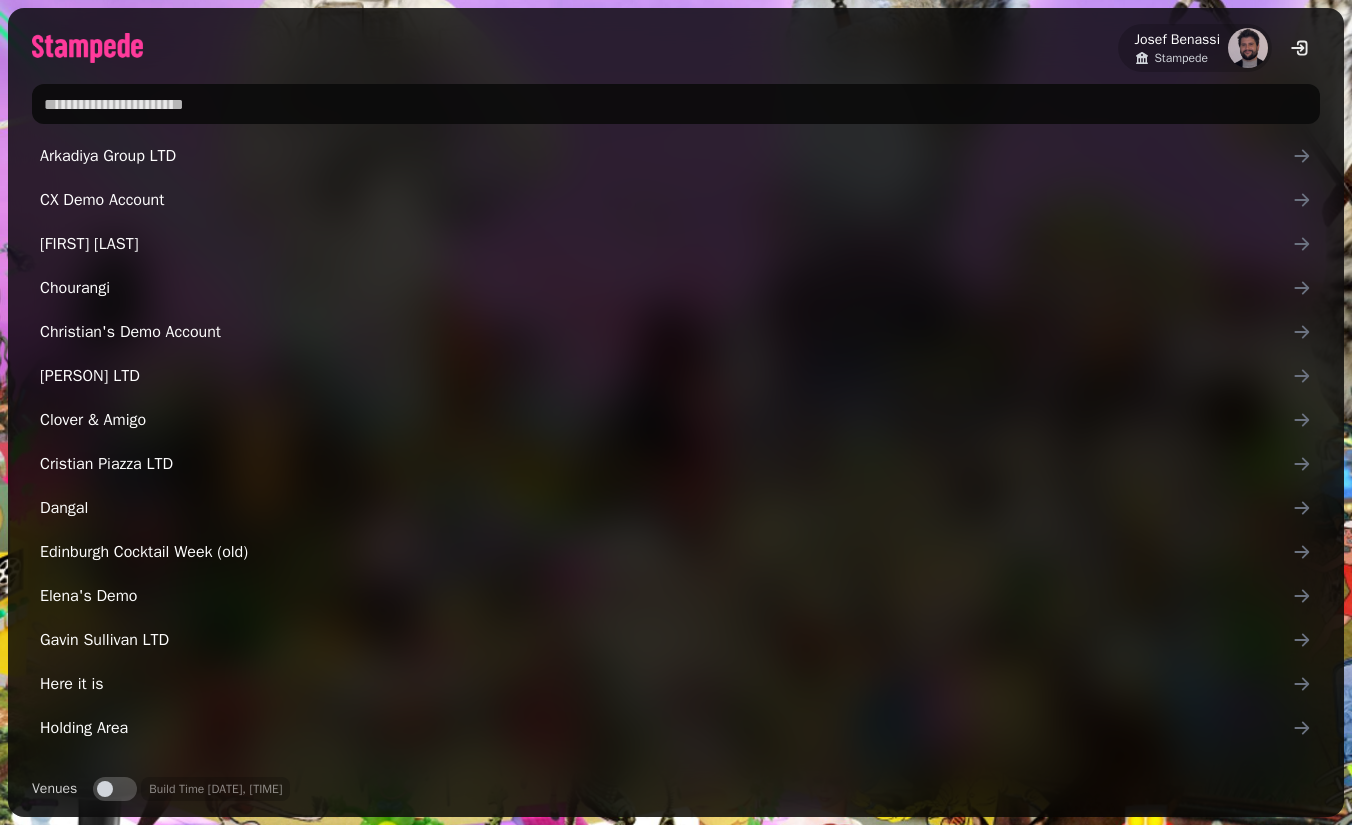 scroll, scrollTop: 0, scrollLeft: 0, axis: both 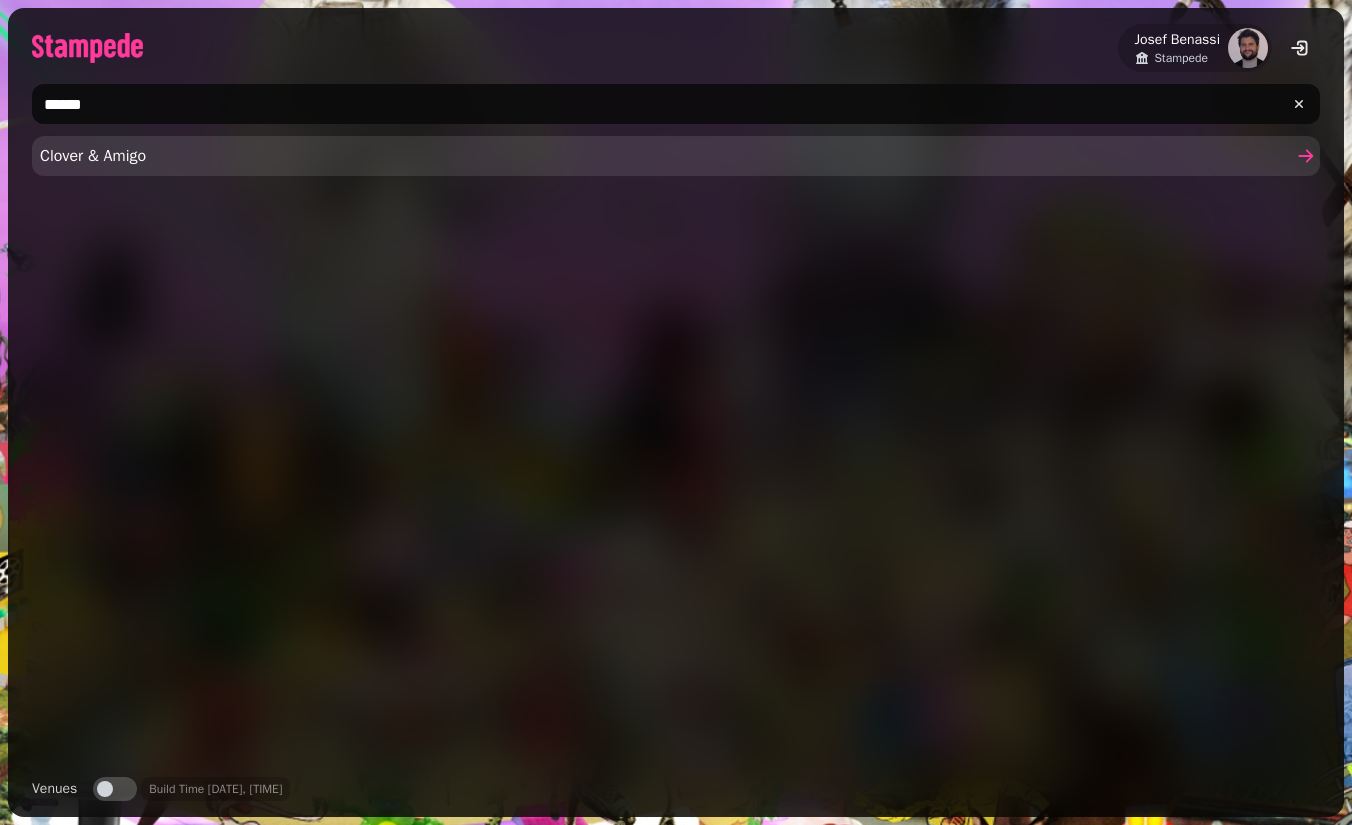 type on "******" 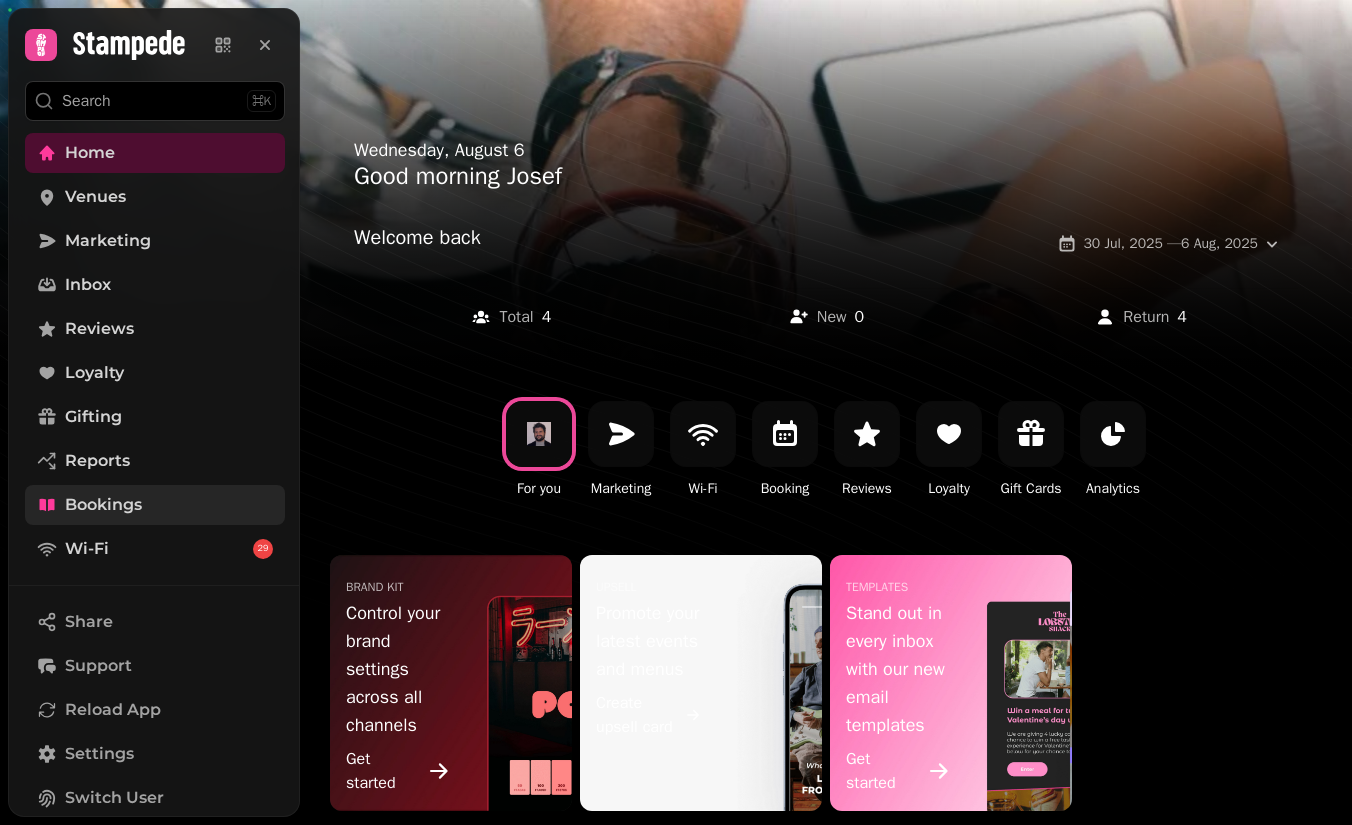scroll, scrollTop: 142, scrollLeft: 0, axis: vertical 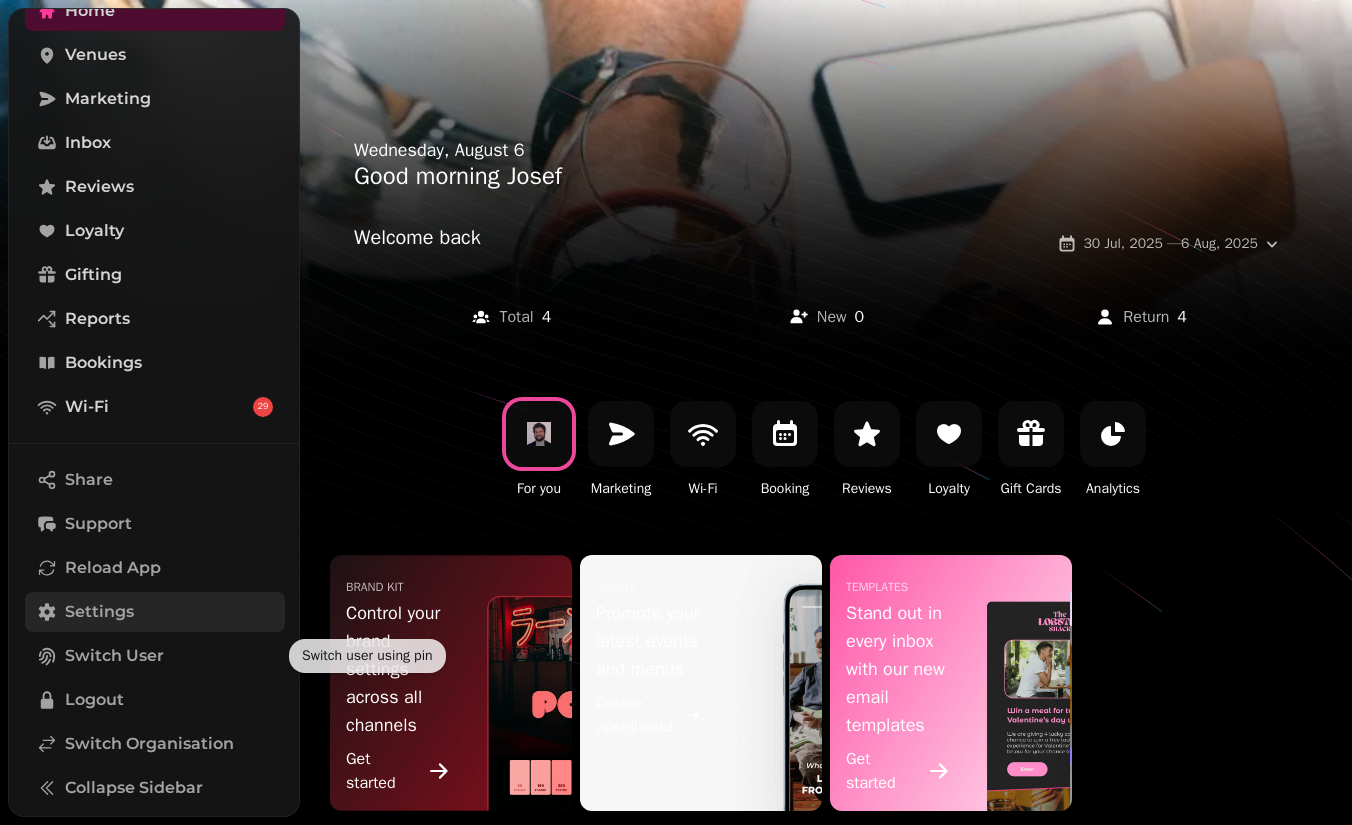 click on "Settings" at bounding box center [99, 612] 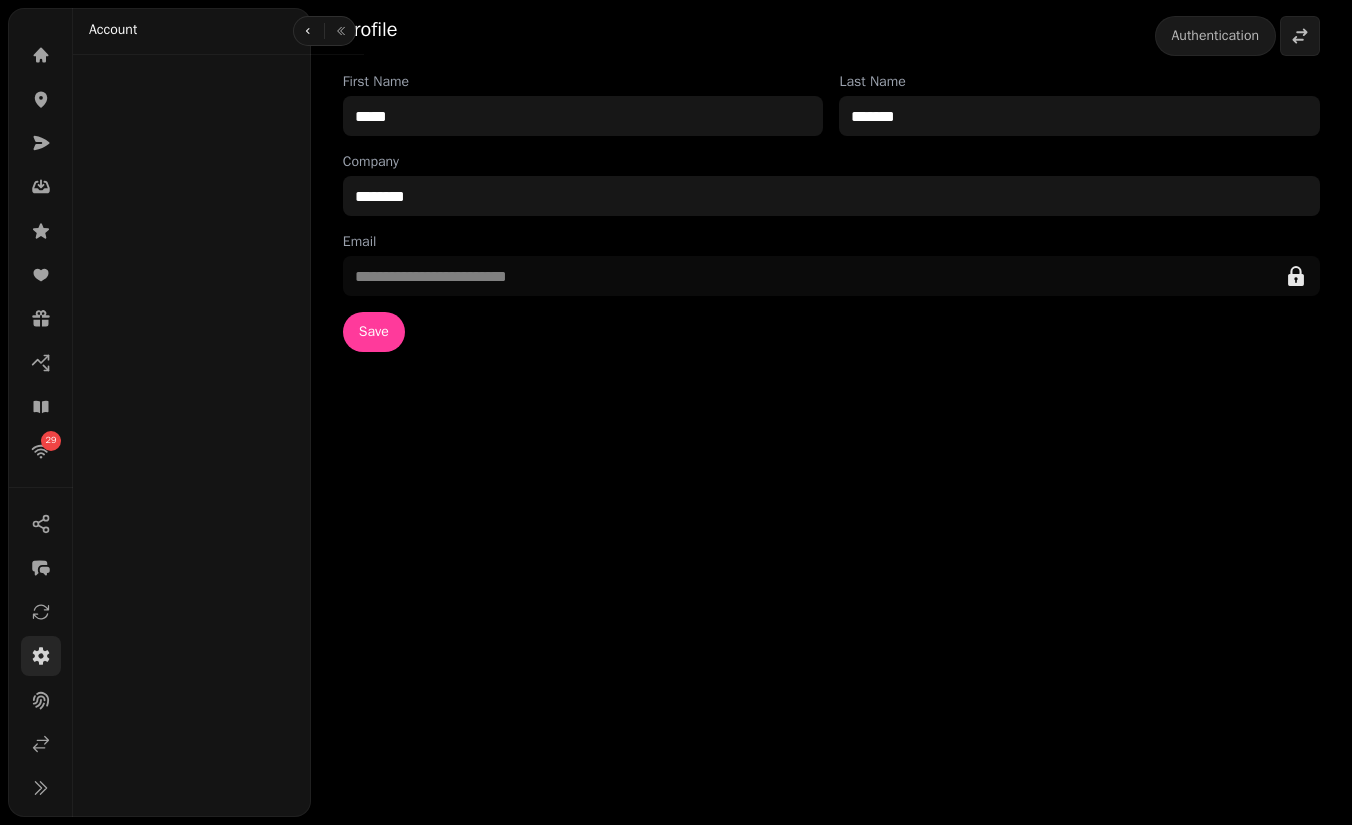 scroll, scrollTop: 90, scrollLeft: 0, axis: vertical 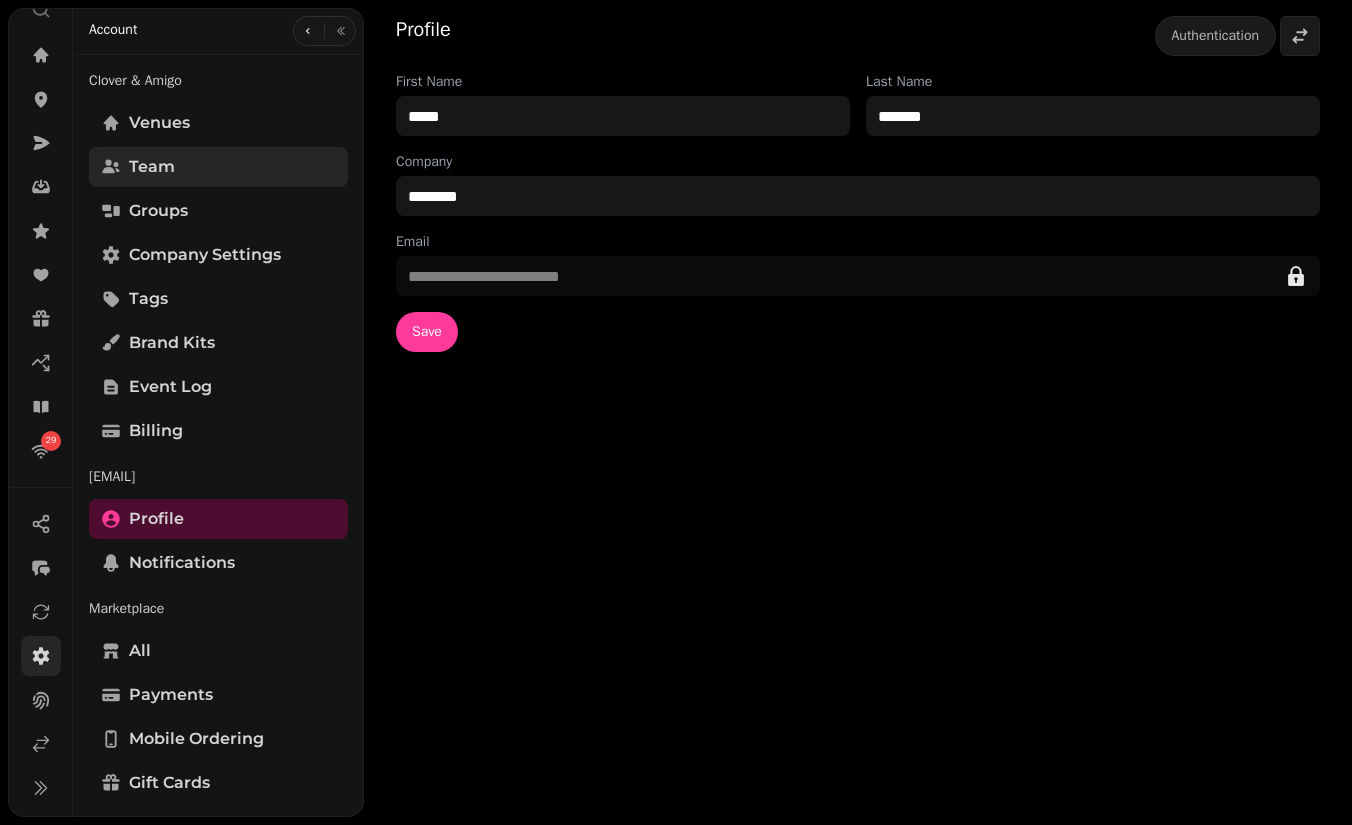 click on "Team" at bounding box center [218, 167] 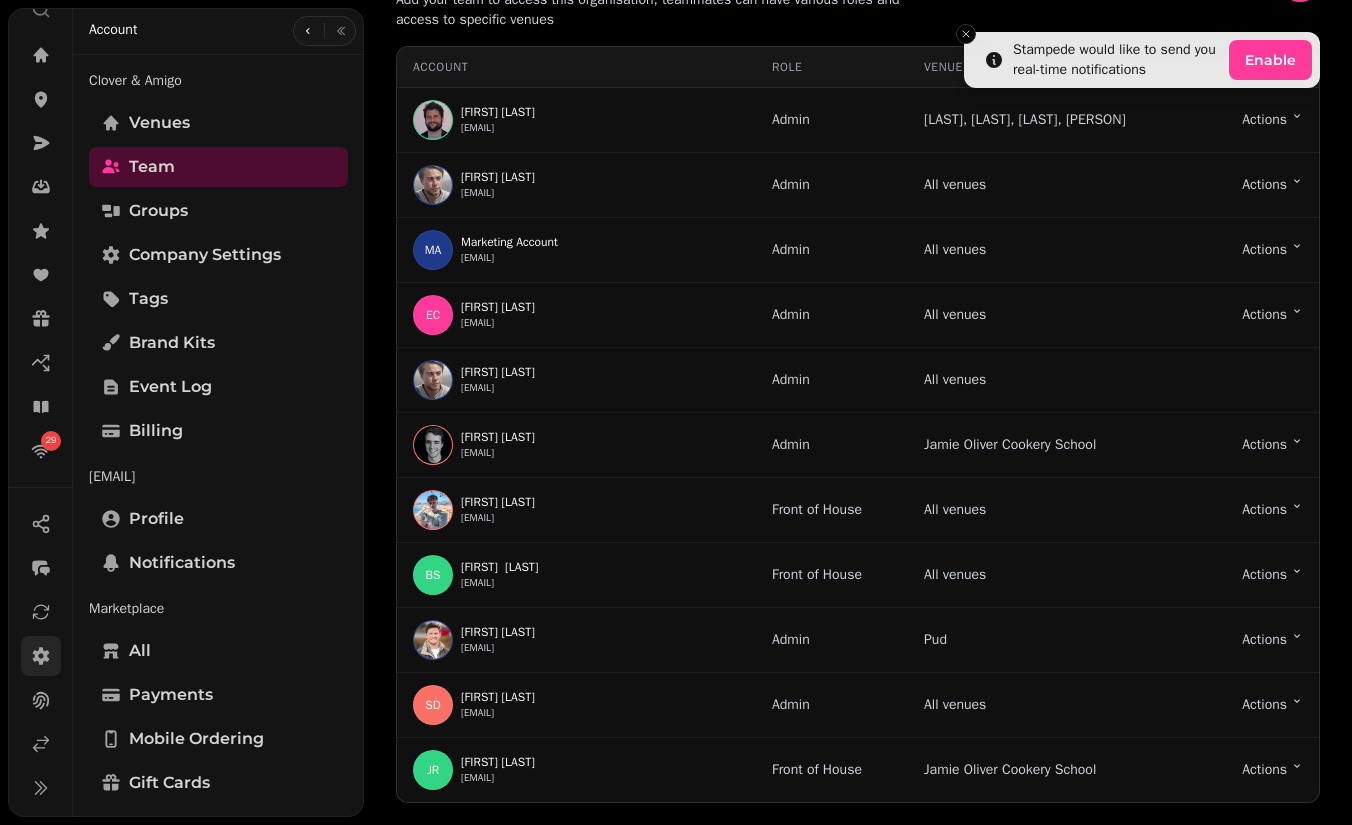 scroll, scrollTop: 0, scrollLeft: 0, axis: both 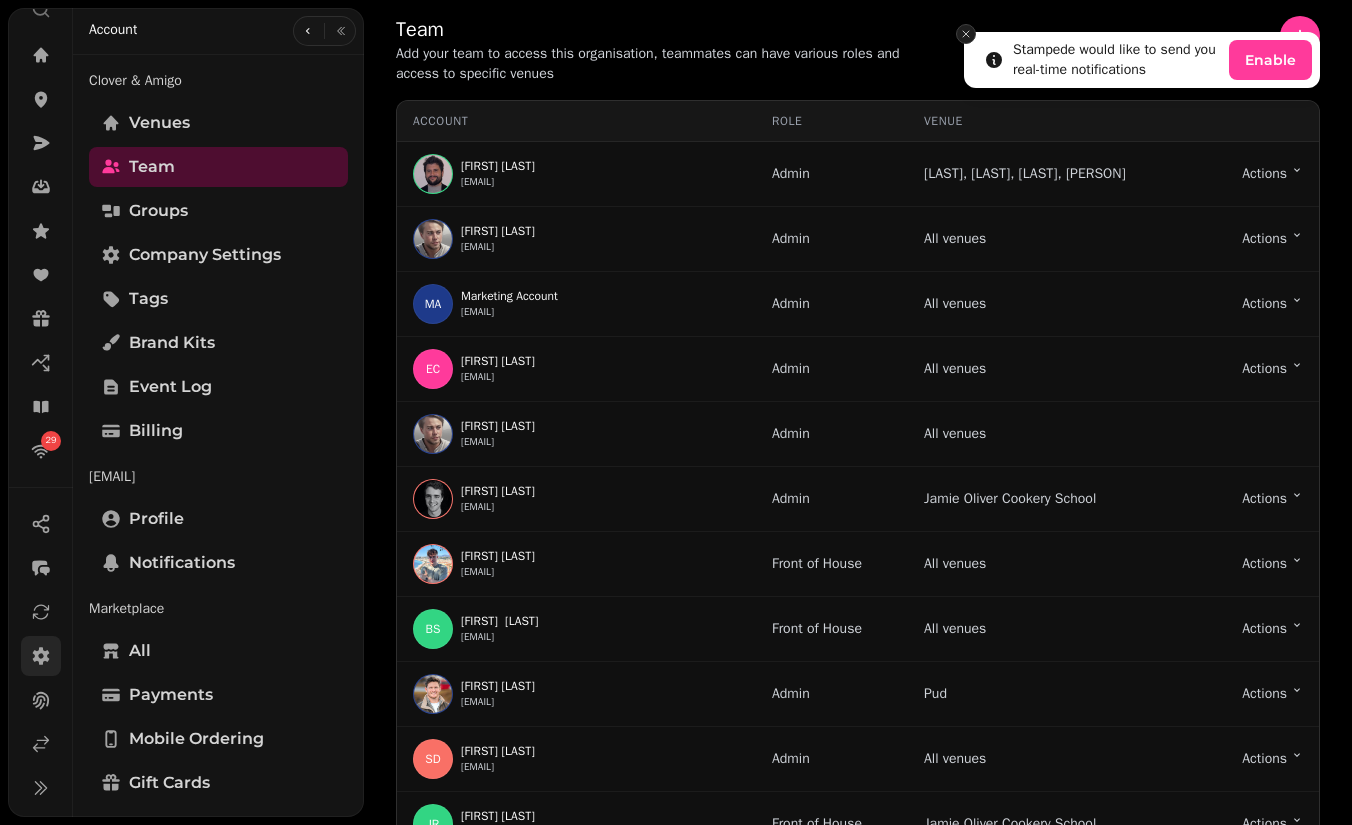 click 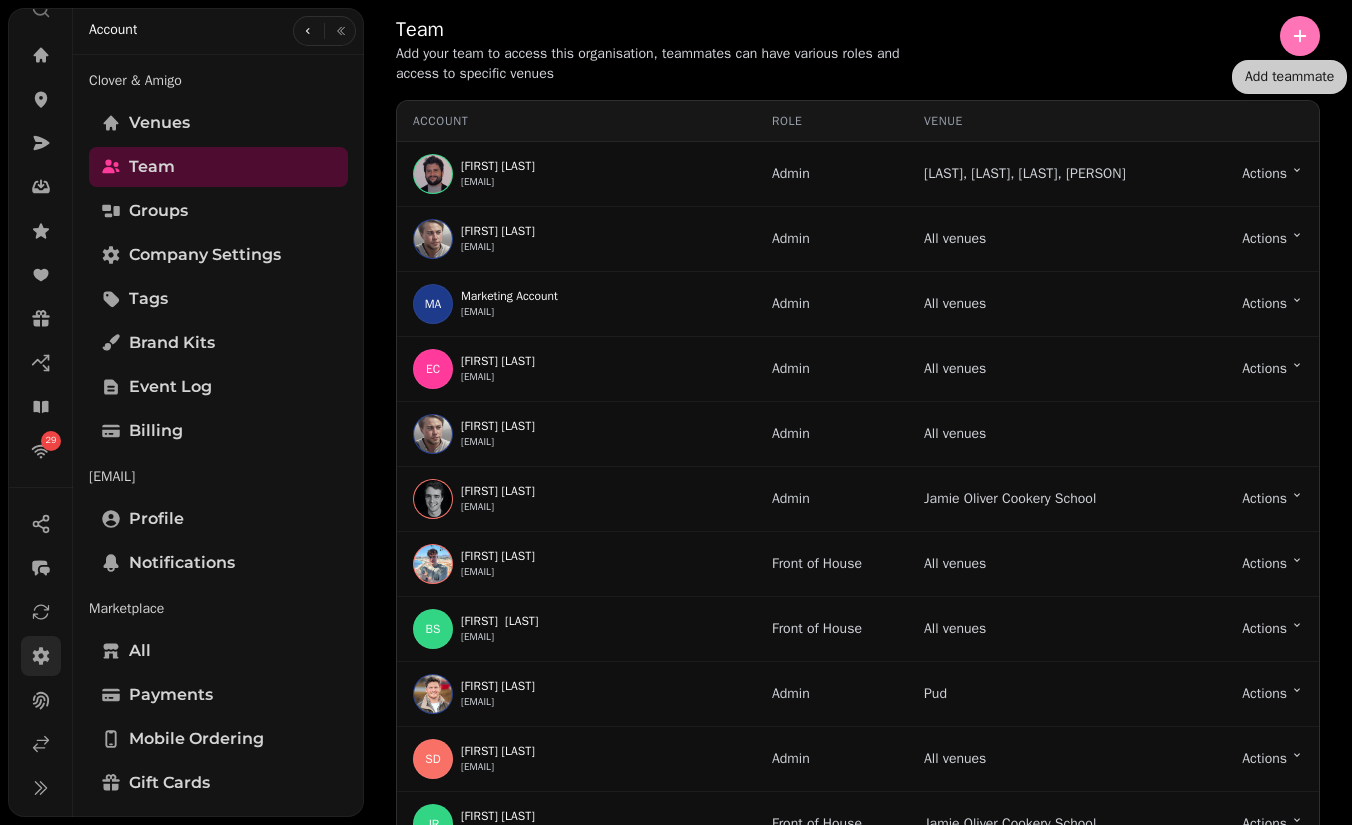 click 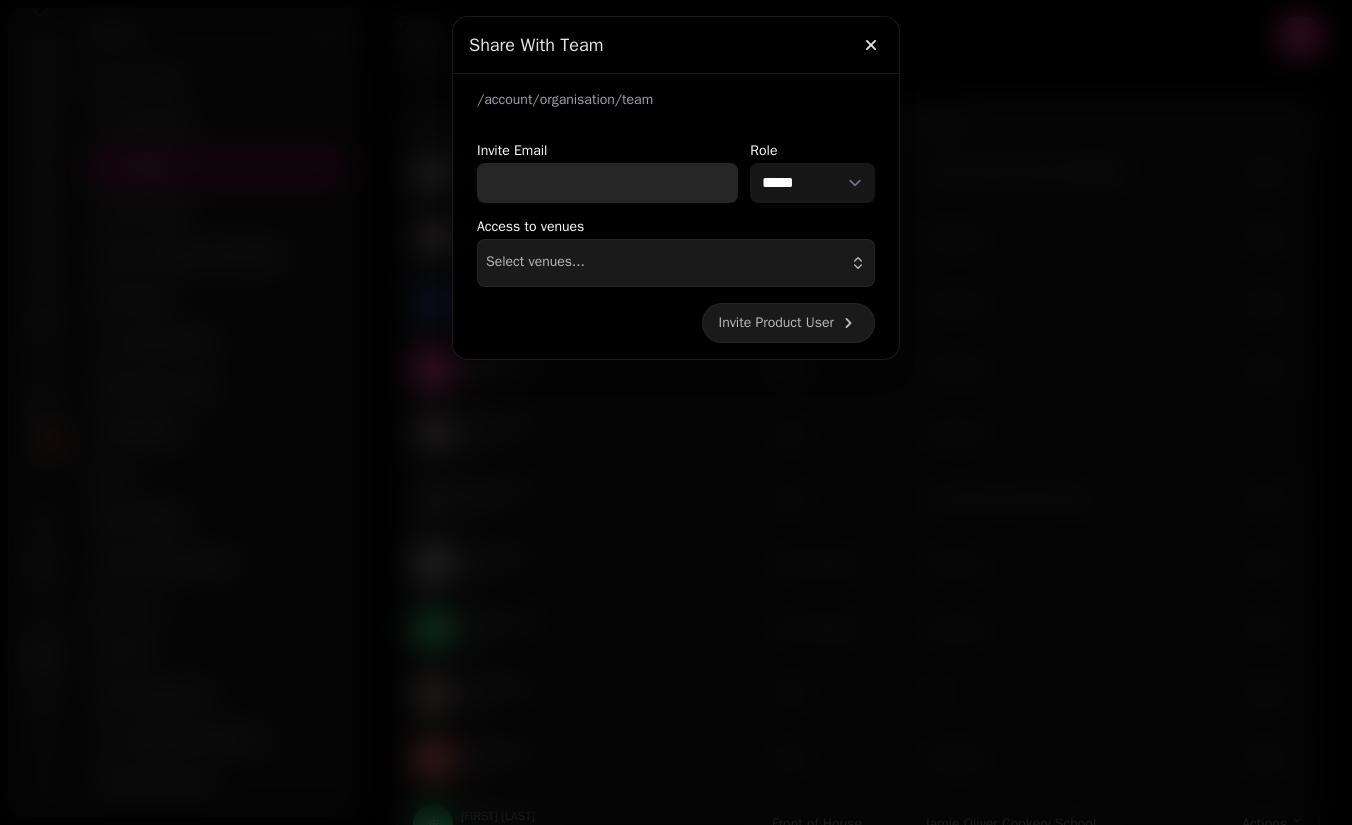 click on "Invite Email" at bounding box center (607, 183) 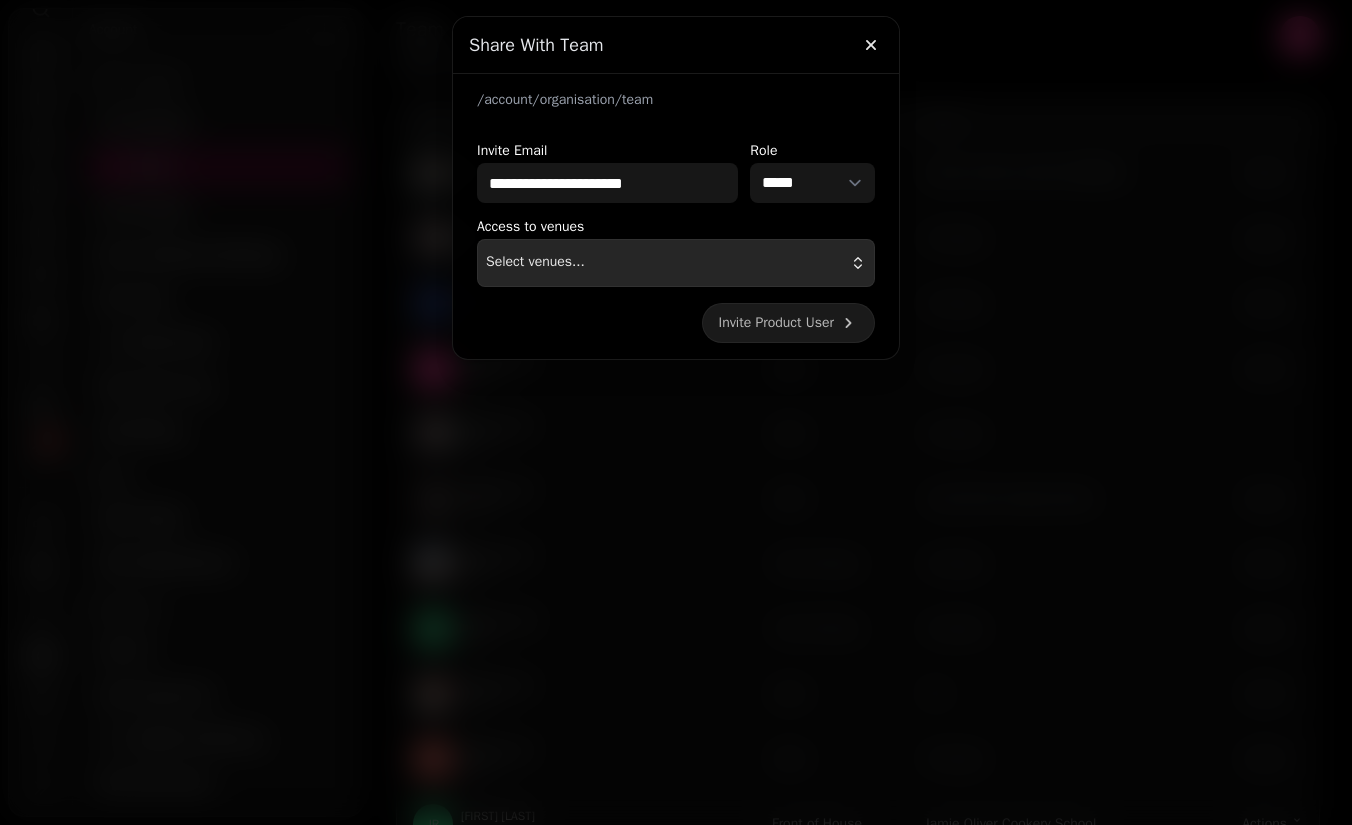 click on "Select venues..." at bounding box center [676, 263] 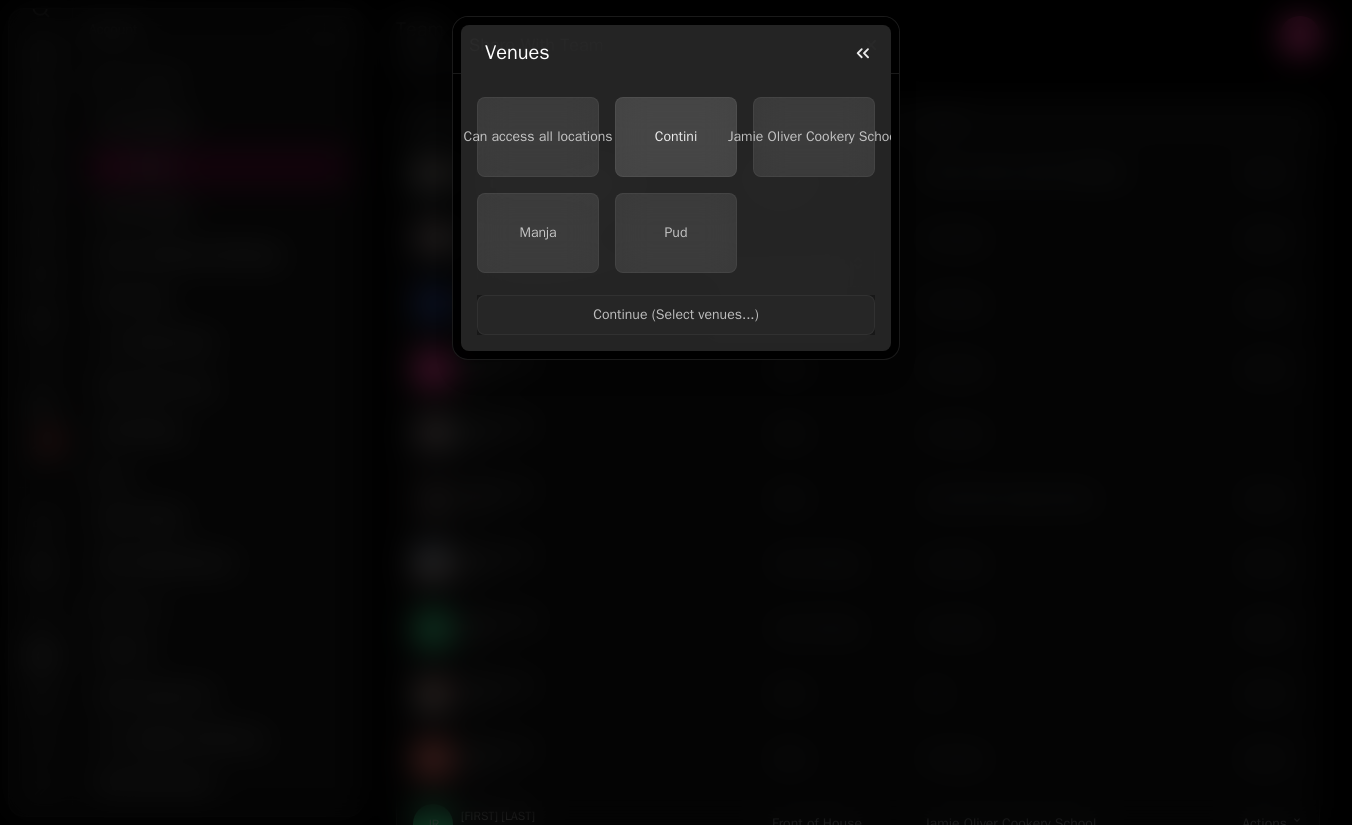 click on "Contini" at bounding box center [676, 136] 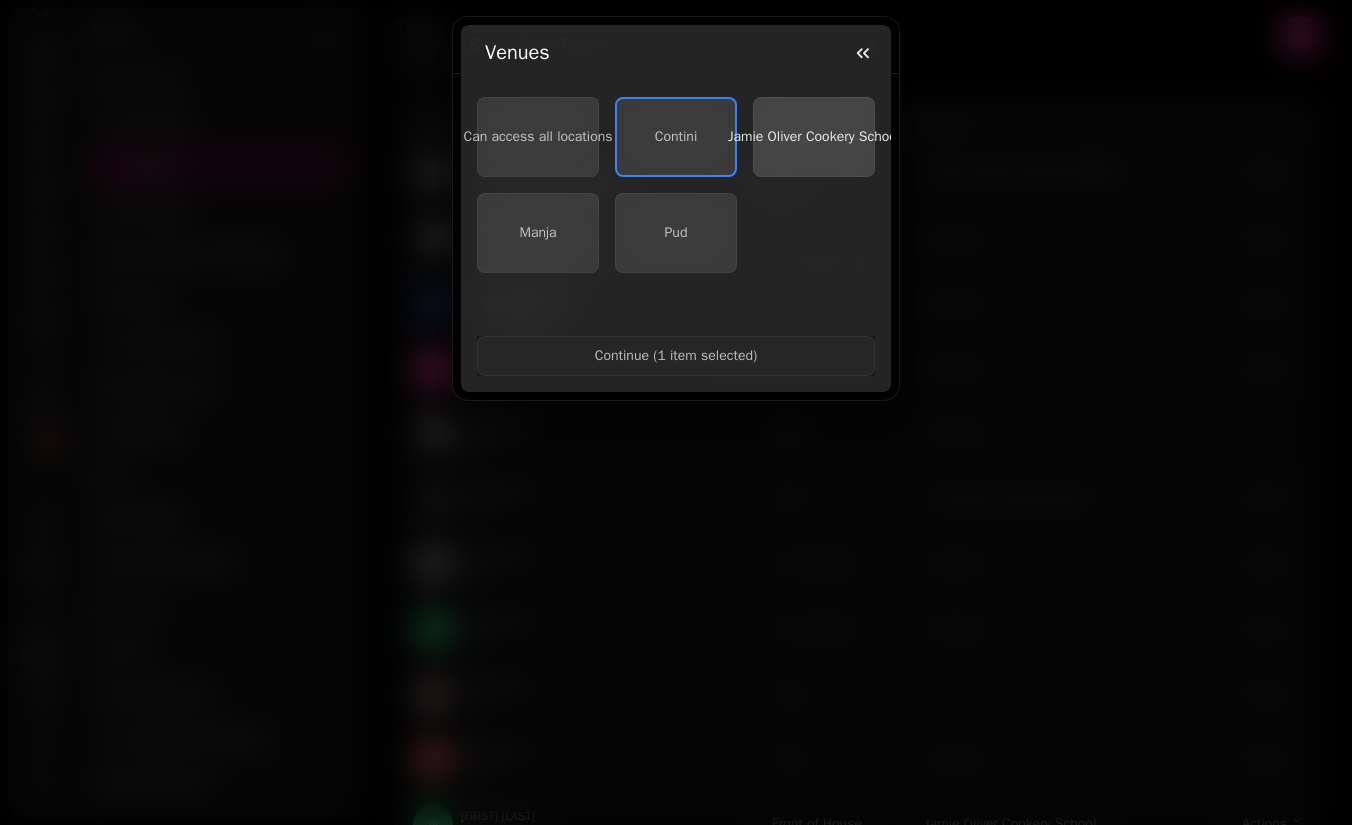 click on "Jamie Oliver Cookery School" at bounding box center [814, 136] 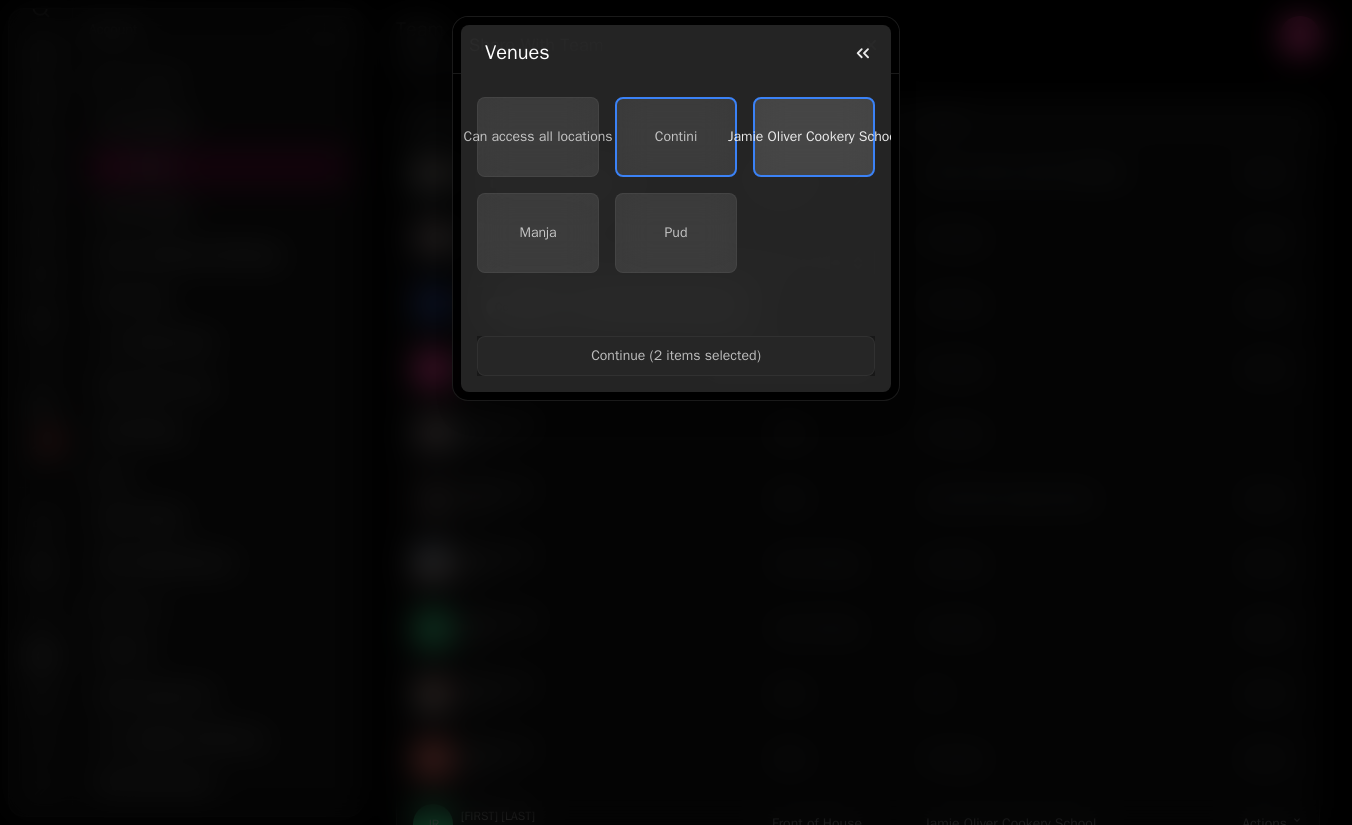click on "Jamie Oliver Cookery School" at bounding box center (814, 136) 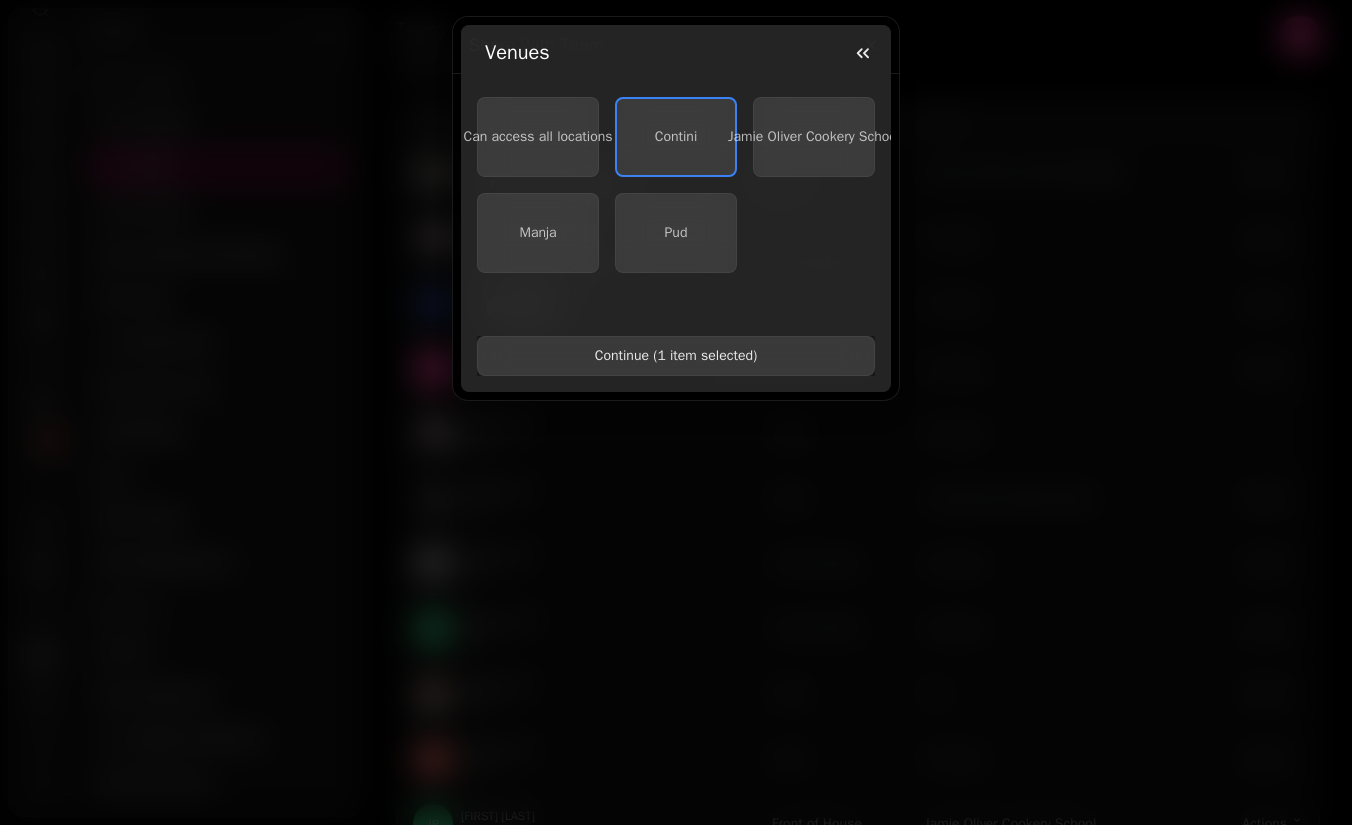 click on "Continue ( 1 item selected )" at bounding box center (676, 356) 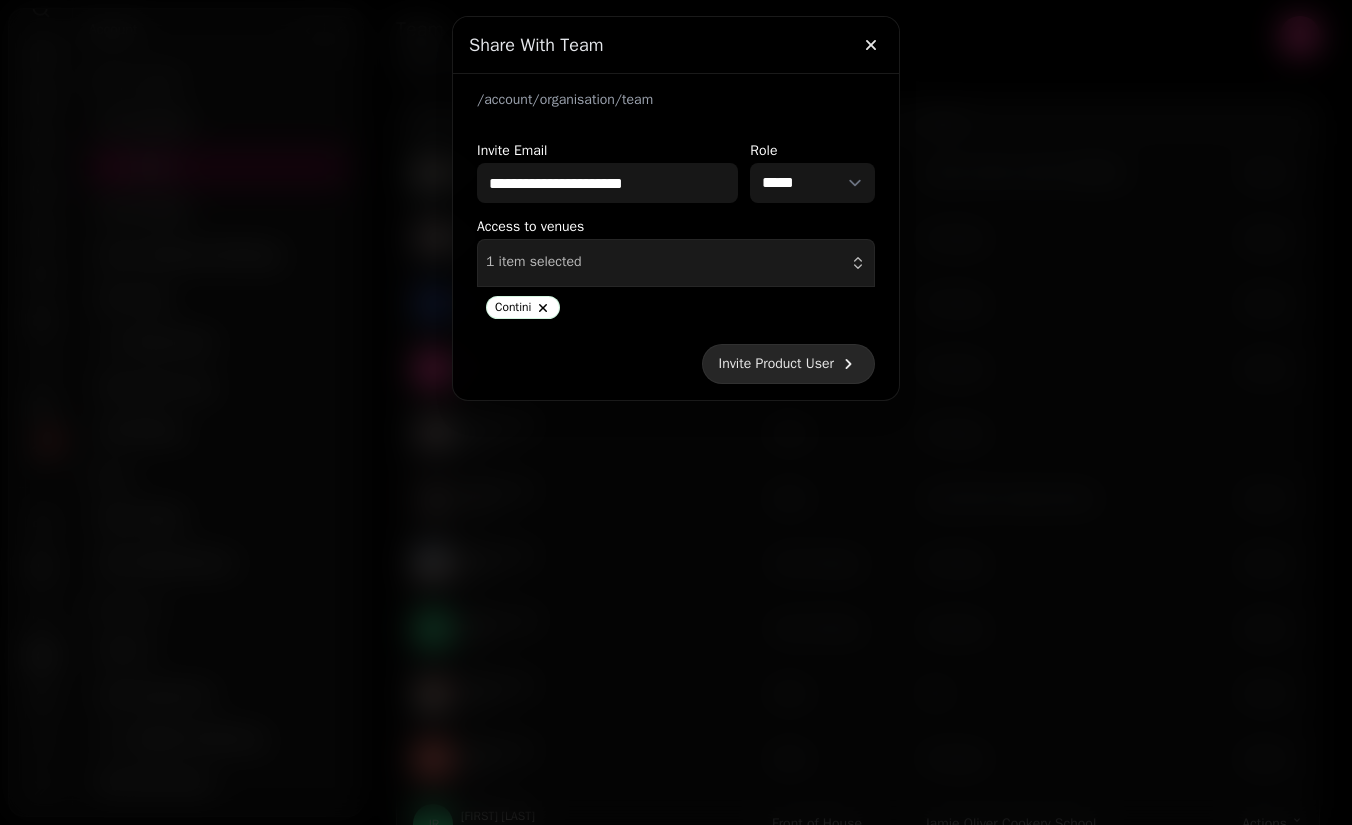 click on "Invite Product User" at bounding box center (776, 364) 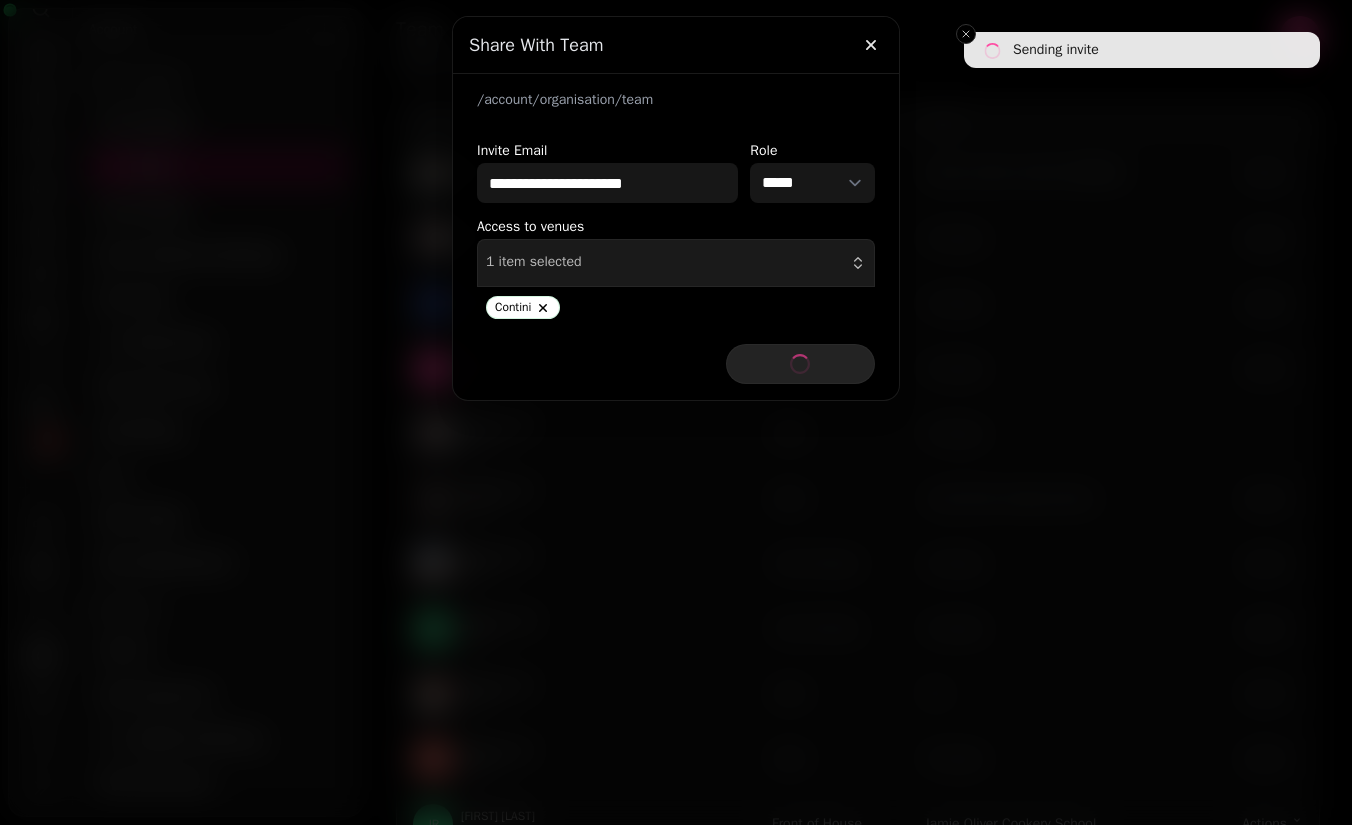 type 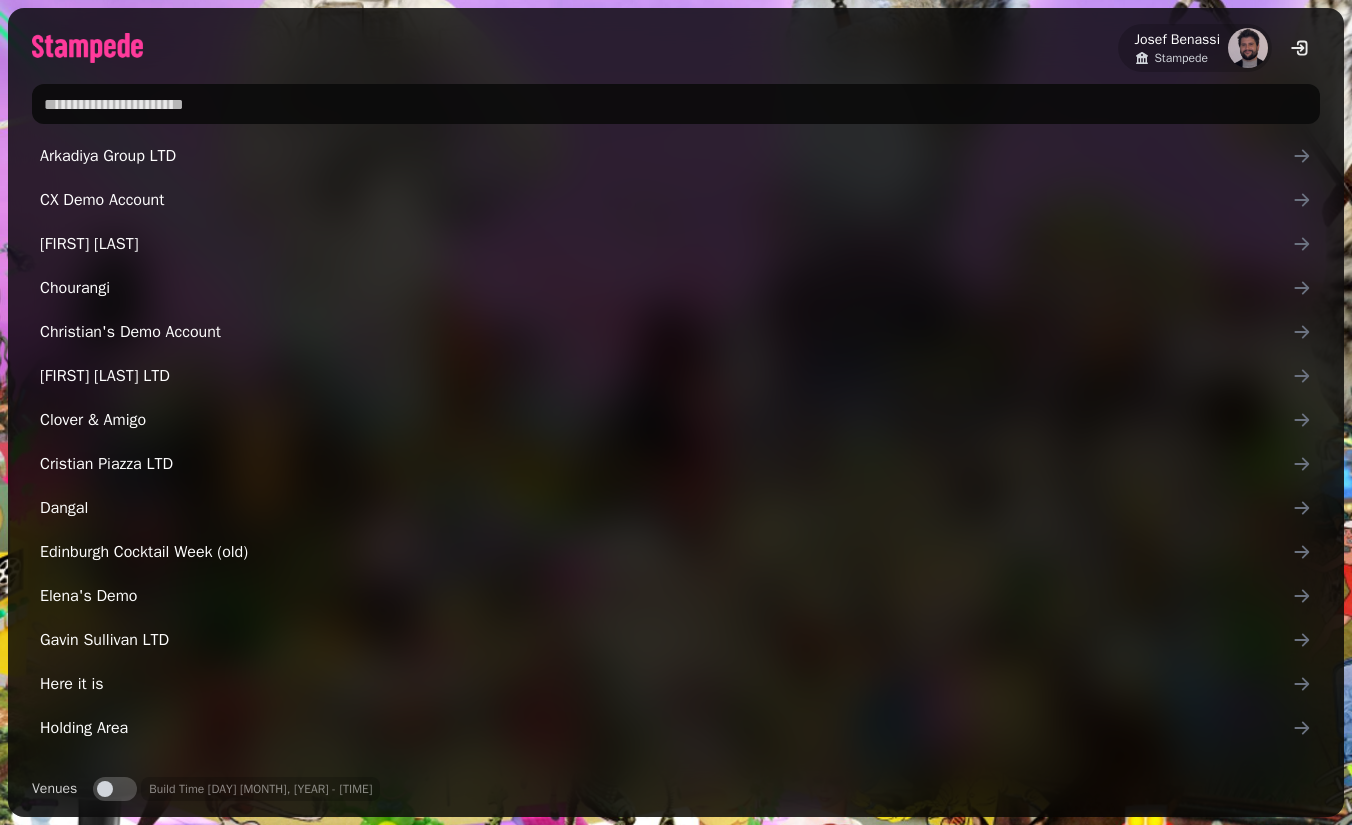 scroll, scrollTop: 0, scrollLeft: 0, axis: both 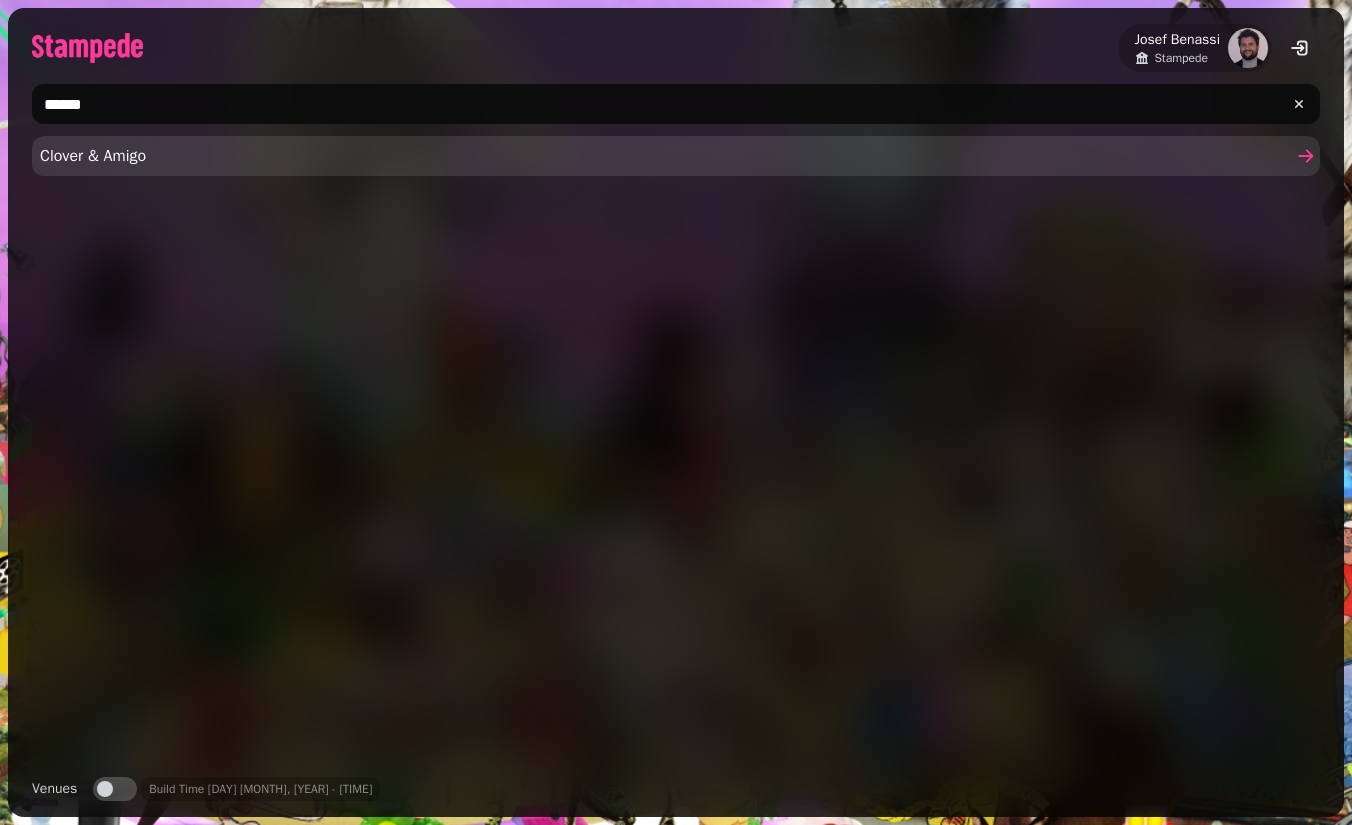 type on "******" 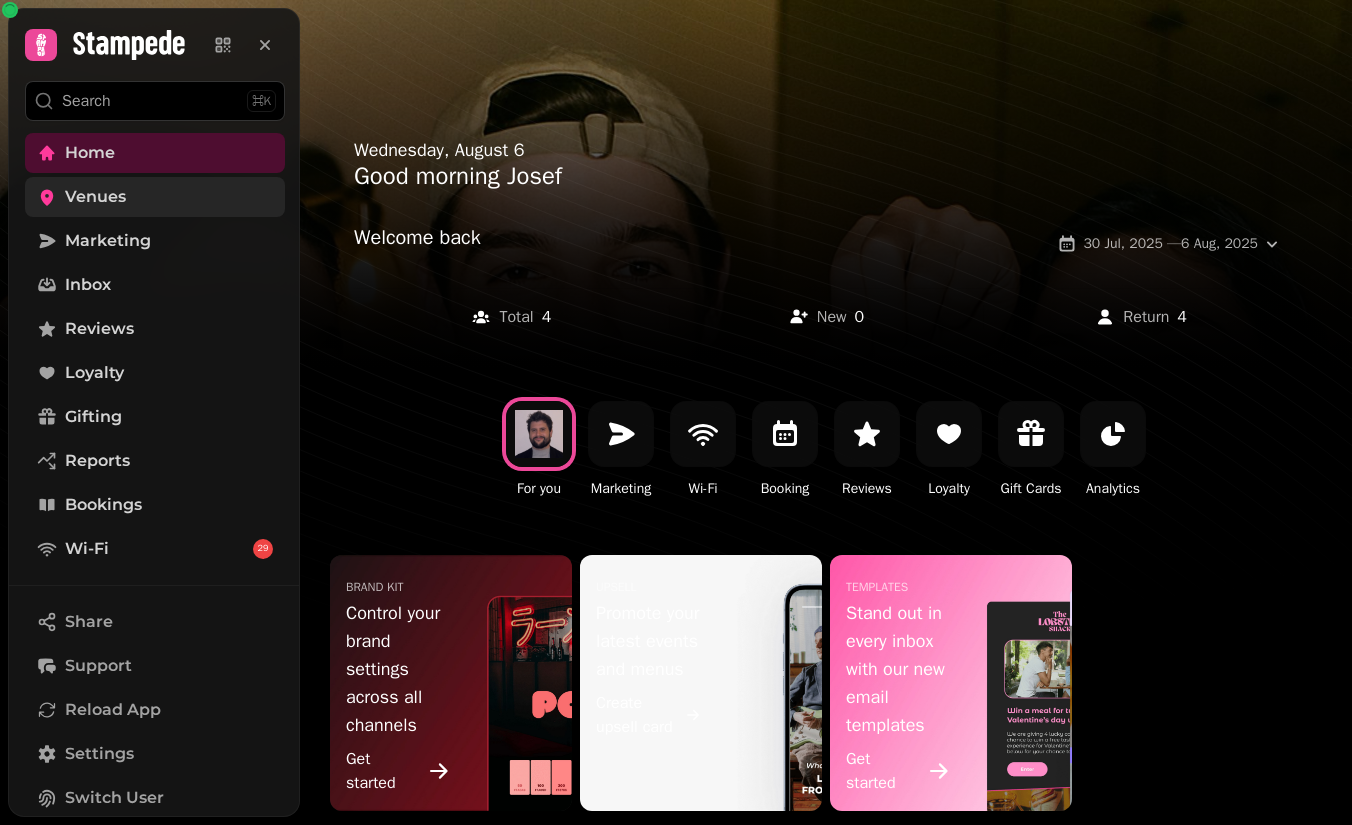 click on "Venues" at bounding box center (95, 197) 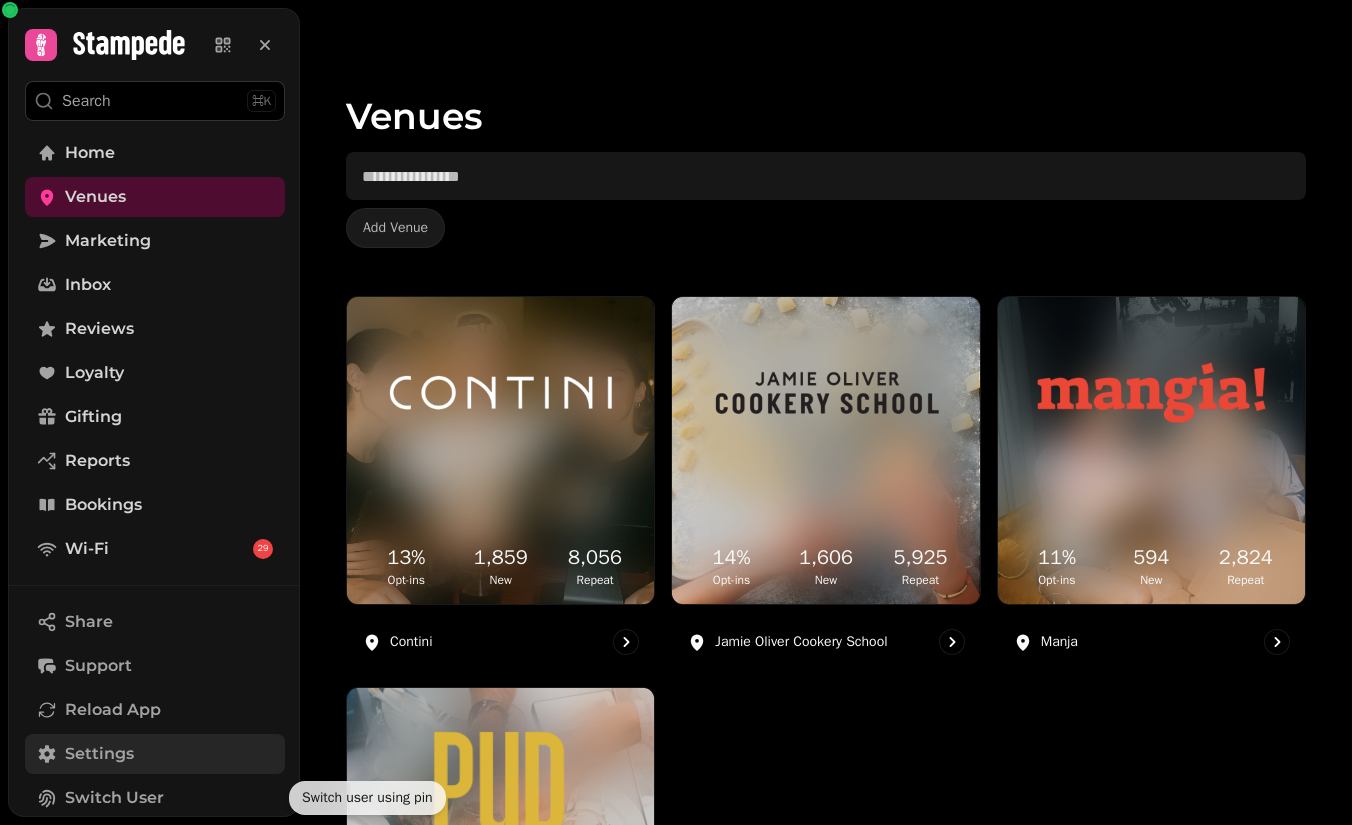 click on "Settings" at bounding box center [99, 754] 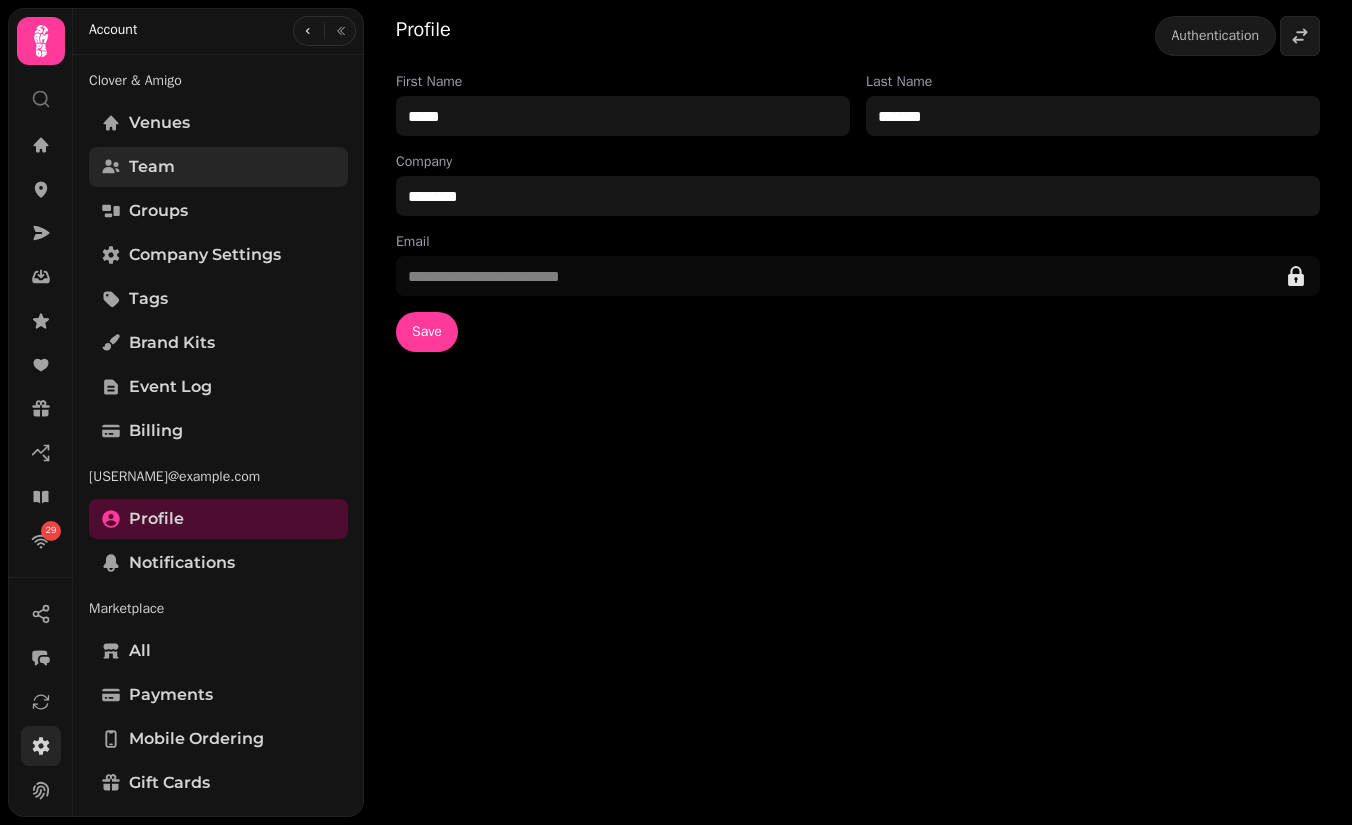 click on "Team" at bounding box center [218, 167] 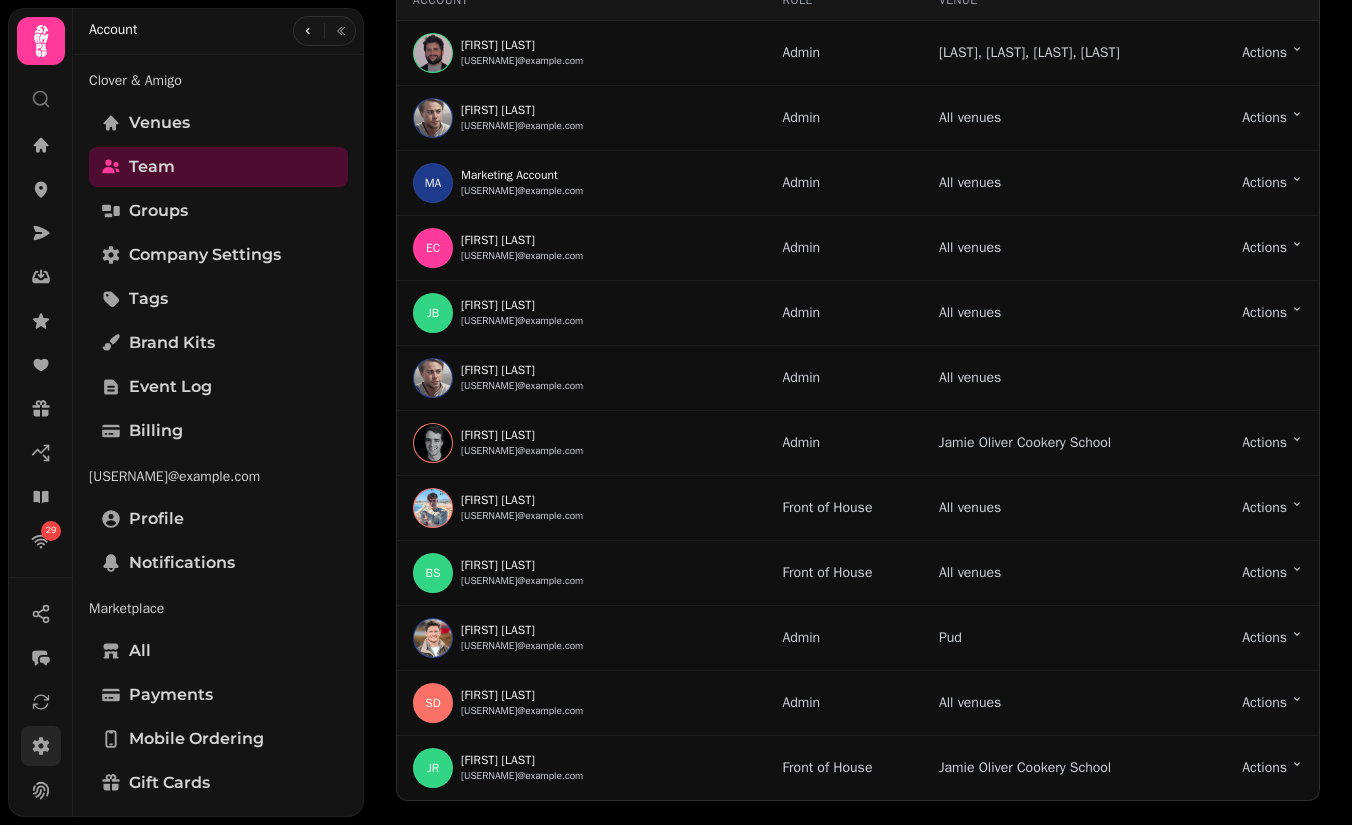scroll, scrollTop: 117, scrollLeft: 0, axis: vertical 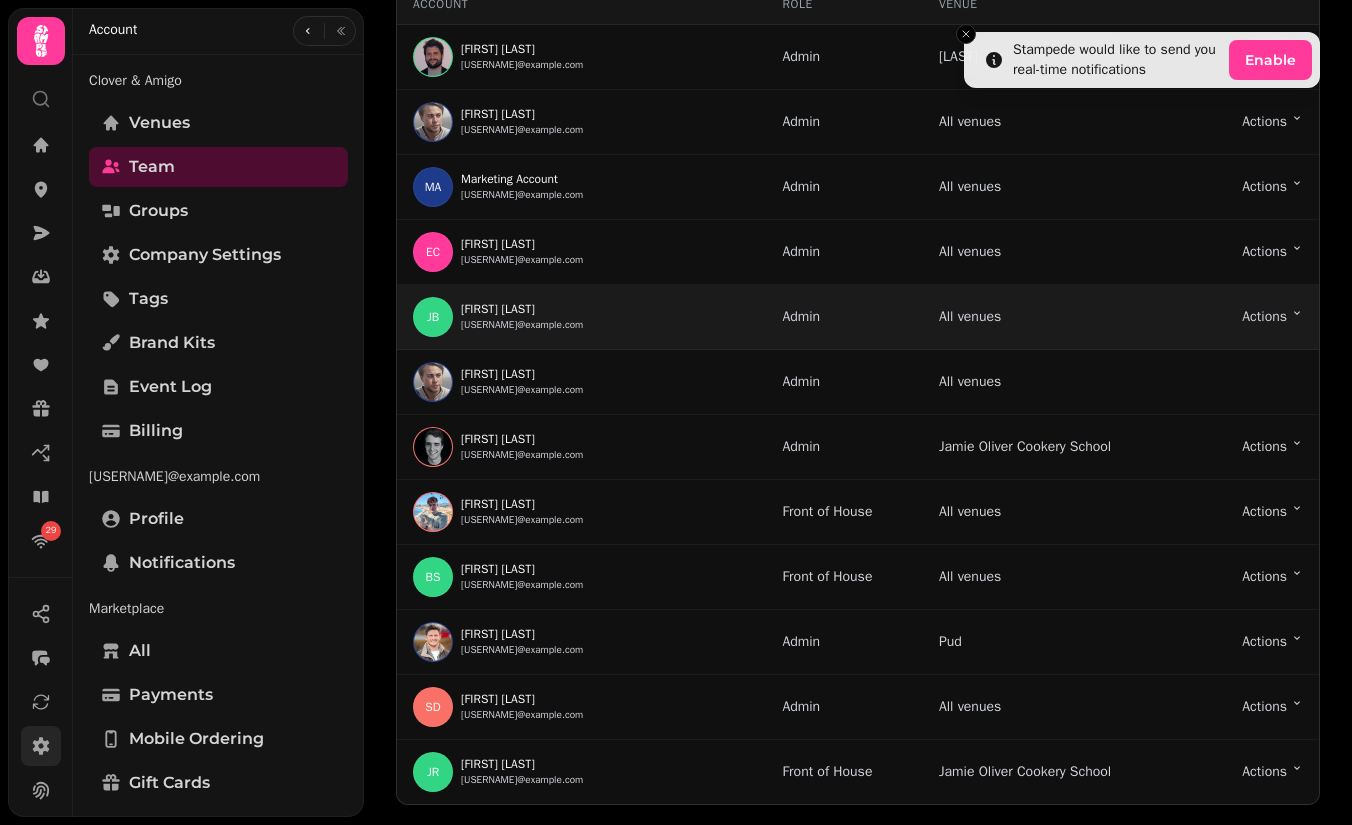 click on "Actions Toggle menu" at bounding box center [1257, 317] 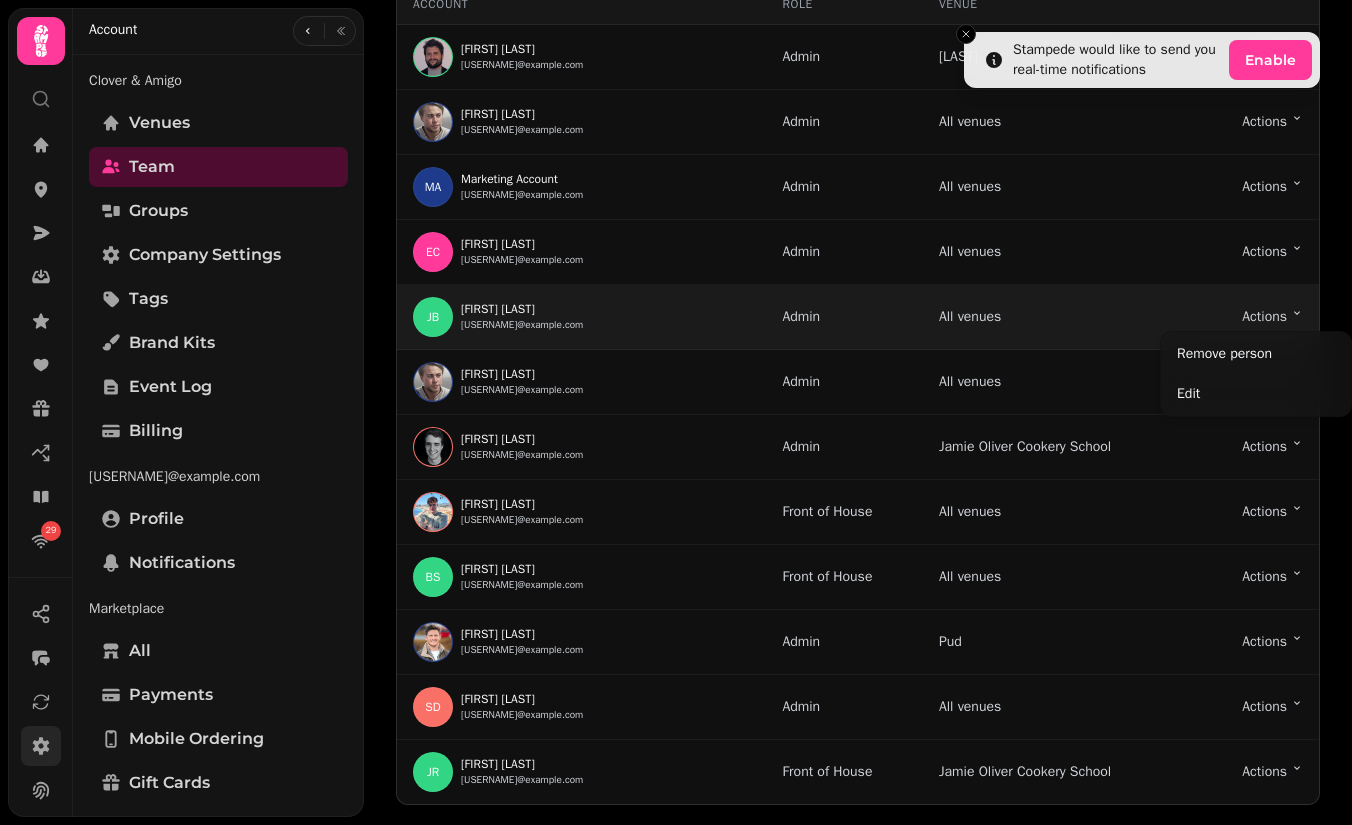 click on "Stampede would like to send you real-time notifications Enable 29 Team Add your team to access this organisation, teammates can have various roles and access to specific venues Account Role Venue JB Josef Benassi josef.benassi@stampede.ai Admin Pud, Contini, Manja, Jamie Oliver Cookery School Actions Toggle menu PC Patrick Clover patrickclover@gmail.com Admin All venues Actions Toggle menu MA Marketing Account hello@stampede.ai Admin All venues Actions Toggle menu EC Euan Campbell euan.campbell@stampede.ai Admin All venues Actions Toggle menu JB Joey B Benassijosef@gmail.com Admin All venues Actions Toggle menu PC Patrick Clover patrick@stampede.ai Admin All venues CW Chris Wilkie chris@stampede.ai Admin Jamie Oliver Cookery School Actions Toggle menu CD Chaz Dior chaz.dior@stampede.ai Front of House All venues Actions Toggle menu BS Bianca  Schwartz bianca.schwartz@stampede.ai Front of House All venues Actions Toggle menu LM Lewis MacSporran lewis.macsporran@stampede.ai Admin Pud Actions SD" at bounding box center [676, 412] 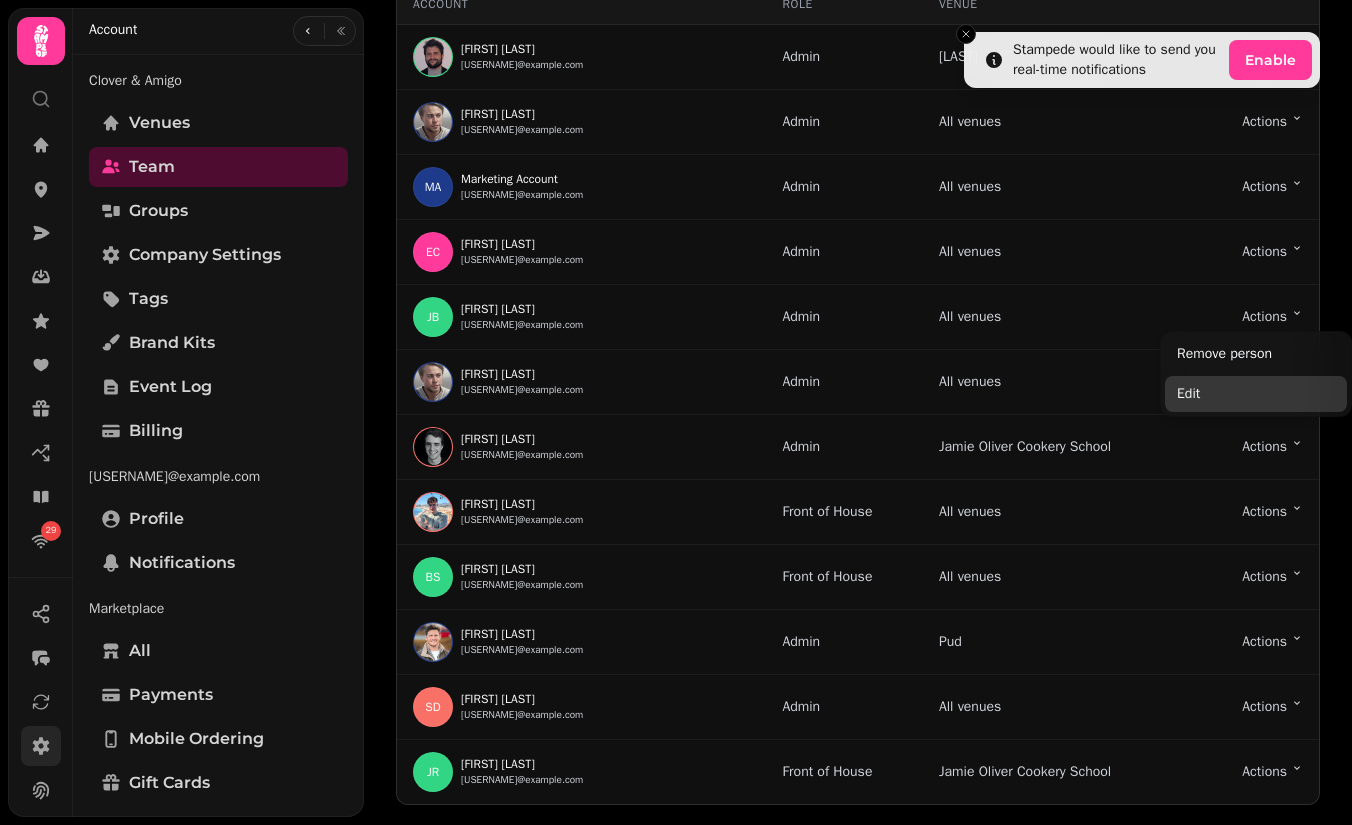click on "Edit" at bounding box center (1256, 394) 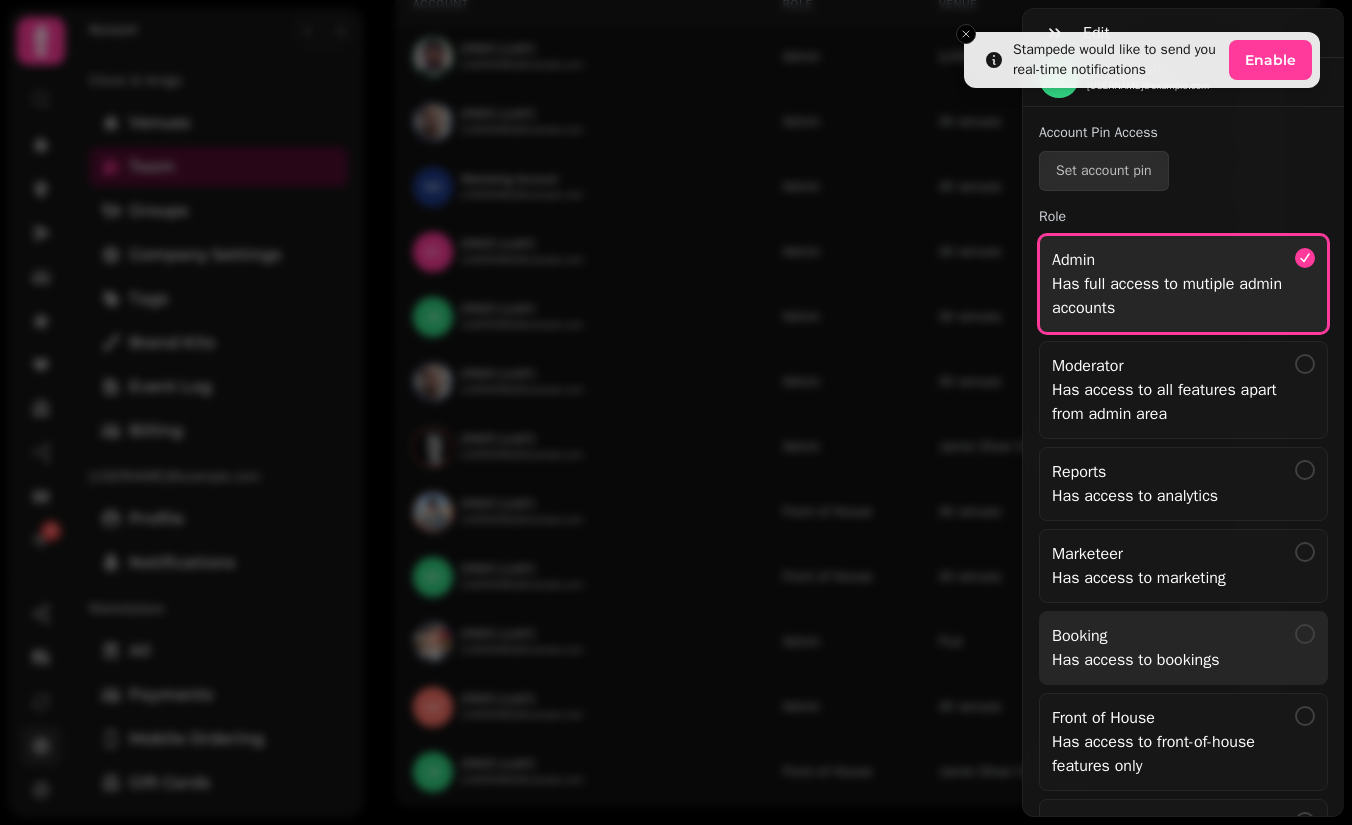 click on "Booking" at bounding box center (1173, 636) 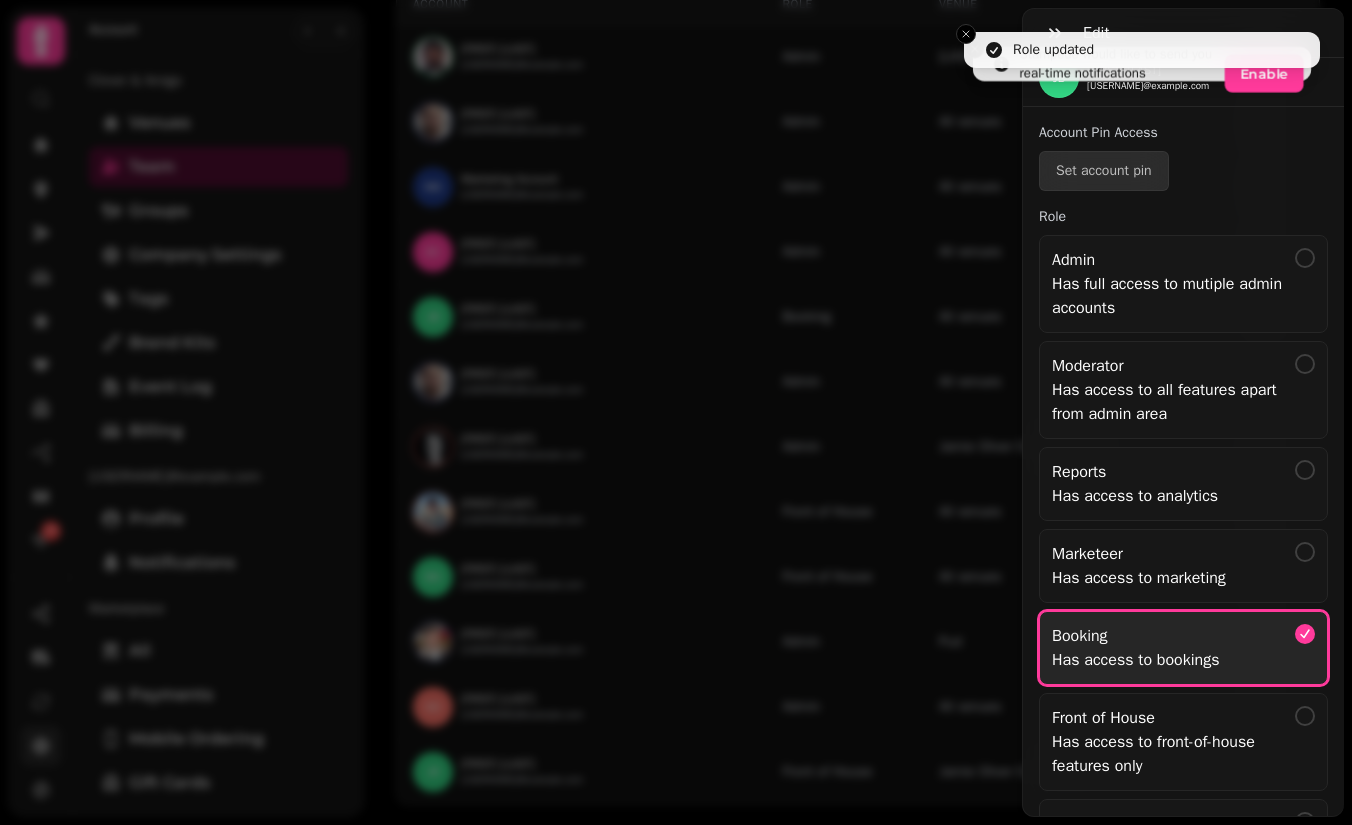 click on "Joey B Benassijosef@gmail.com" at bounding box center [1207, 78] 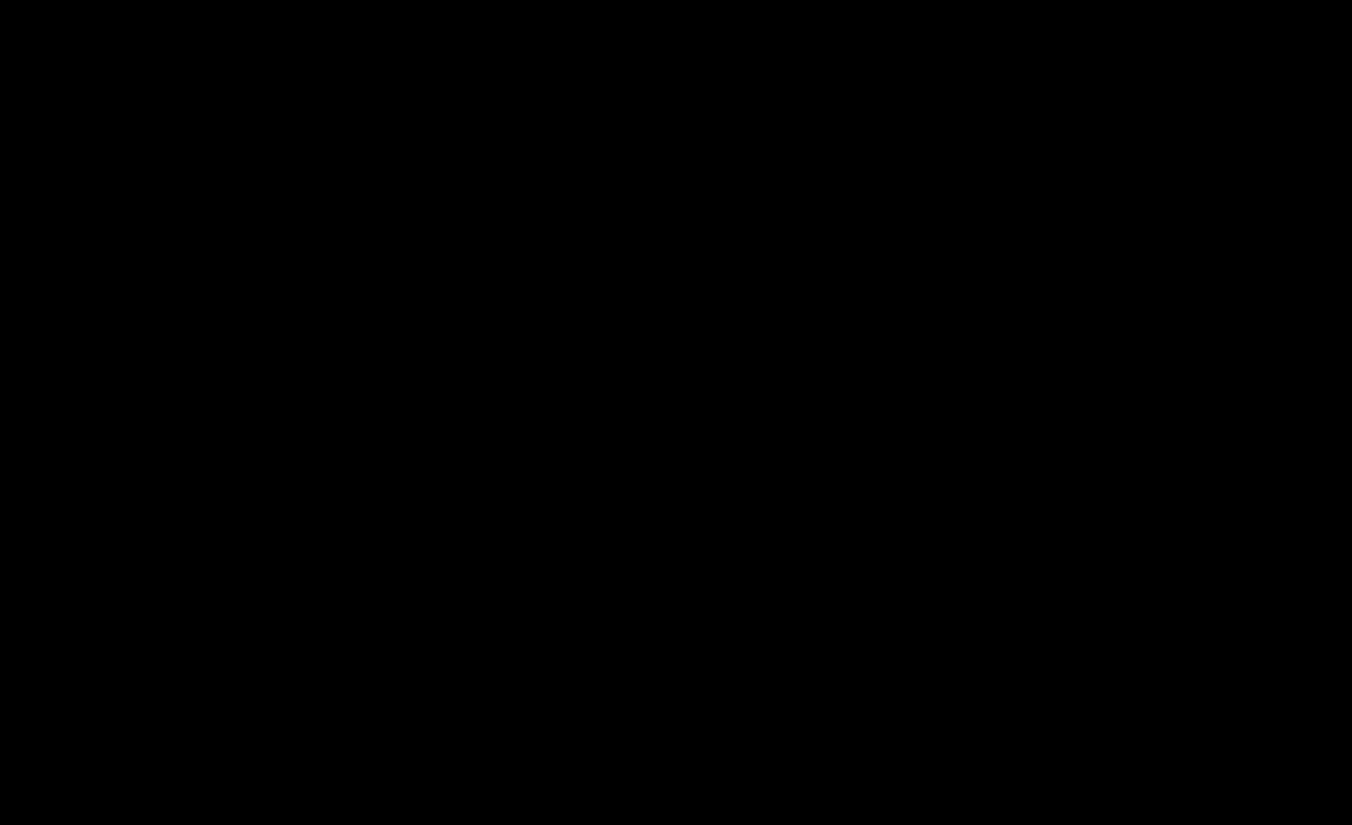 scroll, scrollTop: 0, scrollLeft: 0, axis: both 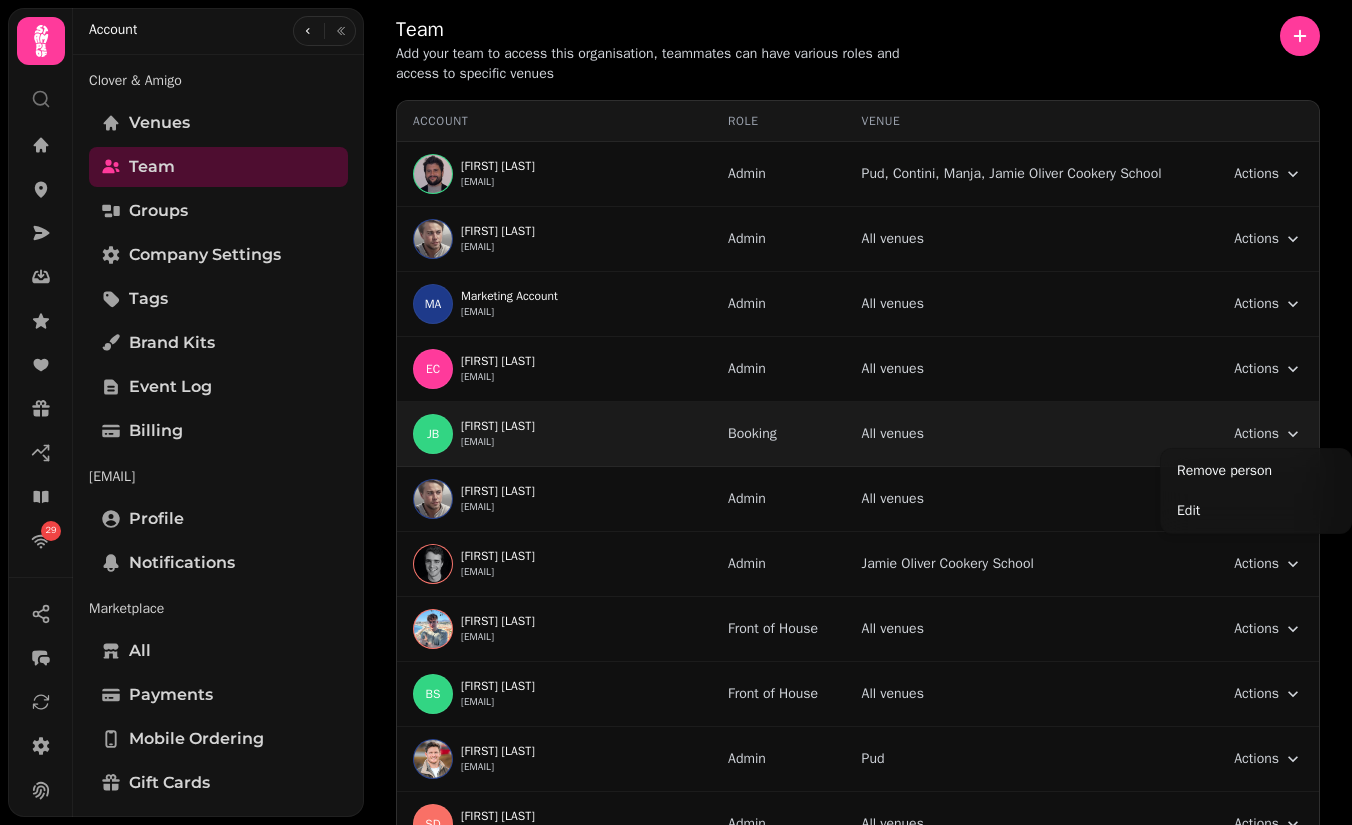 click on "29 Team Add your team to access this organisation, teammates can have various roles and access to specific venues Account Role Venue JB Josef Benassi josef.benassi@stampede.ai Admin Pud, Contini, Manja, Jamie Oliver Cookery School Actions Toggle menu PC Patrick Clover patrickclover@gmail.com Admin All venues Actions Toggle menu MA Marketing Account hello@stampede.ai Admin All venues Actions Toggle menu EC Euan Campbell euan.campbell@stampede.ai Admin All venues Actions Toggle menu JB Joey B Benassijosef@gmail.com Booking All venues Actions Toggle menu PC Patrick Clover patrick@stampede.ai Admin All venues CW Chris Wilkie chris@stampede.ai Admin Jamie Oliver Cookery School Actions Toggle menu CD Chaz Dior chaz.dior@stampede.ai Front of House All venues Actions Toggle menu BS Bianca  Schwartz bianca.schwartz@stampede.ai Front of House All venues Actions Toggle menu LM Lewis MacSporran lewis.macsporran@stampede.ai Admin Pud Actions Toggle menu SD Stephen Davies stephen.davies@stampede.ai Admin" at bounding box center (676, 412) 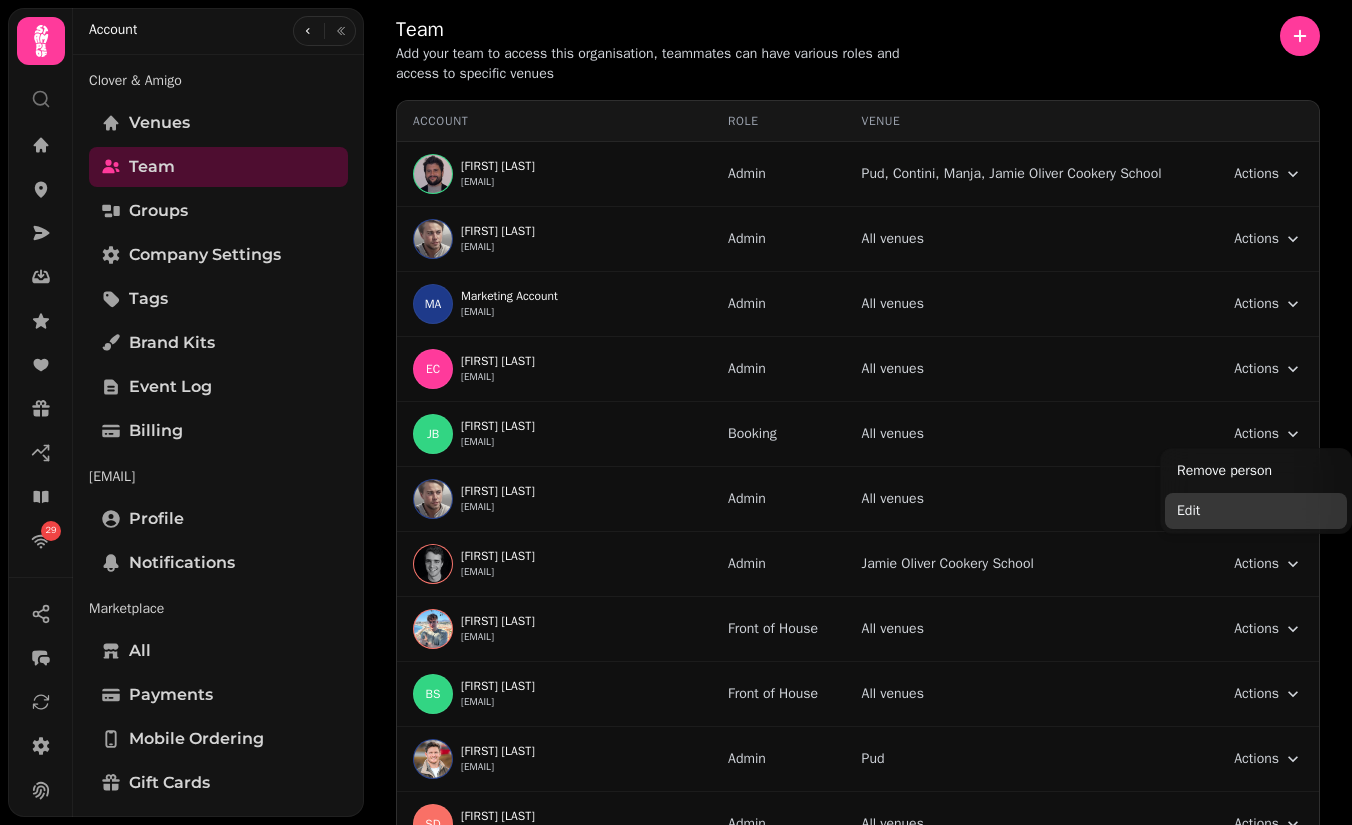 click on "Edit" at bounding box center (1256, 511) 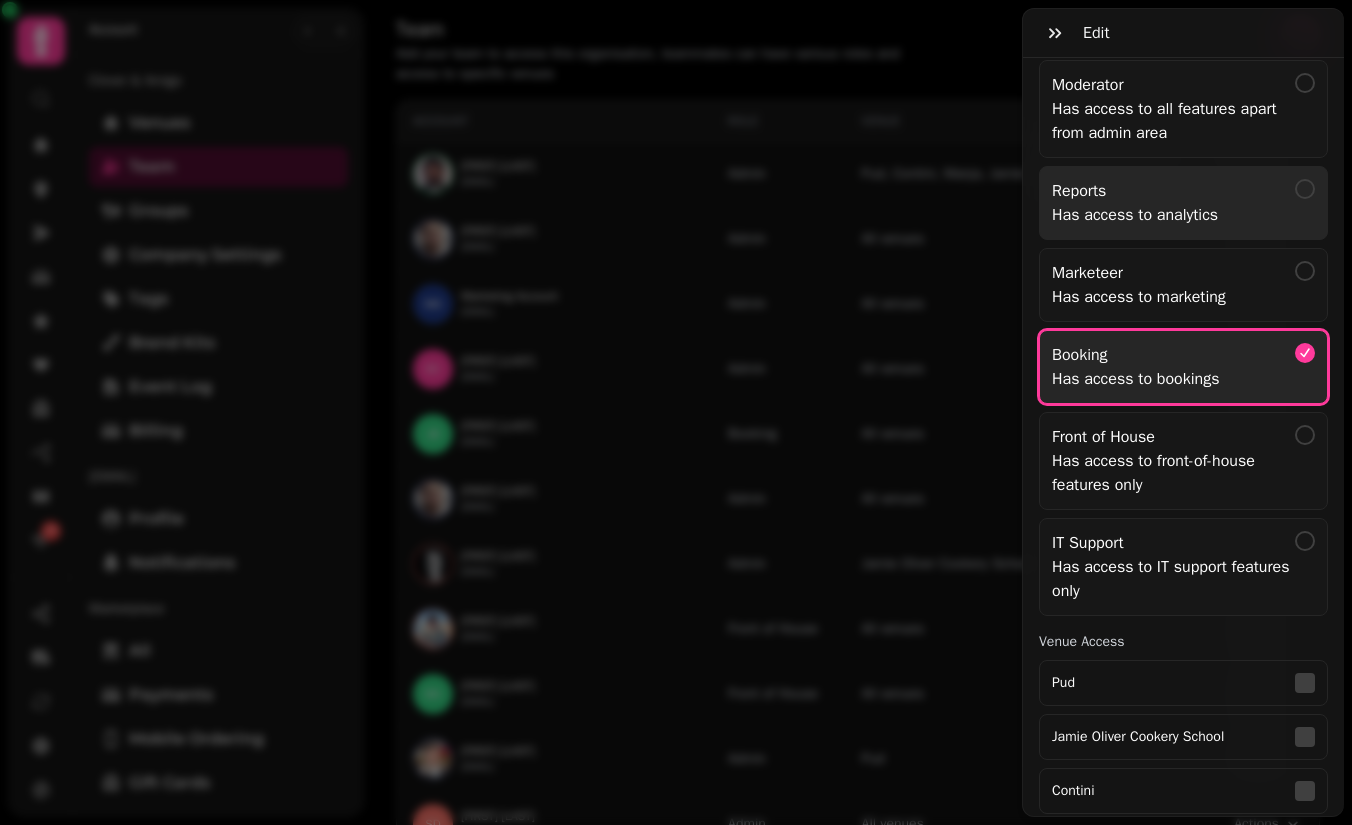 scroll, scrollTop: 393, scrollLeft: 0, axis: vertical 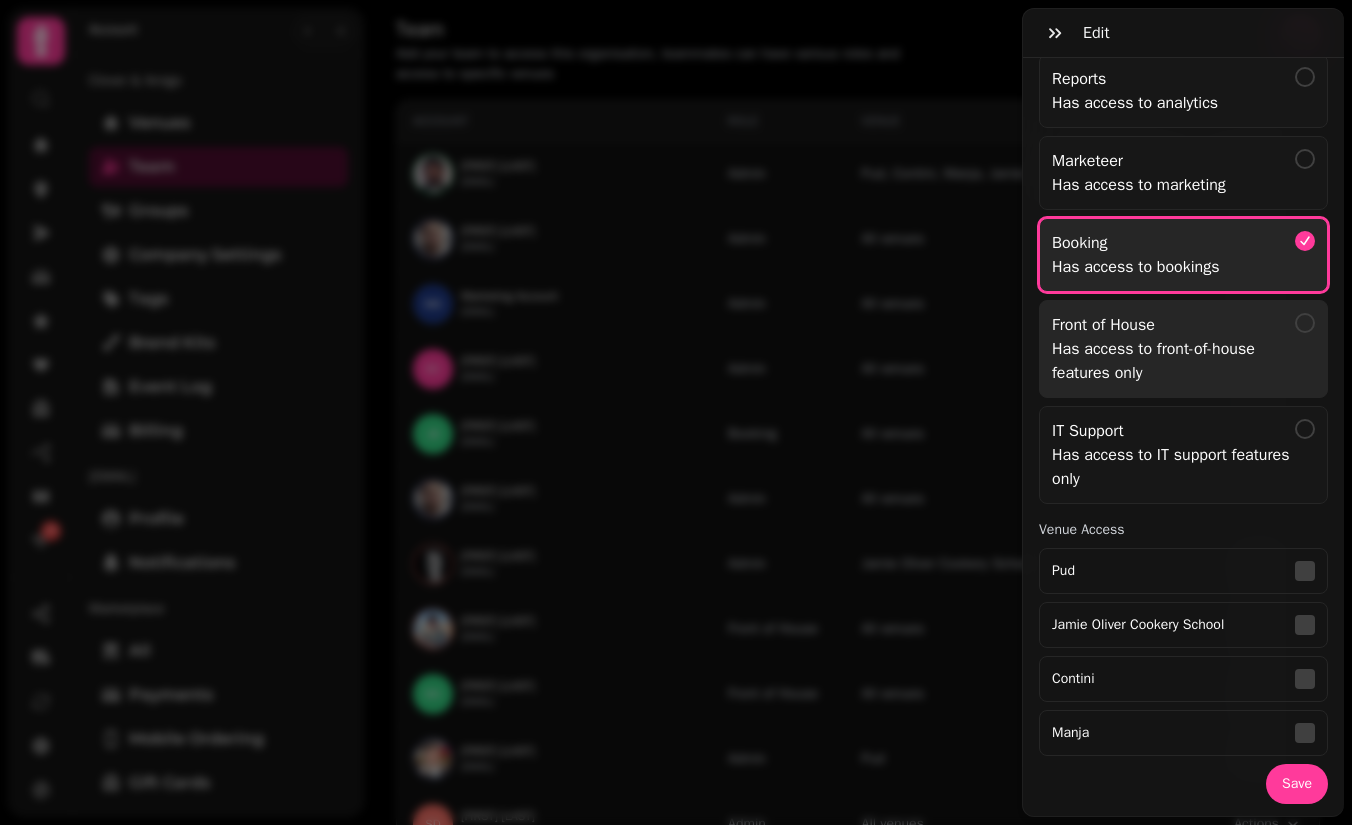 click on "Has access to front-of-house features only" at bounding box center [1173, 361] 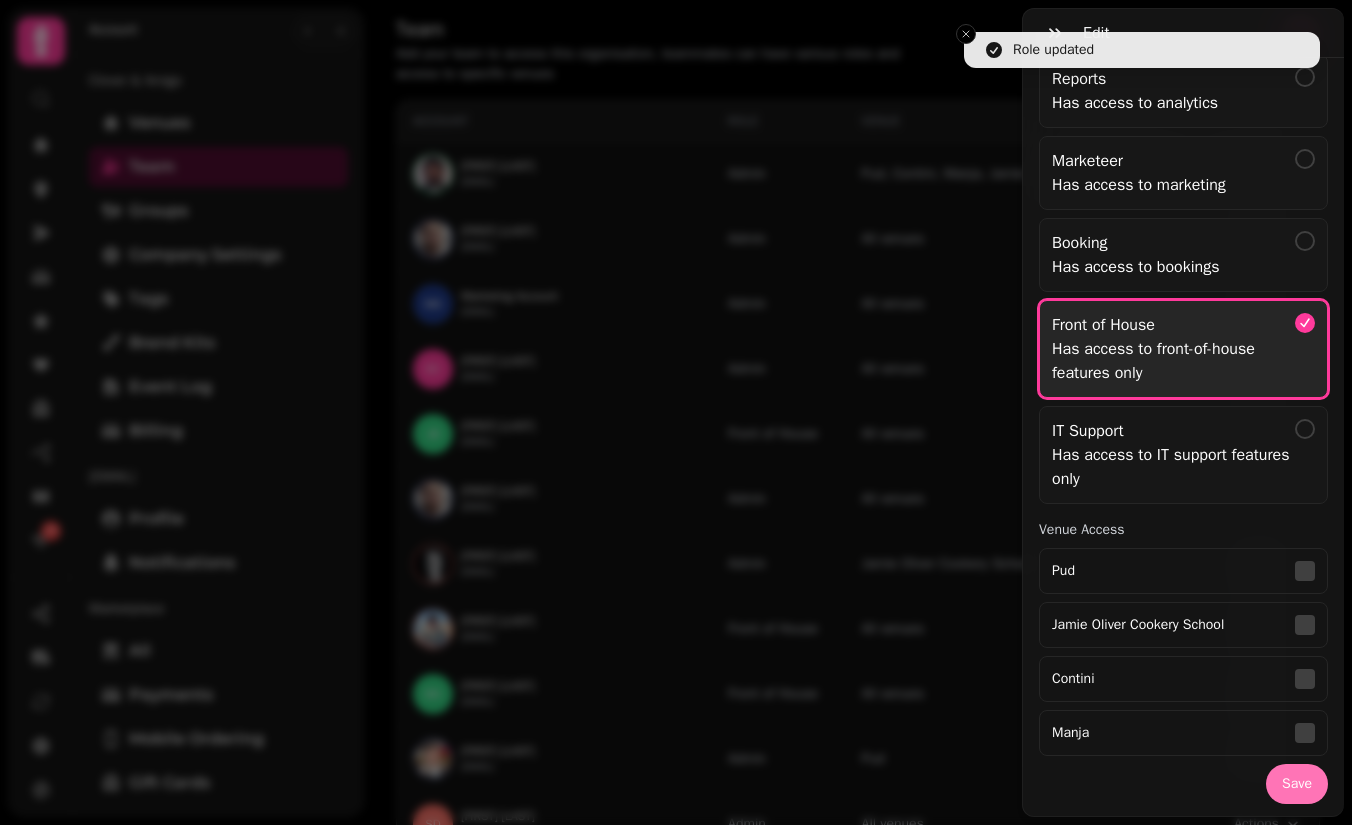 click on "Save" at bounding box center (1297, 784) 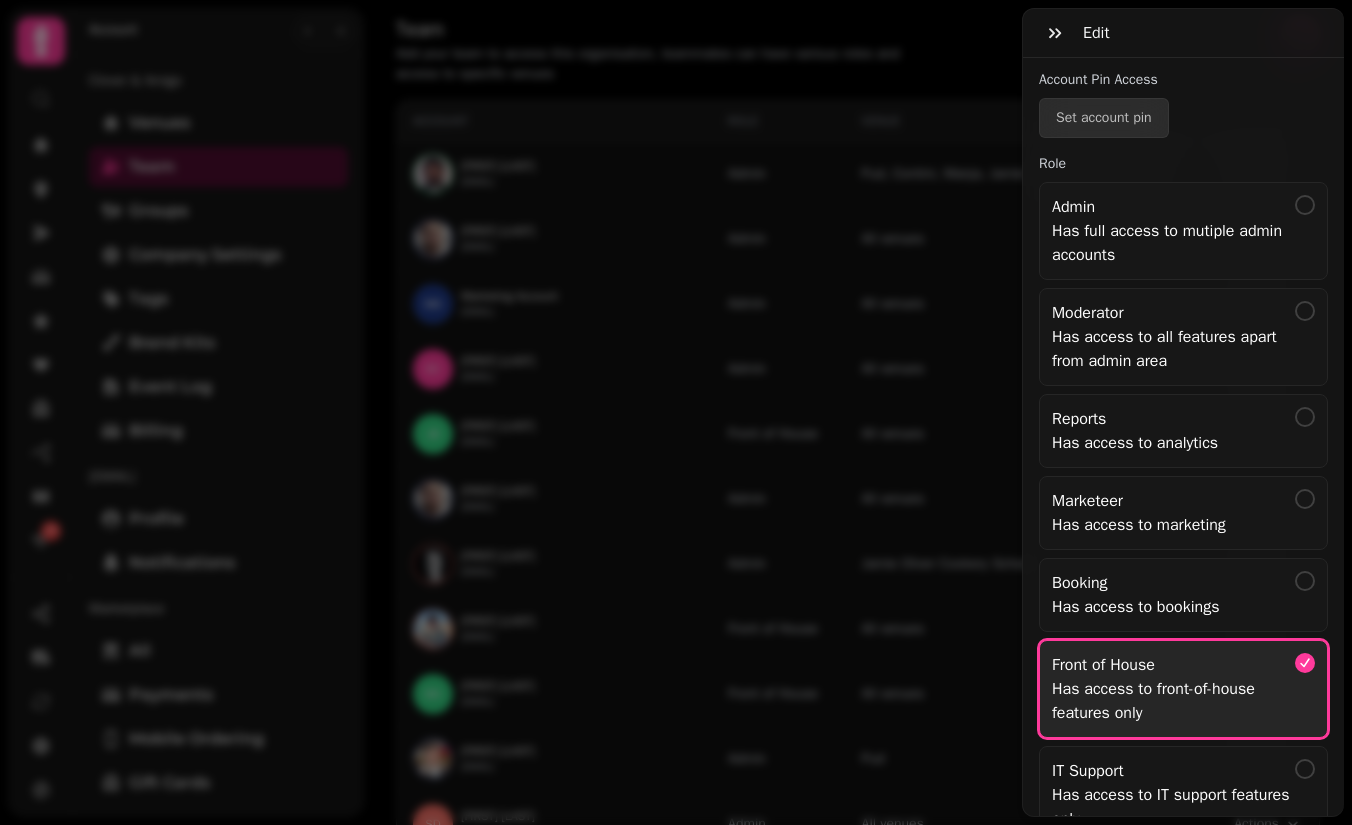 scroll, scrollTop: 41, scrollLeft: 0, axis: vertical 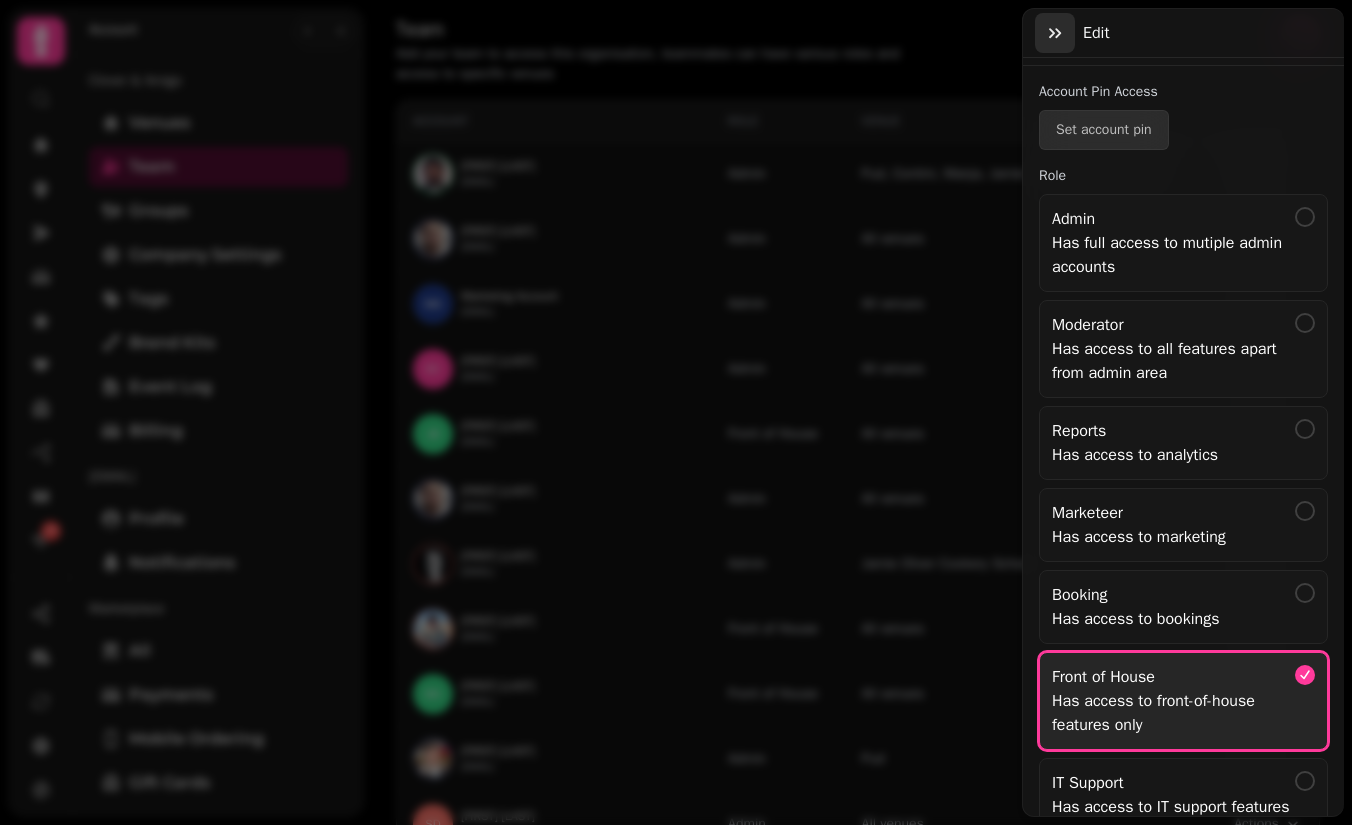 click 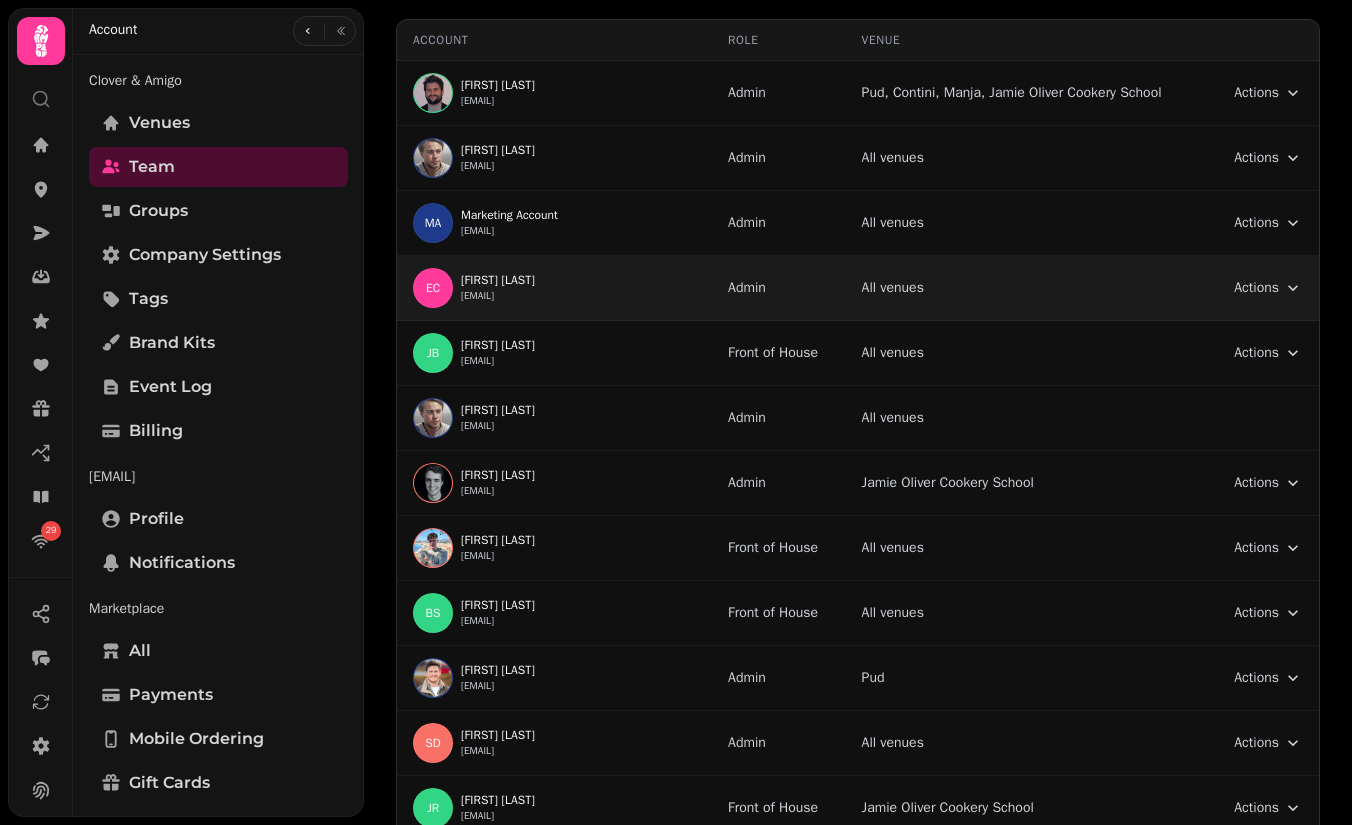 scroll, scrollTop: 86, scrollLeft: 0, axis: vertical 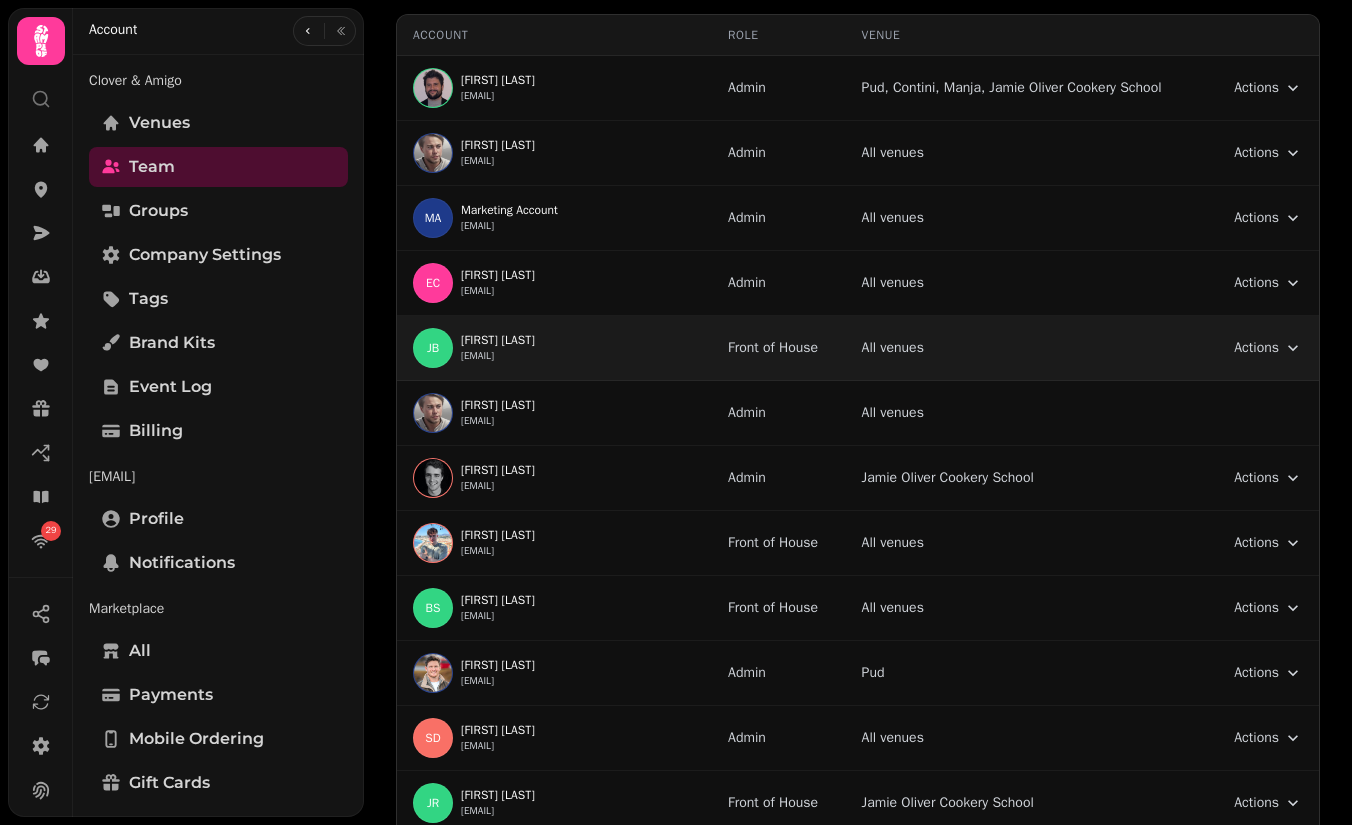 click on "29 Team Add your team to access this organisation, teammates can have various roles and access to specific venues Account Role Venue JB Josef Benassi josef.benassi@stampede.ai Admin Pud, Contini, Manja, Jamie Oliver Cookery School Actions Toggle menu PC Patrick Clover patrickclover@gmail.com Admin All venues Actions Toggle menu MA Marketing Account hello@stampede.ai Admin All venues Actions Toggle menu EC Euan Campbell euan.campbell@stampede.ai Admin All venues Actions Toggle menu JB Joey B Benassijosef@gmail.com Front of House All venues Actions Toggle menu PC Patrick Clover patrick@stampede.ai Admin All venues CW Chris Wilkie chris@stampede.ai Admin Jamie Oliver Cookery School Actions Toggle menu CD Chaz Dior chaz.dior@stampede.ai Front of House All venues Actions Toggle menu BS Bianca  Schwartz bianca.schwartz@stampede.ai Front of House All venues Actions Toggle menu LM Lewis MacSporran lewis.macsporran@stampede.ai Admin Pud Actions Toggle menu SD Stephen Davies stephen.davies@stampede.ai" at bounding box center (676, 412) 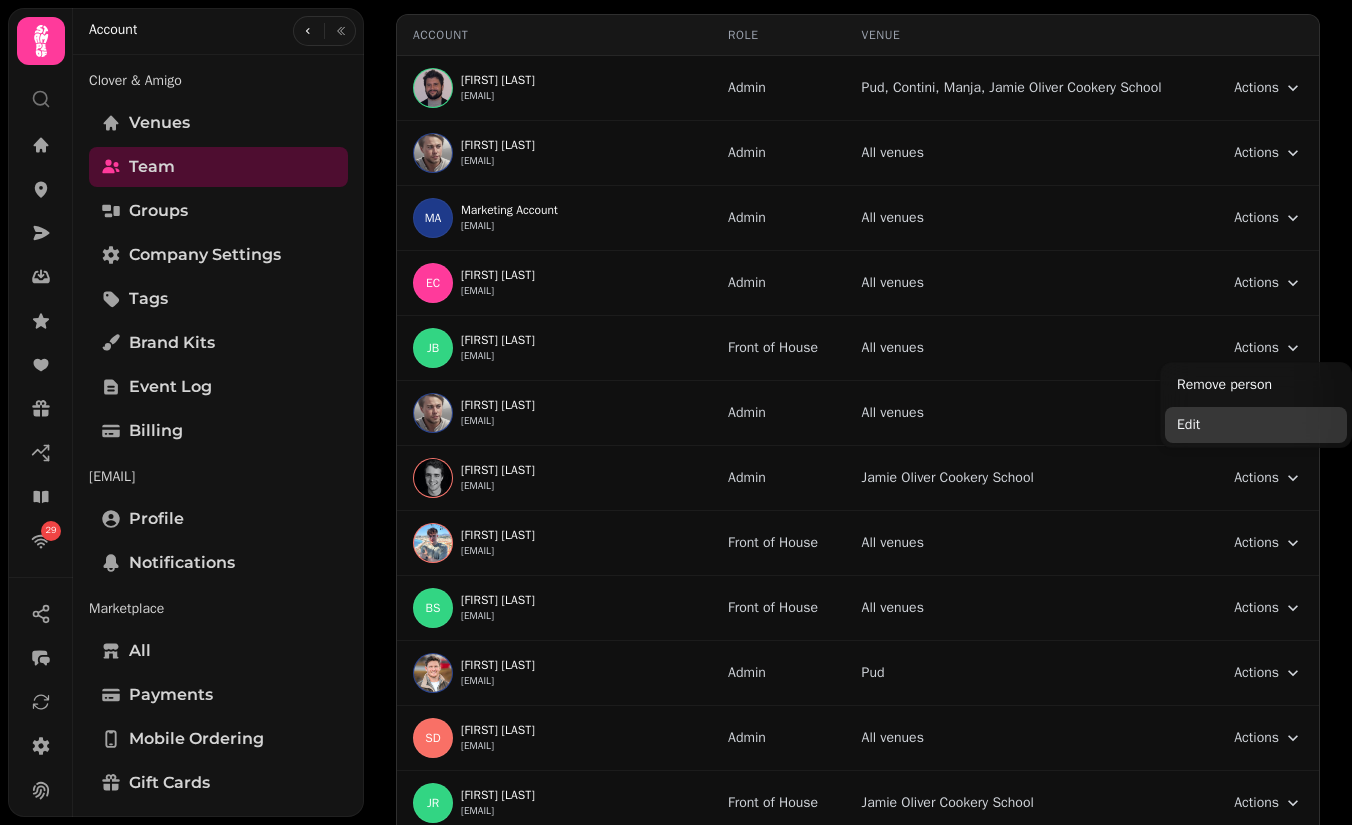 click on "Edit" at bounding box center (1256, 425) 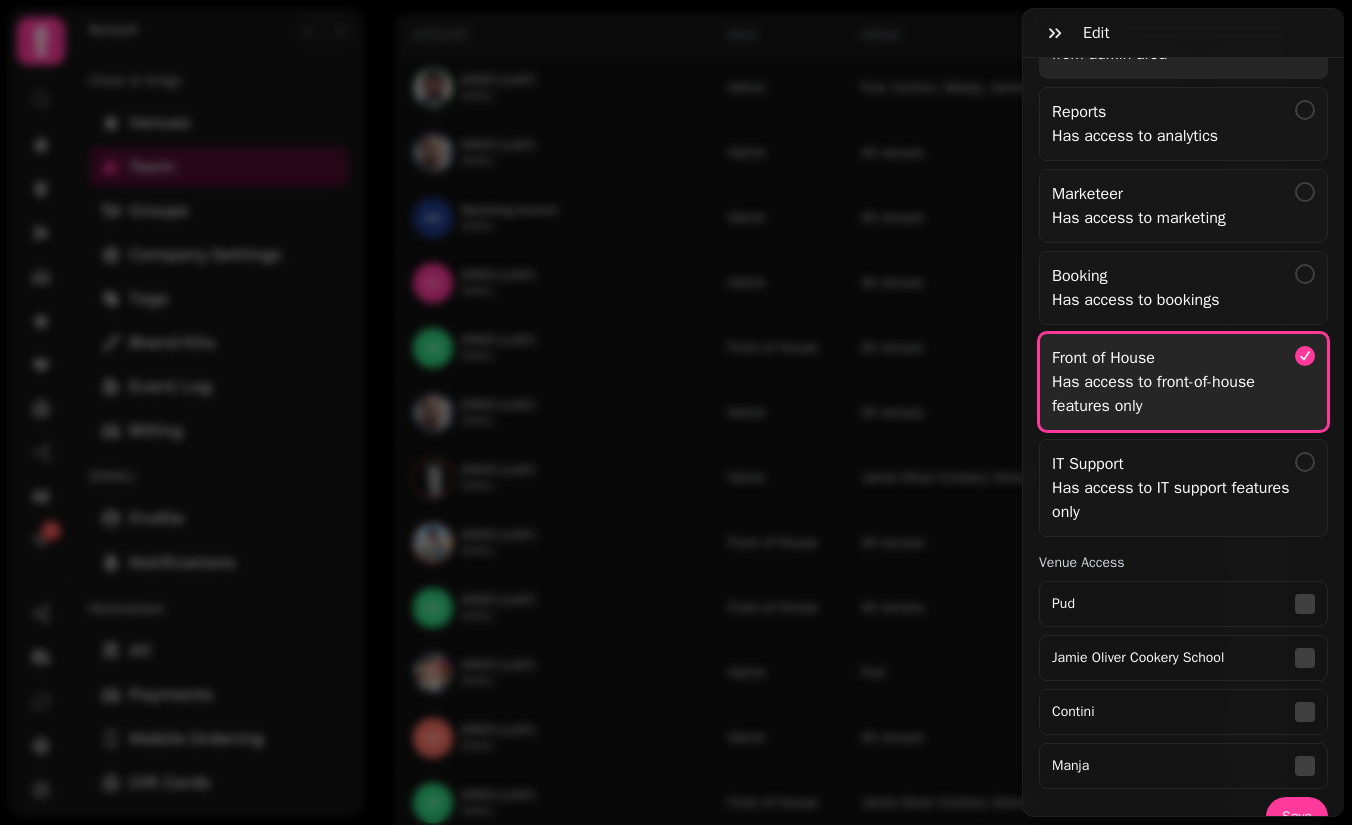 scroll, scrollTop: 393, scrollLeft: 0, axis: vertical 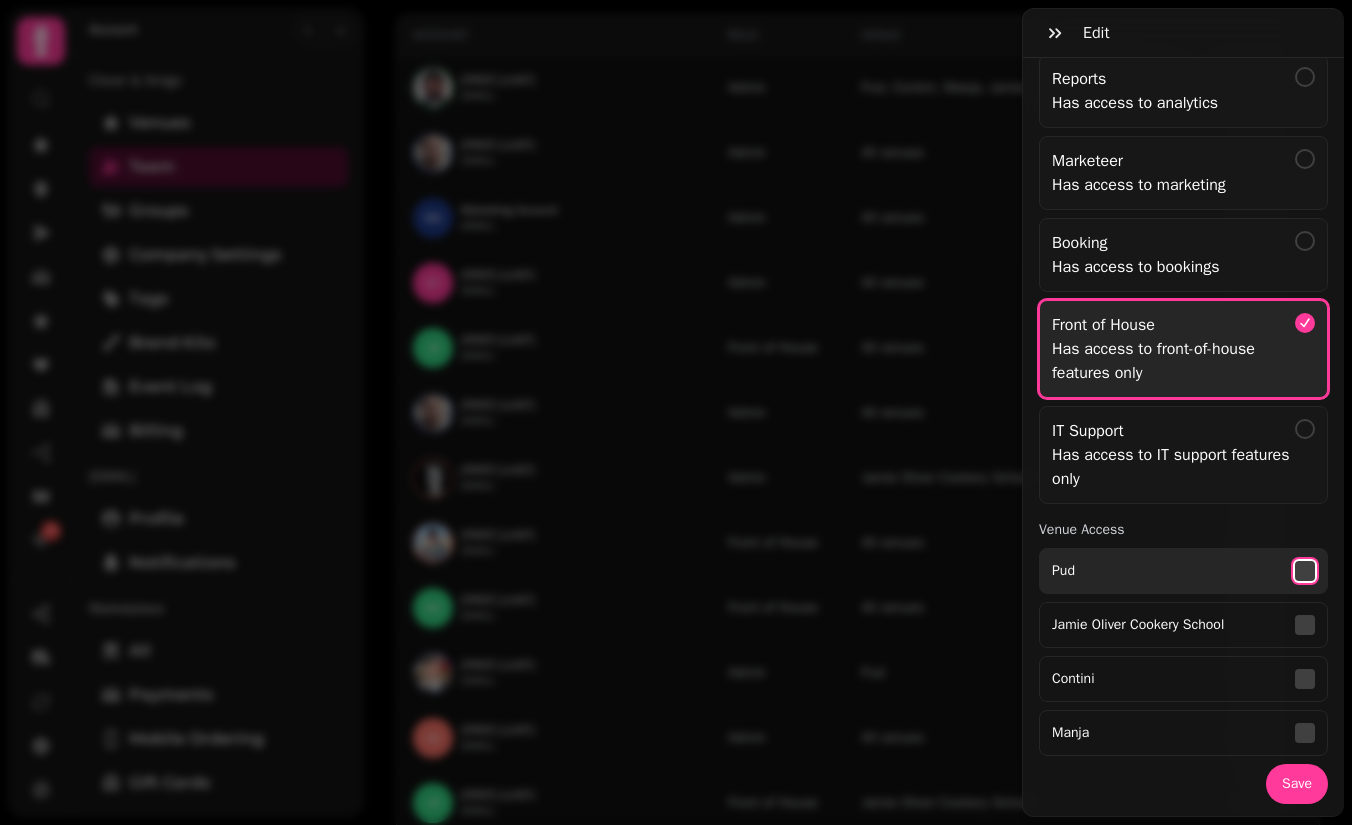 click 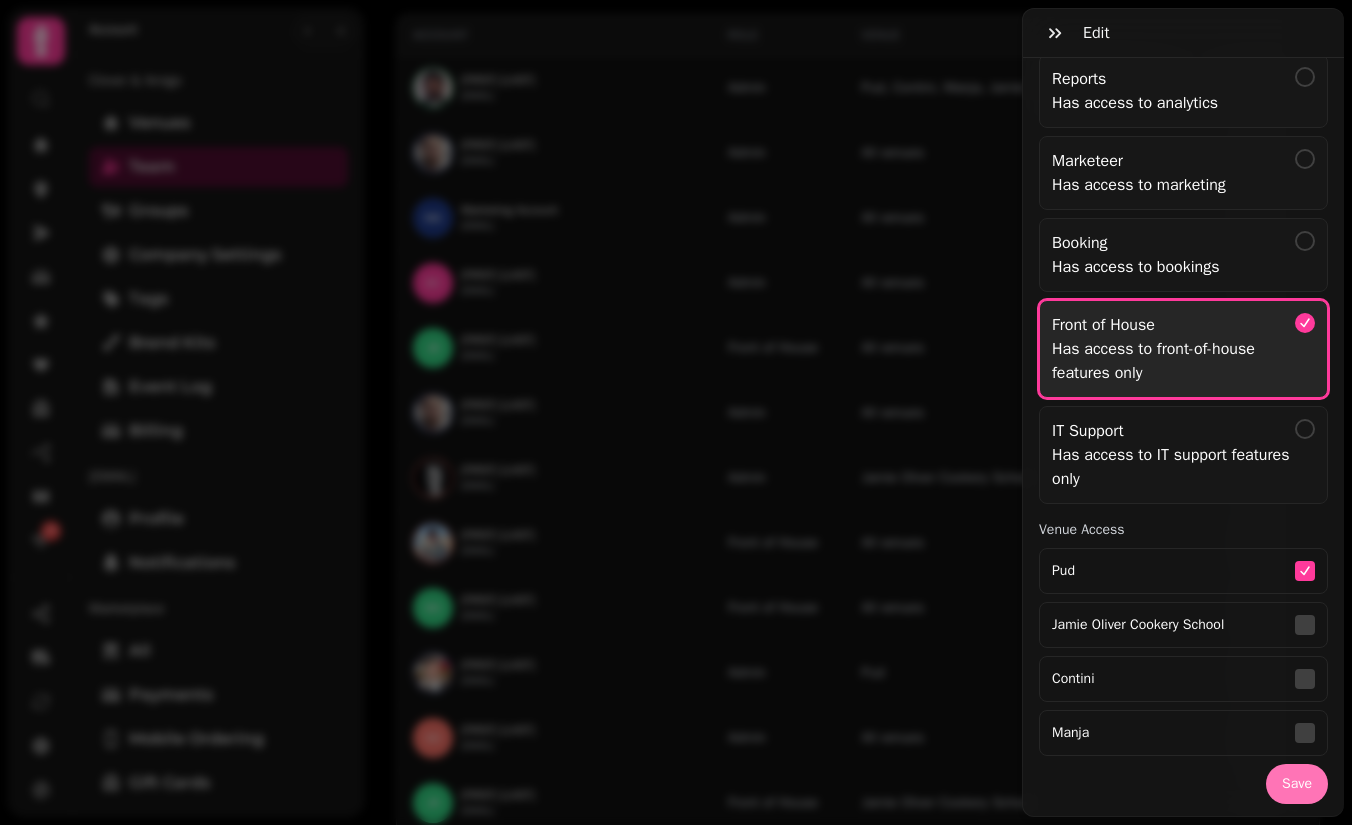 click on "Save" at bounding box center (1297, 784) 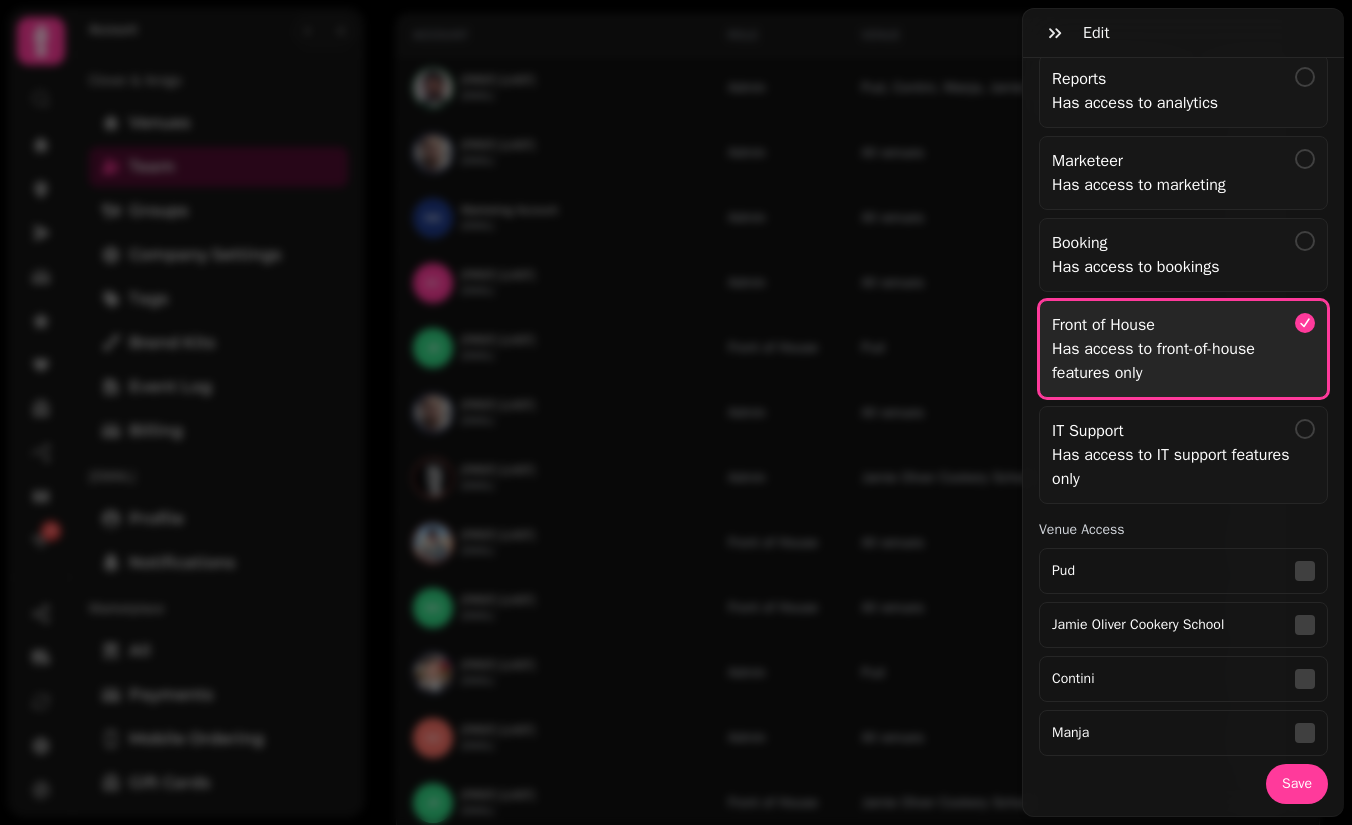 click on "Edit JB Joey B Benassijosef@gmail.com Account Pin Access Set account pin Role Admin Has full access to mutiple admin accounts Moderator Has access to all features apart from admin area Reports Has access to analytics Marketeer Has access to marketing Booking Has access to bookings Front of House Has access to front-of-house features only IT Support Has access to IT support features only Venue Access Pud Jamie Oliver Cookery School Contini Manja Save" at bounding box center [676, 428] 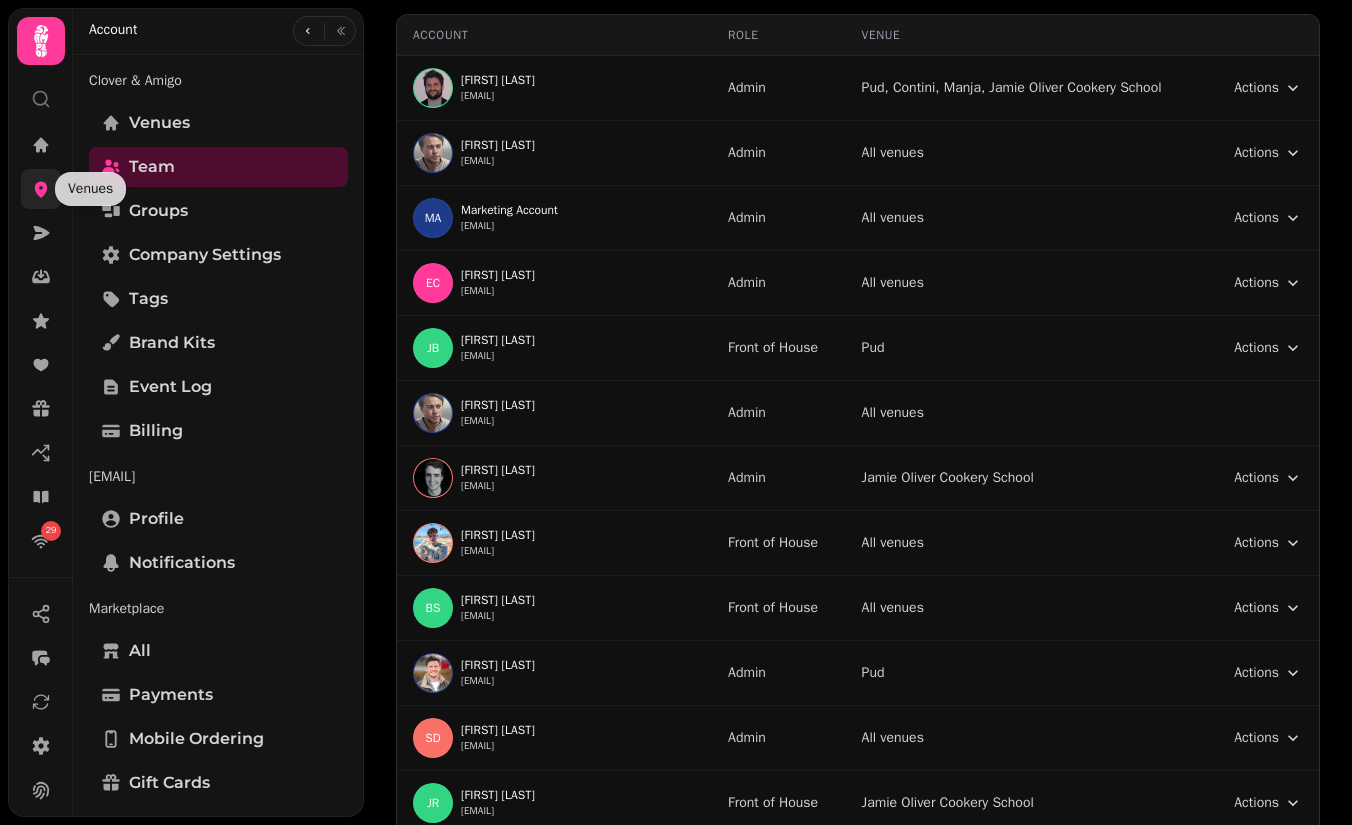 click 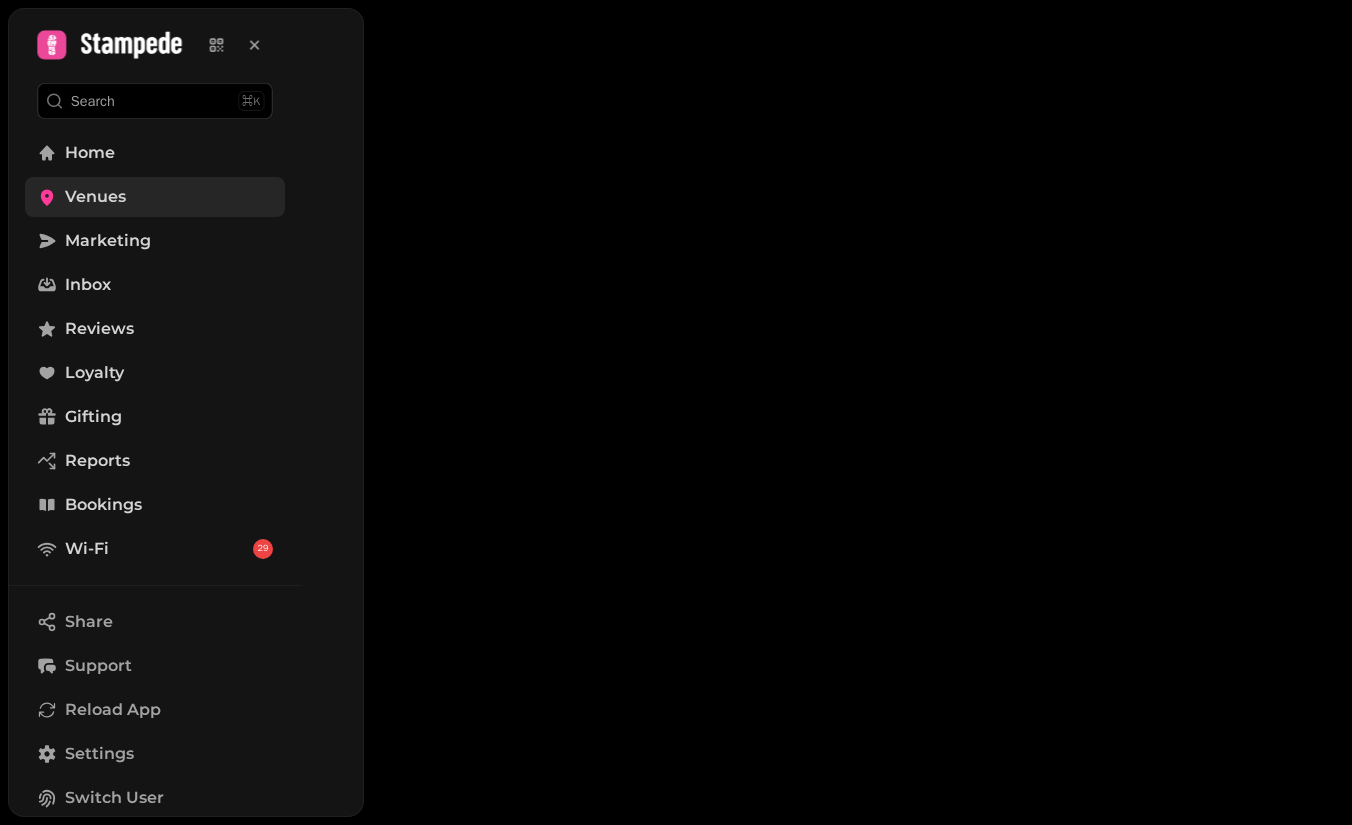 scroll, scrollTop: 0, scrollLeft: 0, axis: both 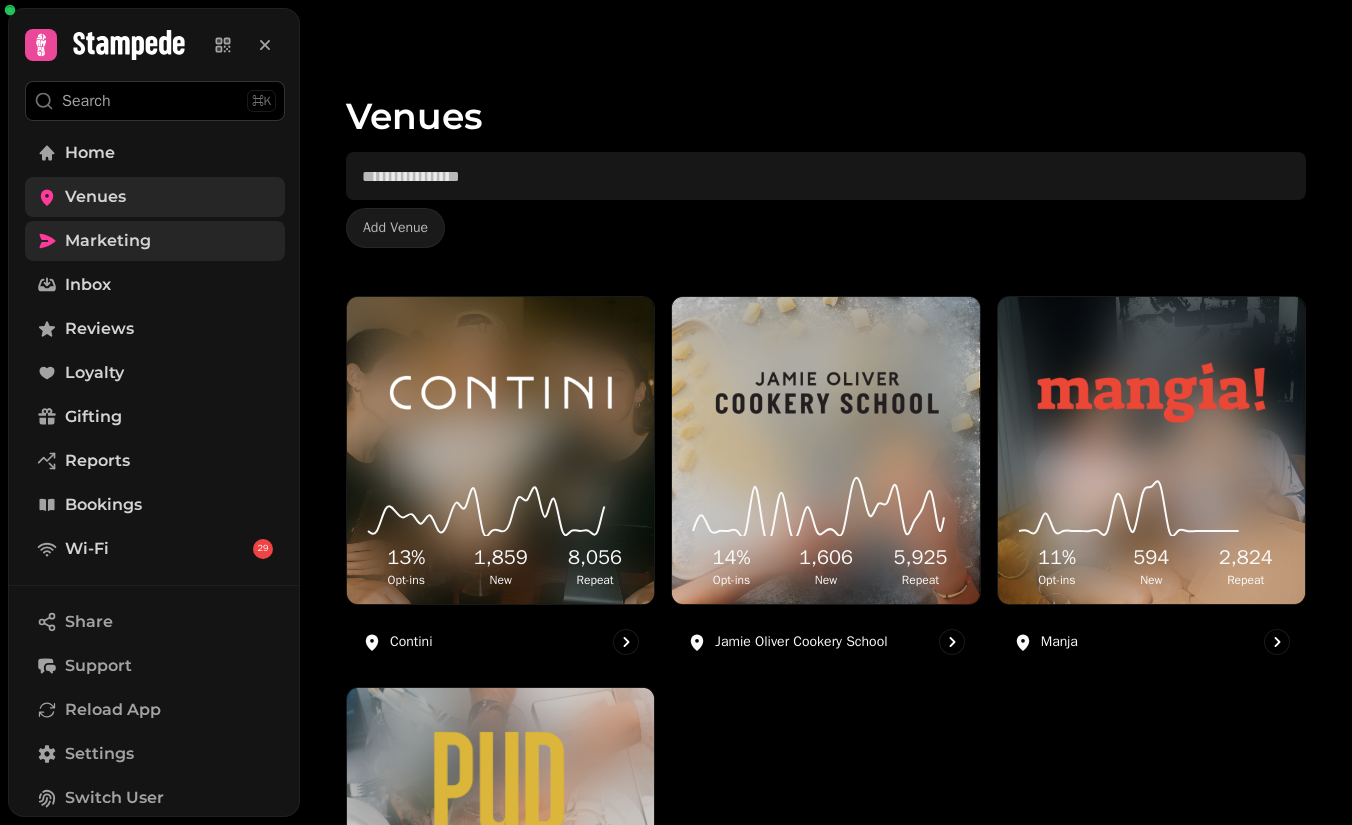 click on "Marketing" at bounding box center [155, 241] 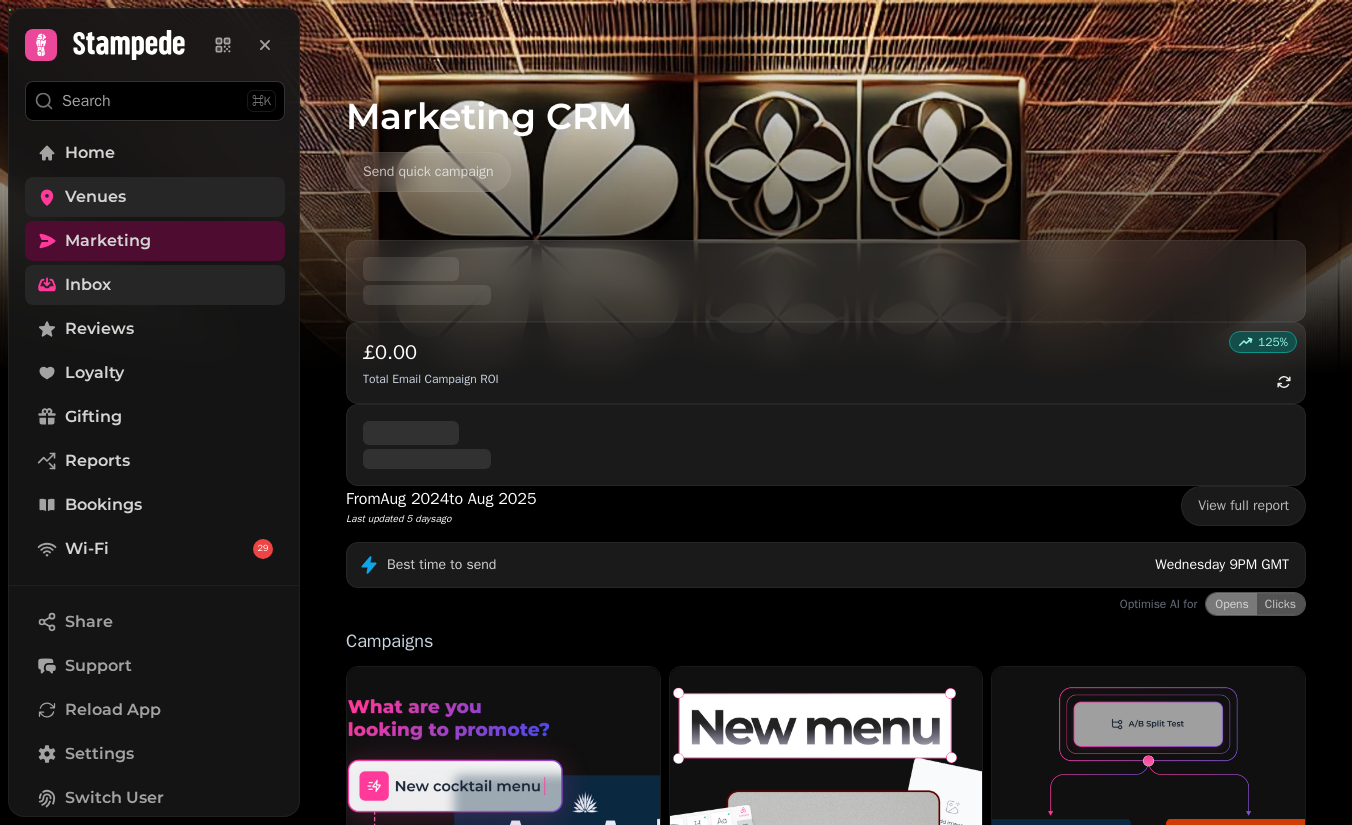click on "Inbox" at bounding box center (155, 285) 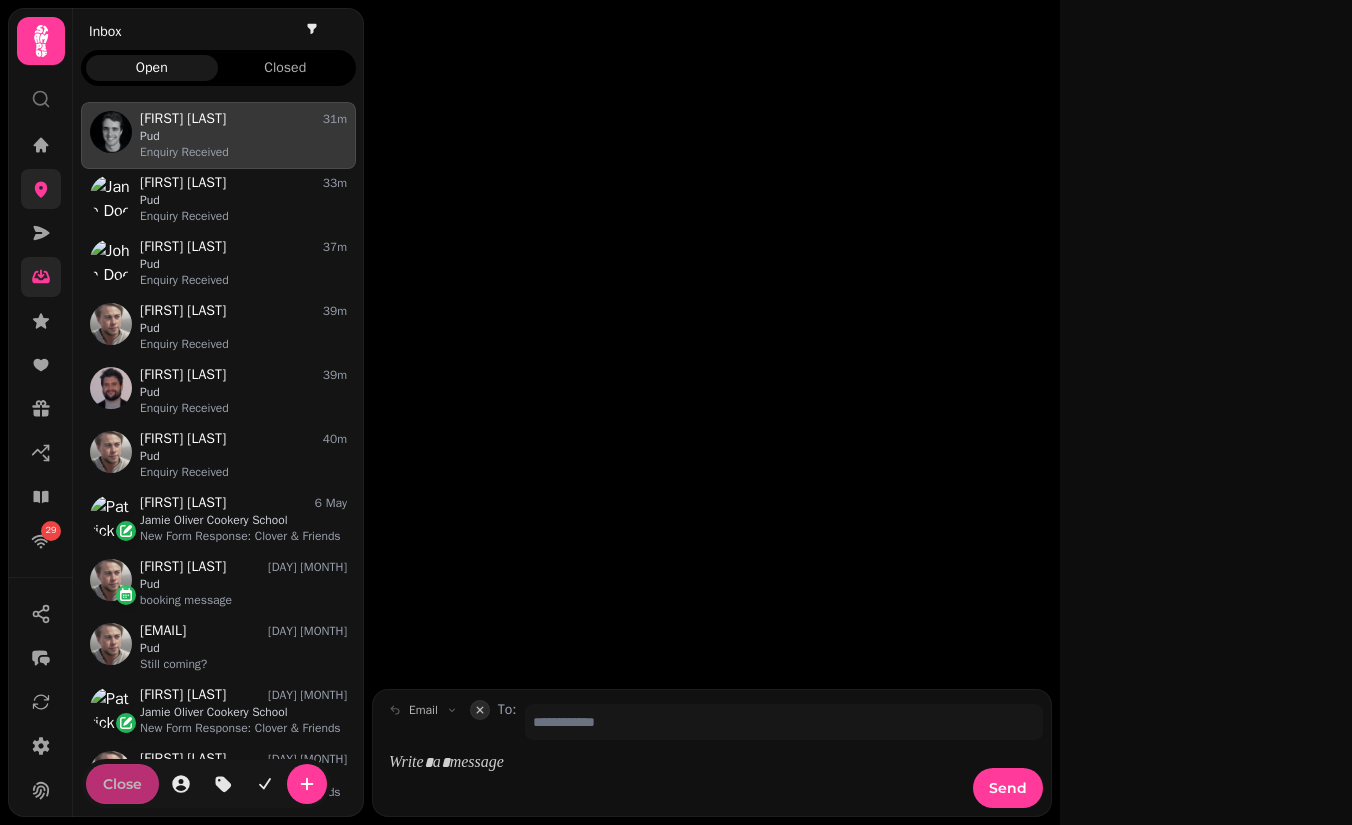 scroll, scrollTop: 1, scrollLeft: 1, axis: both 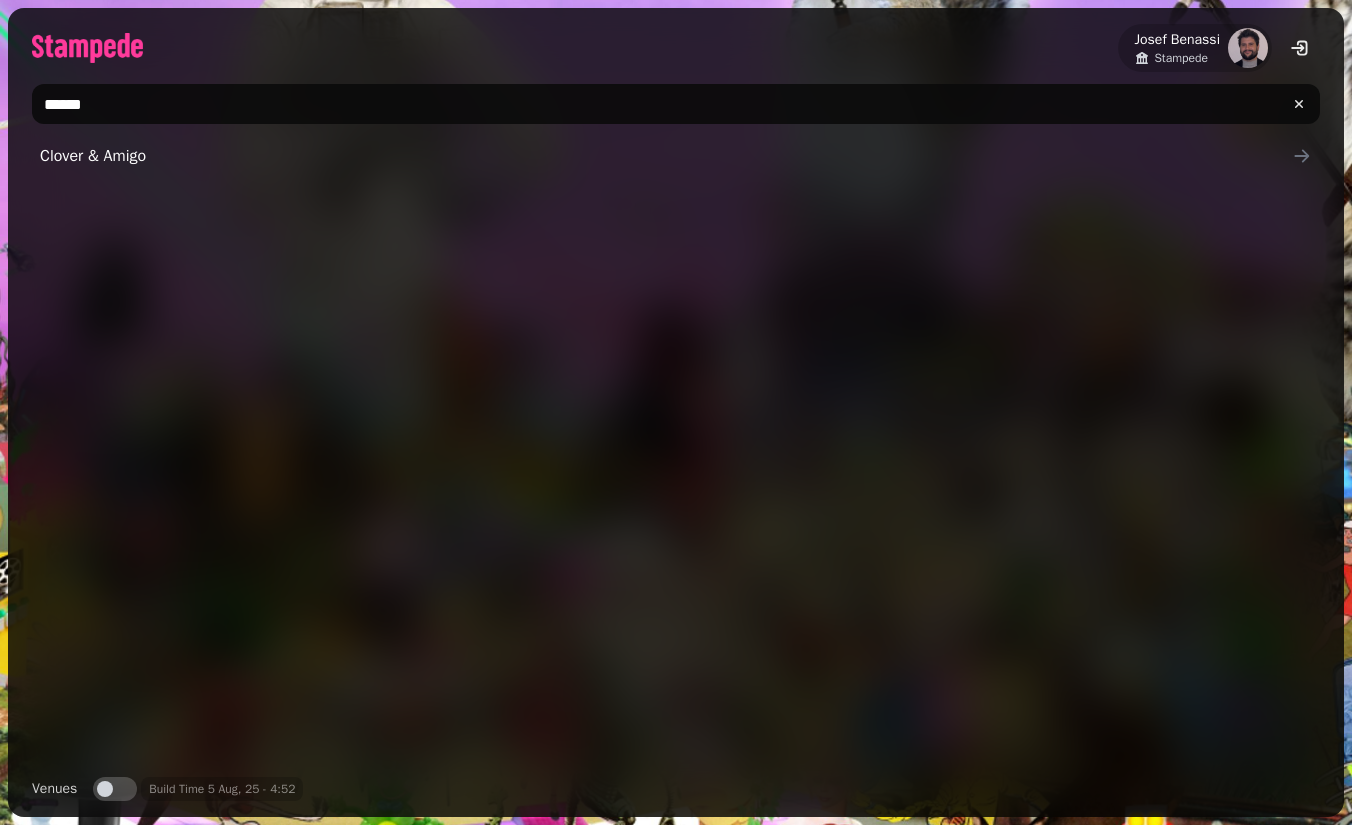 click on "******" at bounding box center [676, 104] 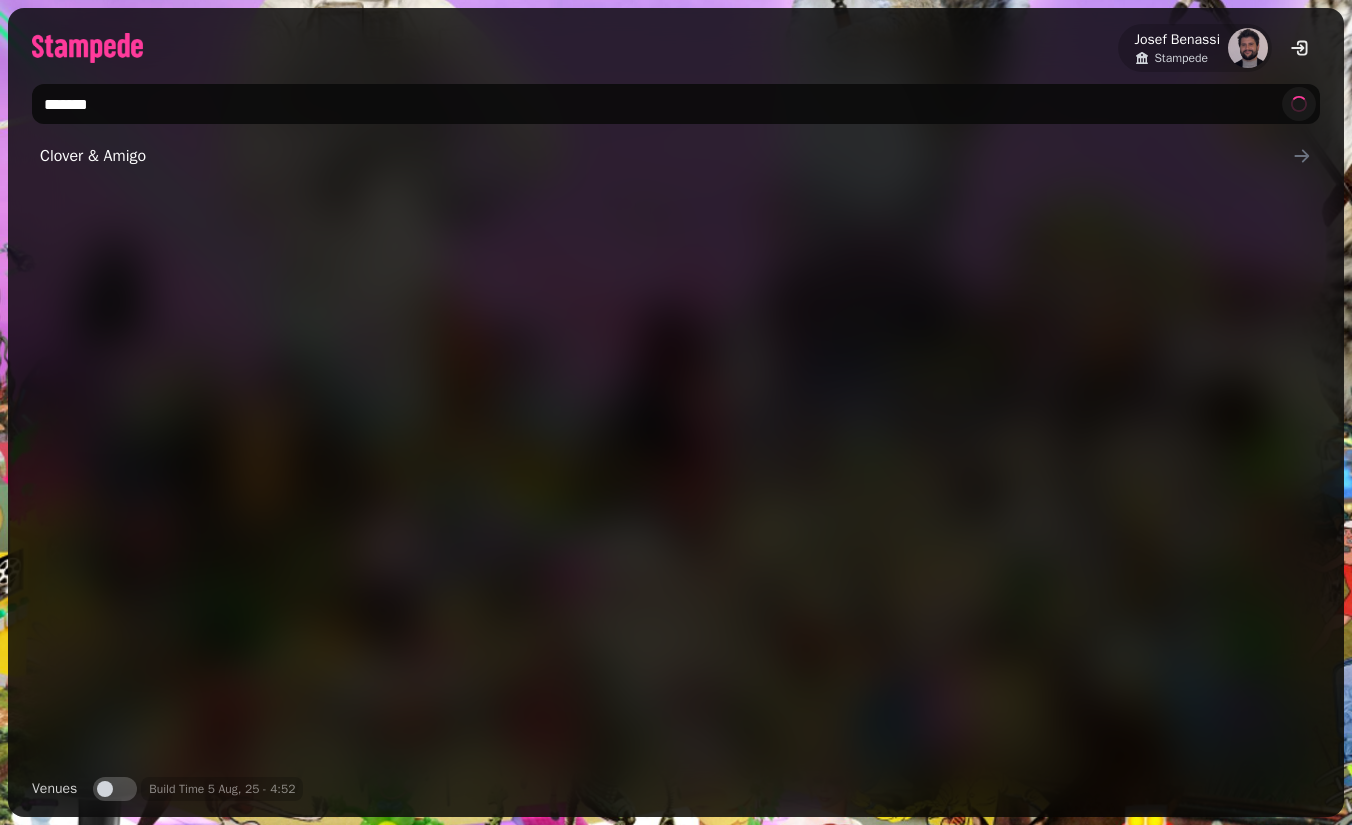 type on "********" 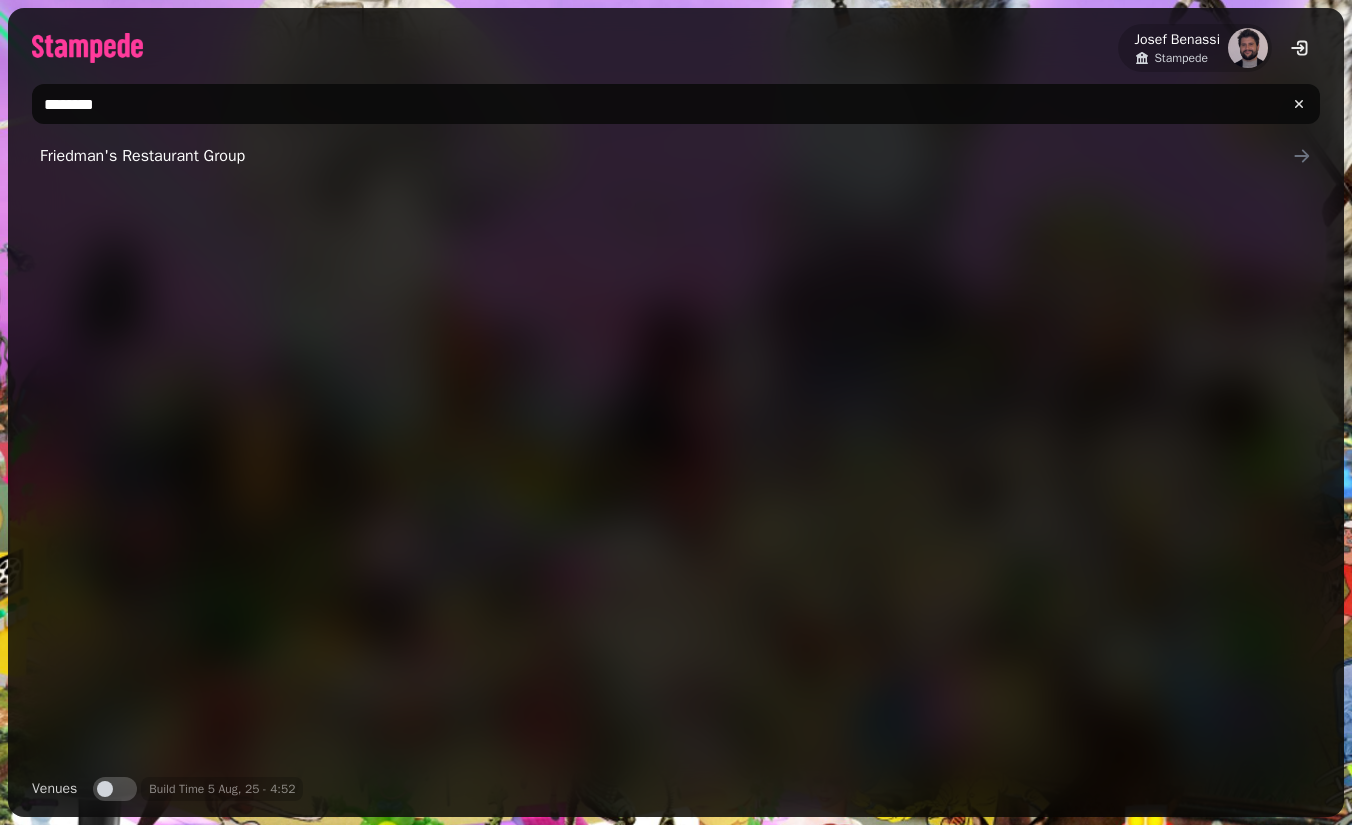 click on "Friedman's Restaurant Group" at bounding box center [666, 156] 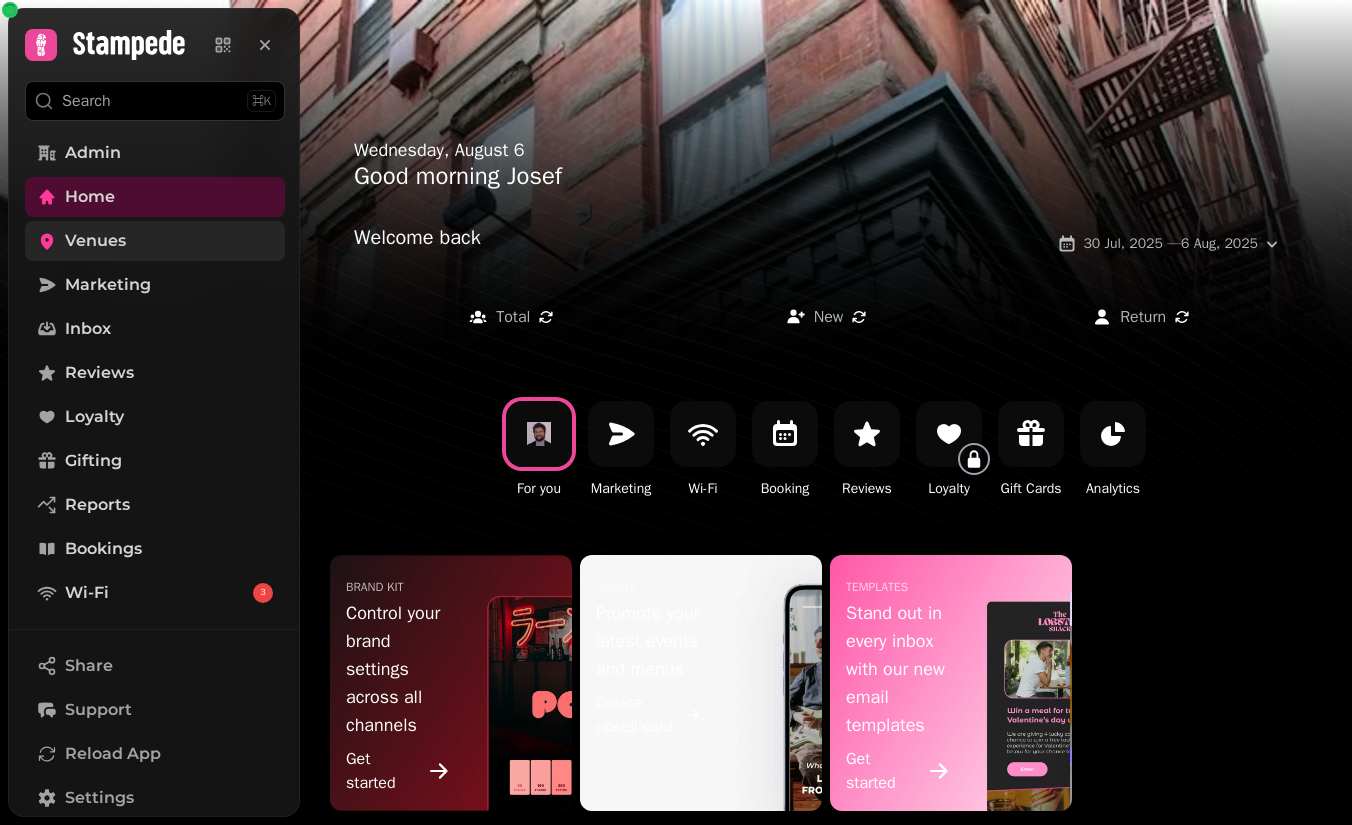 click on "Venues" at bounding box center (155, 241) 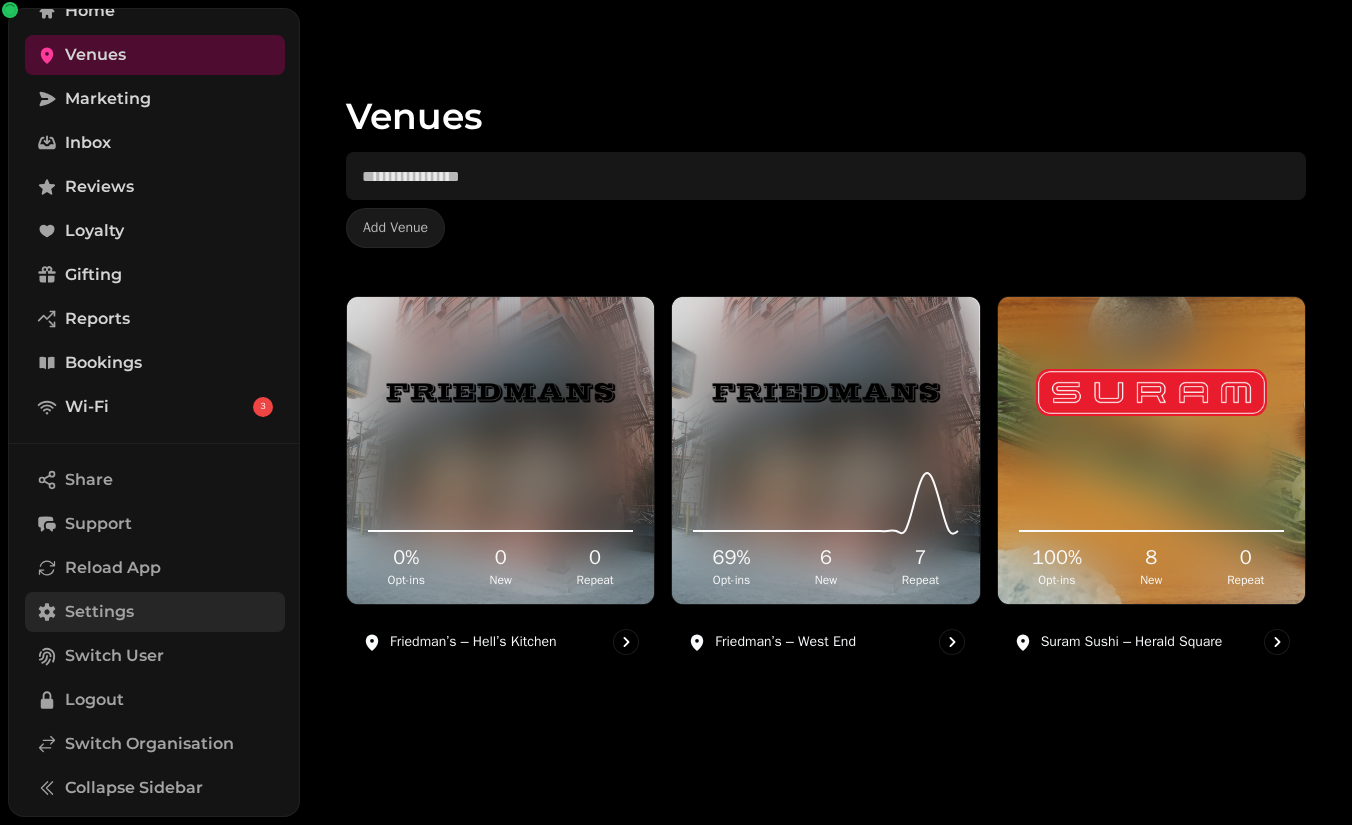 click on "Settings" at bounding box center (155, 612) 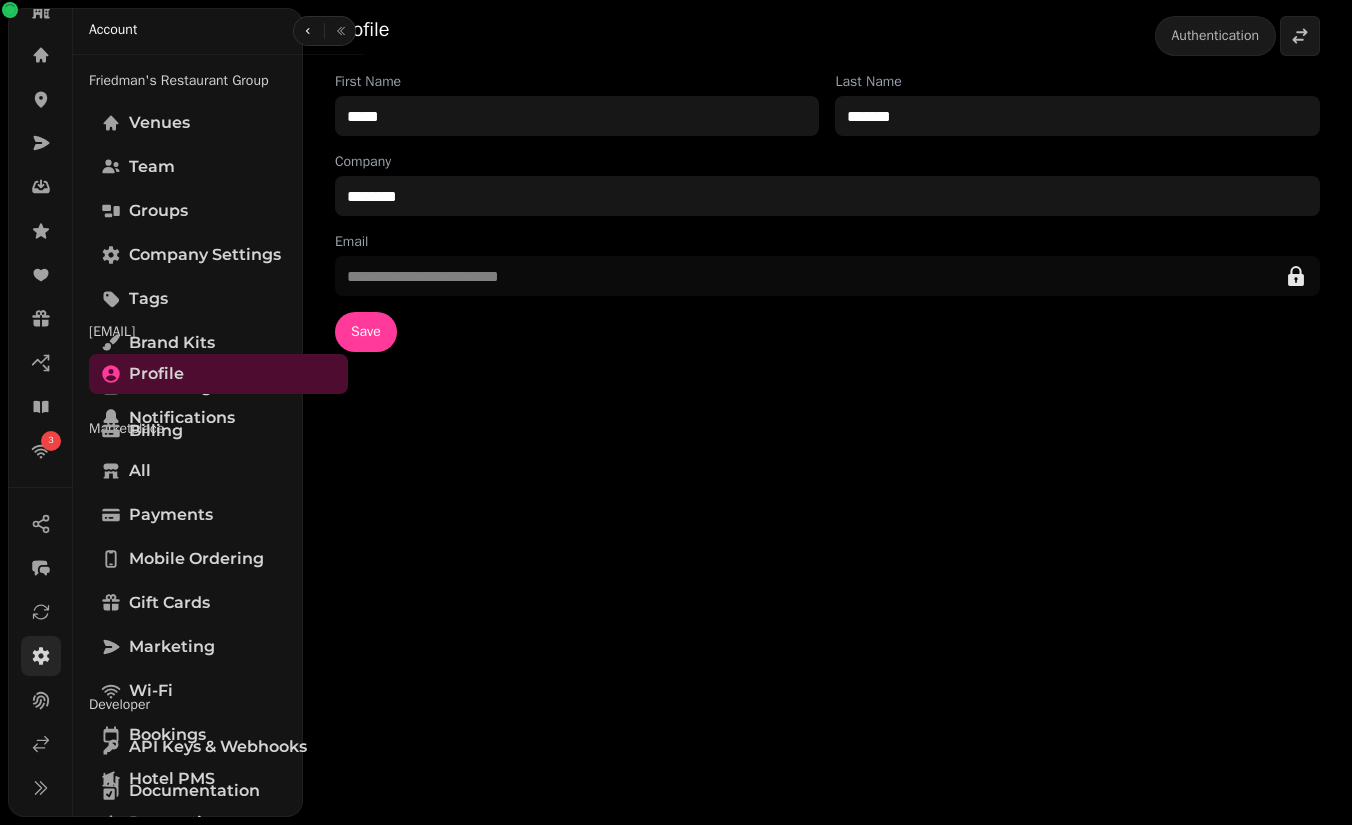 scroll, scrollTop: 134, scrollLeft: 0, axis: vertical 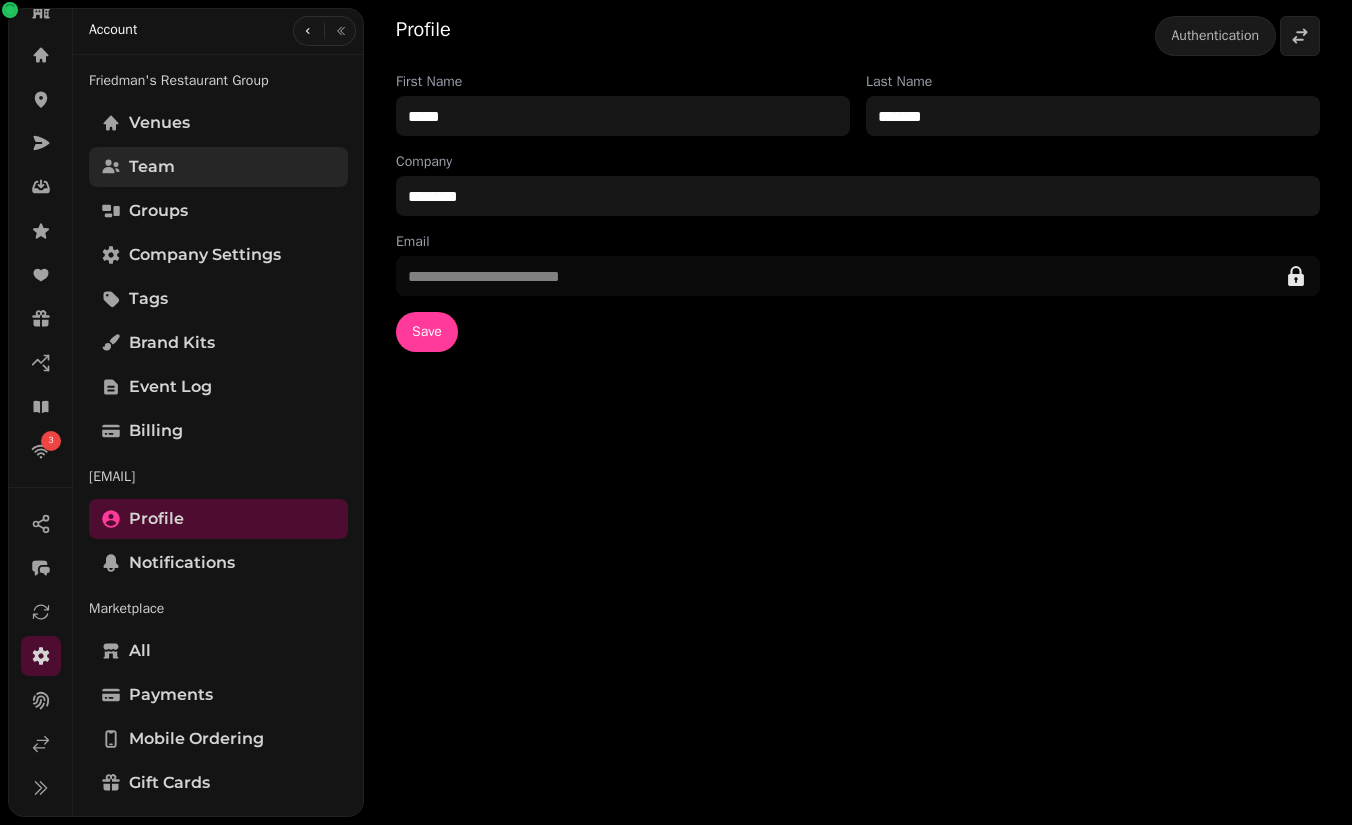 click on "Team" at bounding box center [218, 167] 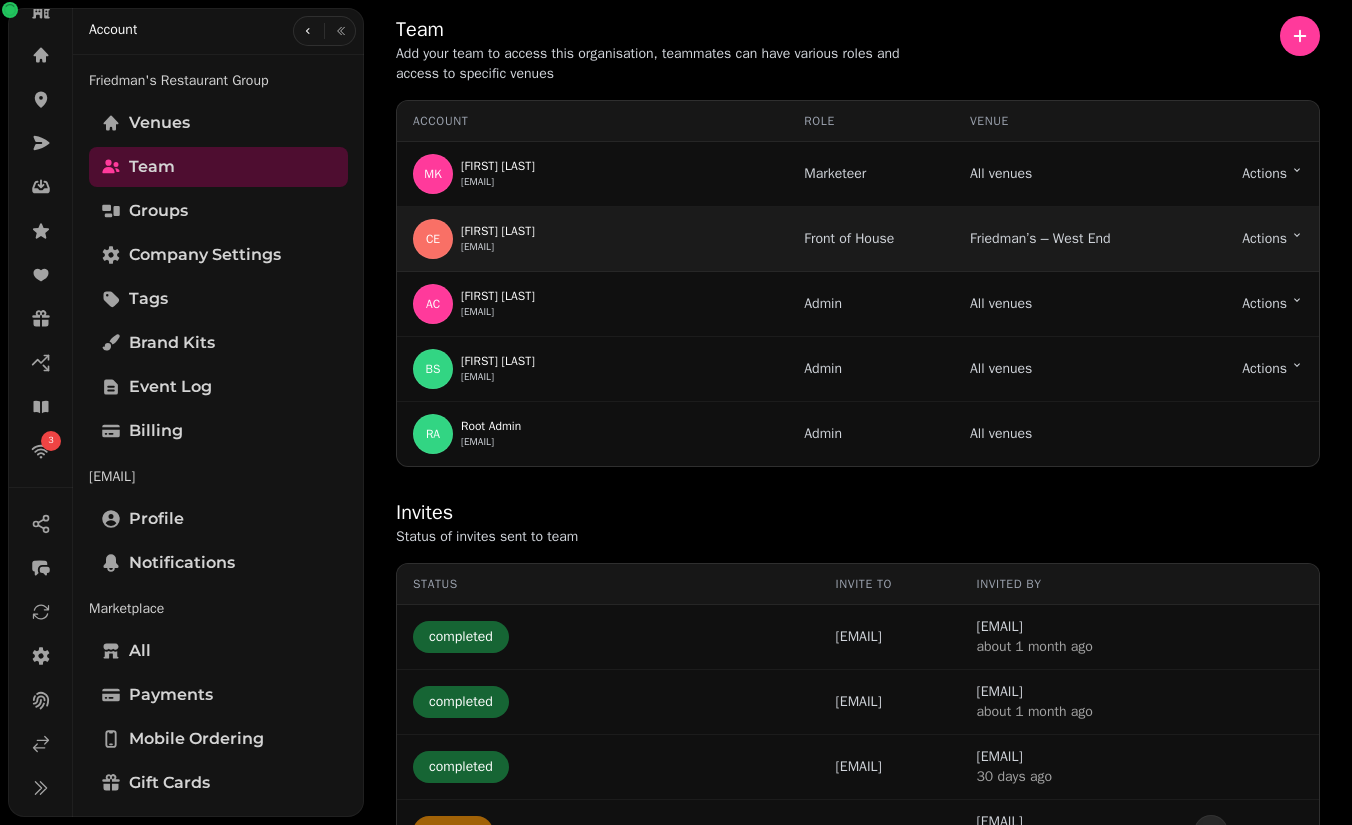 click on "Team Add your team to access this organisation, teammates can have various roles and access to specific venues Account Role Venue MK [FIRST] [LAST] [EMAIL] Marketeer All venues Actions Toggle menu CE [FIRST] [LAST] [EMAIL] Front of House Friedman’s – West End Actions Toggle menu AC [FIRST] [LAST] [EMAIL] Admin All venues Actions Toggle menu BS [FIRST] [LAST] [EMAIL] Admin All venues Actions Toggle menu RA Root Admin [EMAIL] Admin All venues Invites Status of invites sent to team Status Invite to Invited by completed [EMAIL] [EMAIL] about 1 month ago completed [EMAIL] [EMAIL] about 1 month ago completed [EMAIL] [EMAIL] 30 days ago pending [EMAIL] [EMAIL] about 1 month ago completed [EMAIL] [EMAIL] about 1 month ago
Account Venues Team" at bounding box center (676, 412) 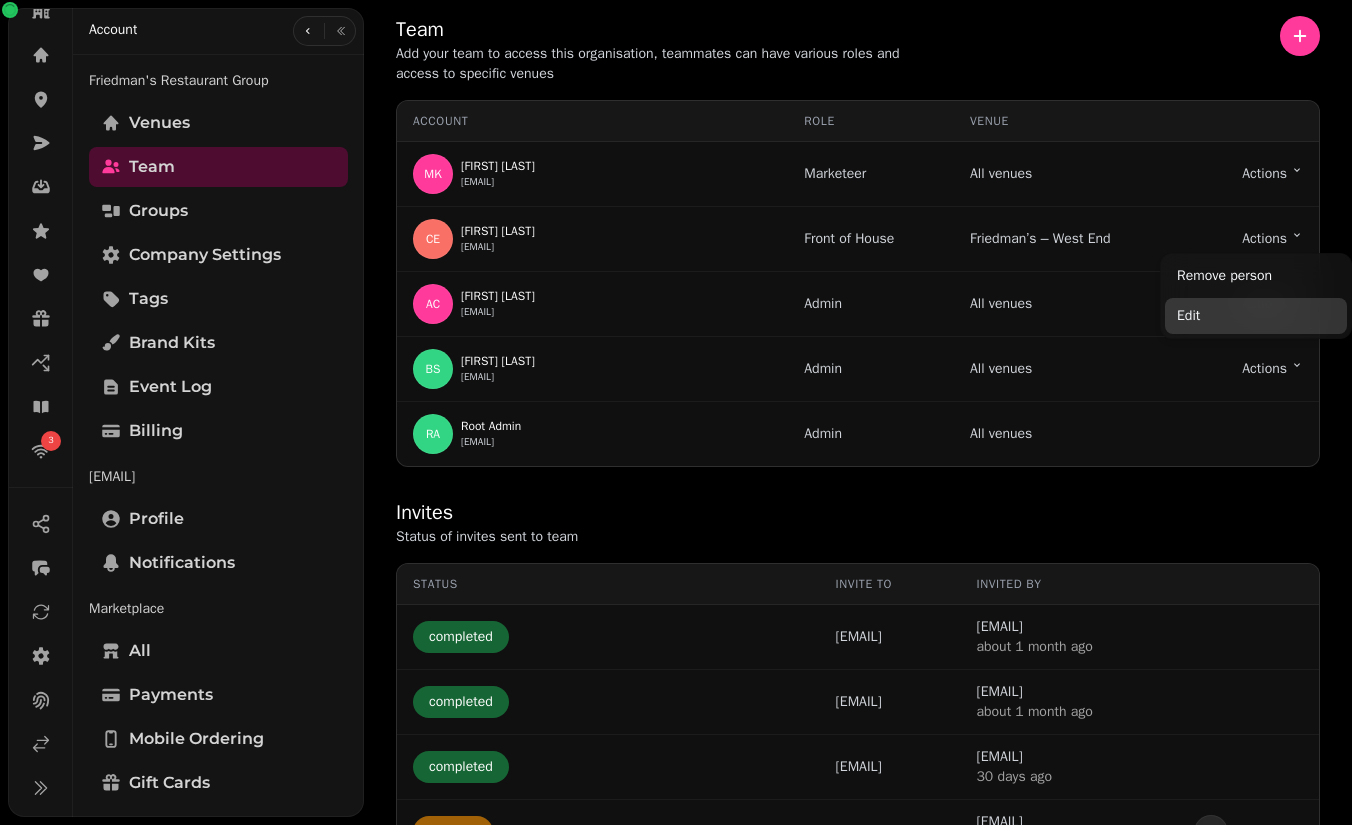 click on "Edit" at bounding box center [1256, 316] 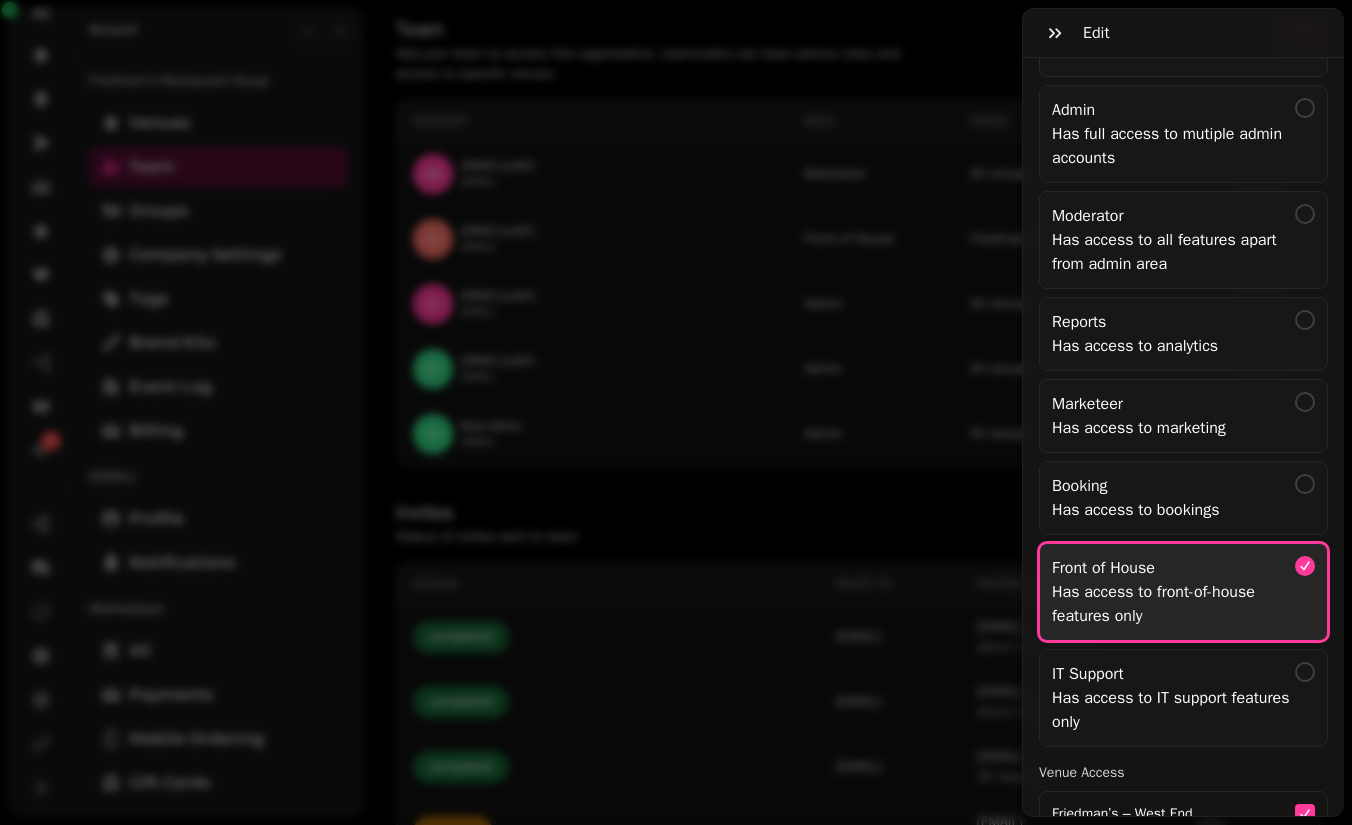 scroll, scrollTop: 337, scrollLeft: 0, axis: vertical 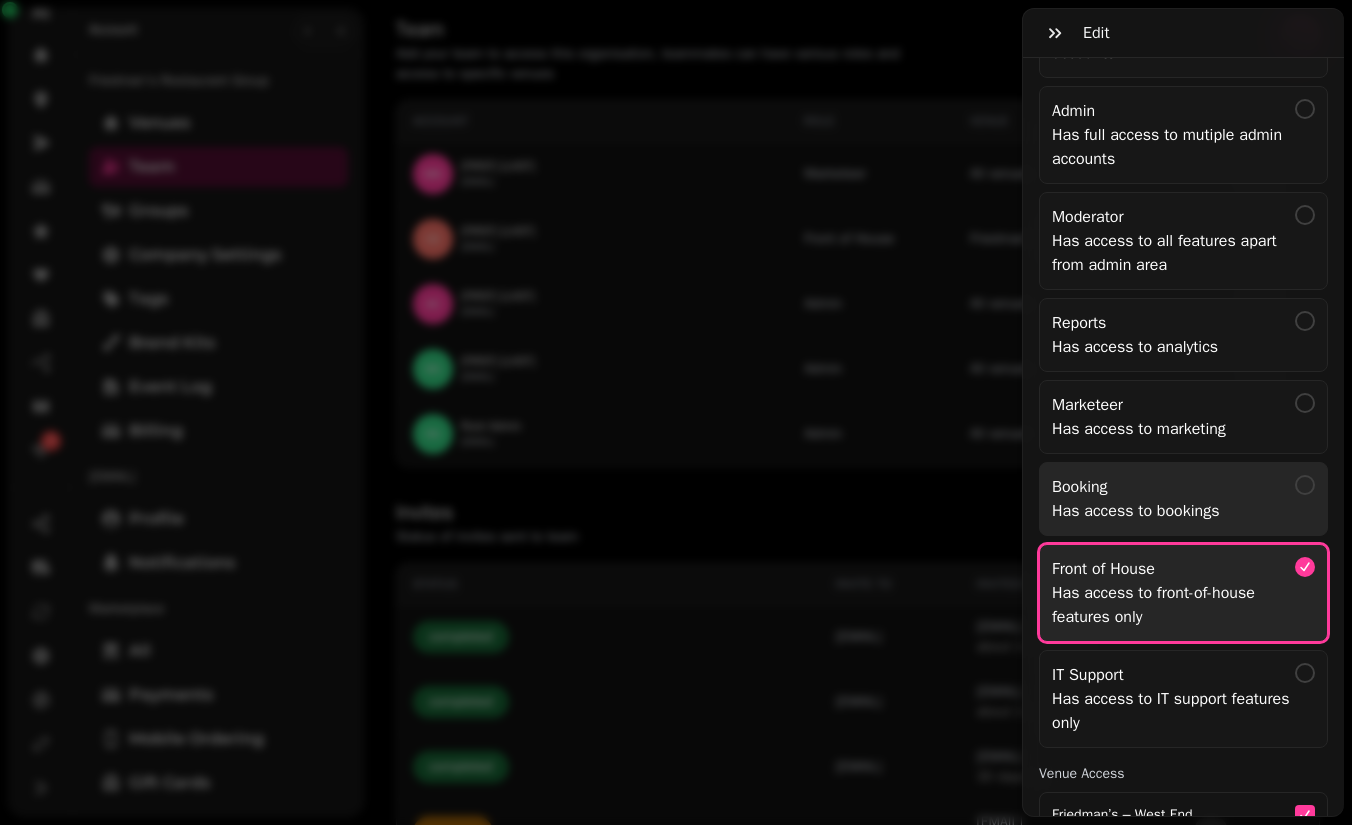 click on "Has access to bookings" at bounding box center (1173, 511) 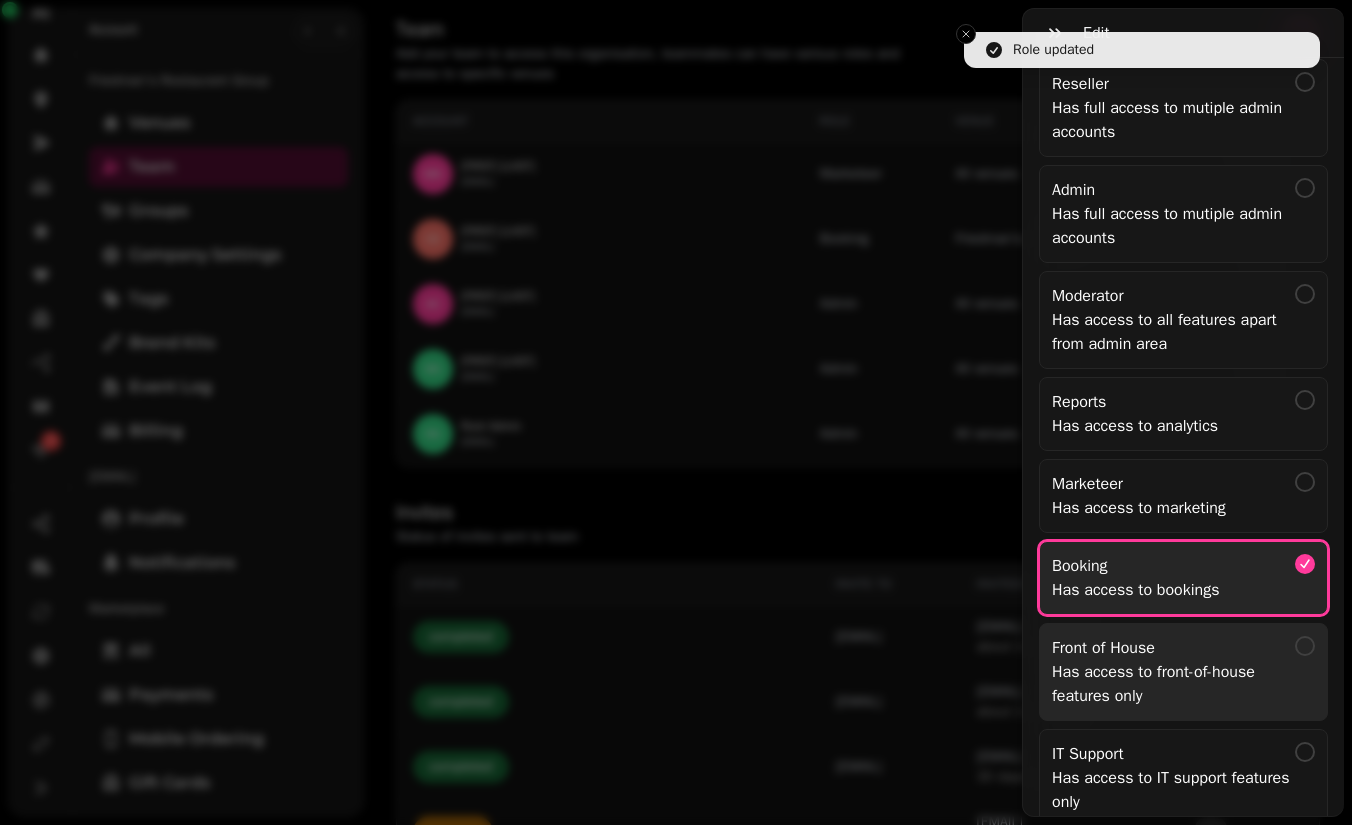 scroll, scrollTop: 0, scrollLeft: 0, axis: both 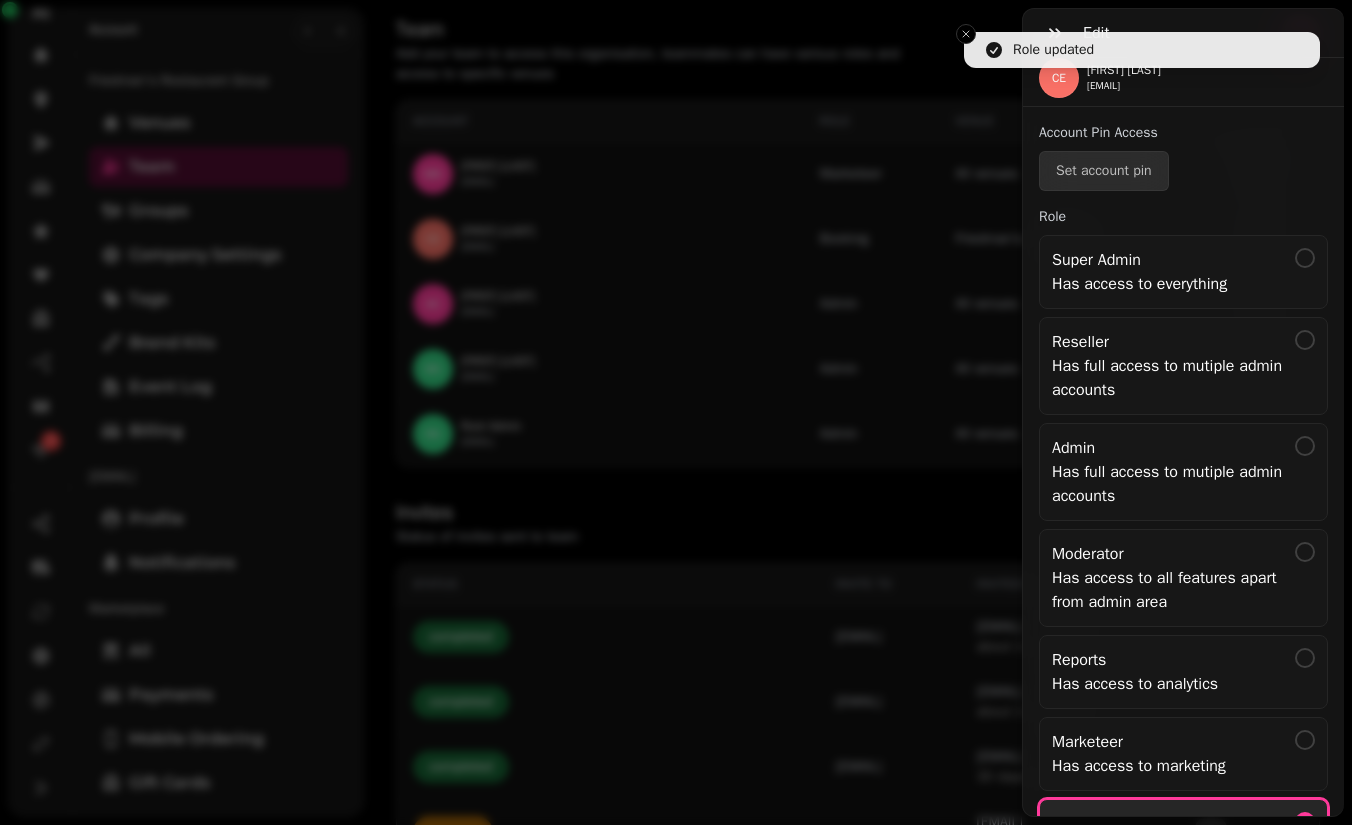 click on "Edit CE Carla Esguerra carla@friedmansnyc.com Account Pin Access Set account pin Role Super Admin Has access to everything Reseller Has full access to mutiple admin accounts Admin Has full access to mutiple admin accounts Moderator Has access to all features apart from admin area Reports Has access to analytics Marketeer Has access to marketing Booking Has access to bookings Front of House Has access to front-of-house features only IT Support Has access to IT support features only Venue Access Friedman’s – West End Friedman’s – Hell’s Kitchen Suram Sushi – Herald Square  Save" at bounding box center [676, 420] 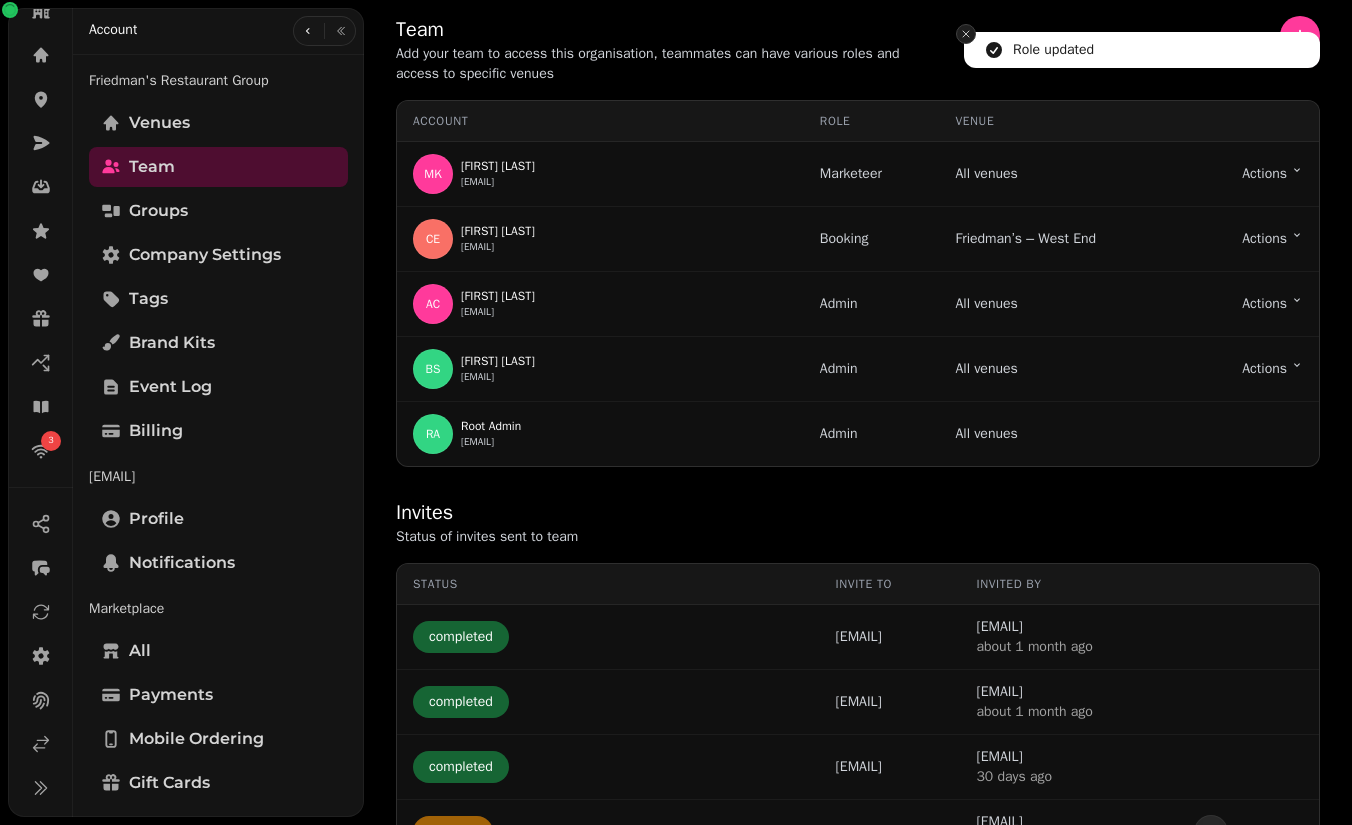 click 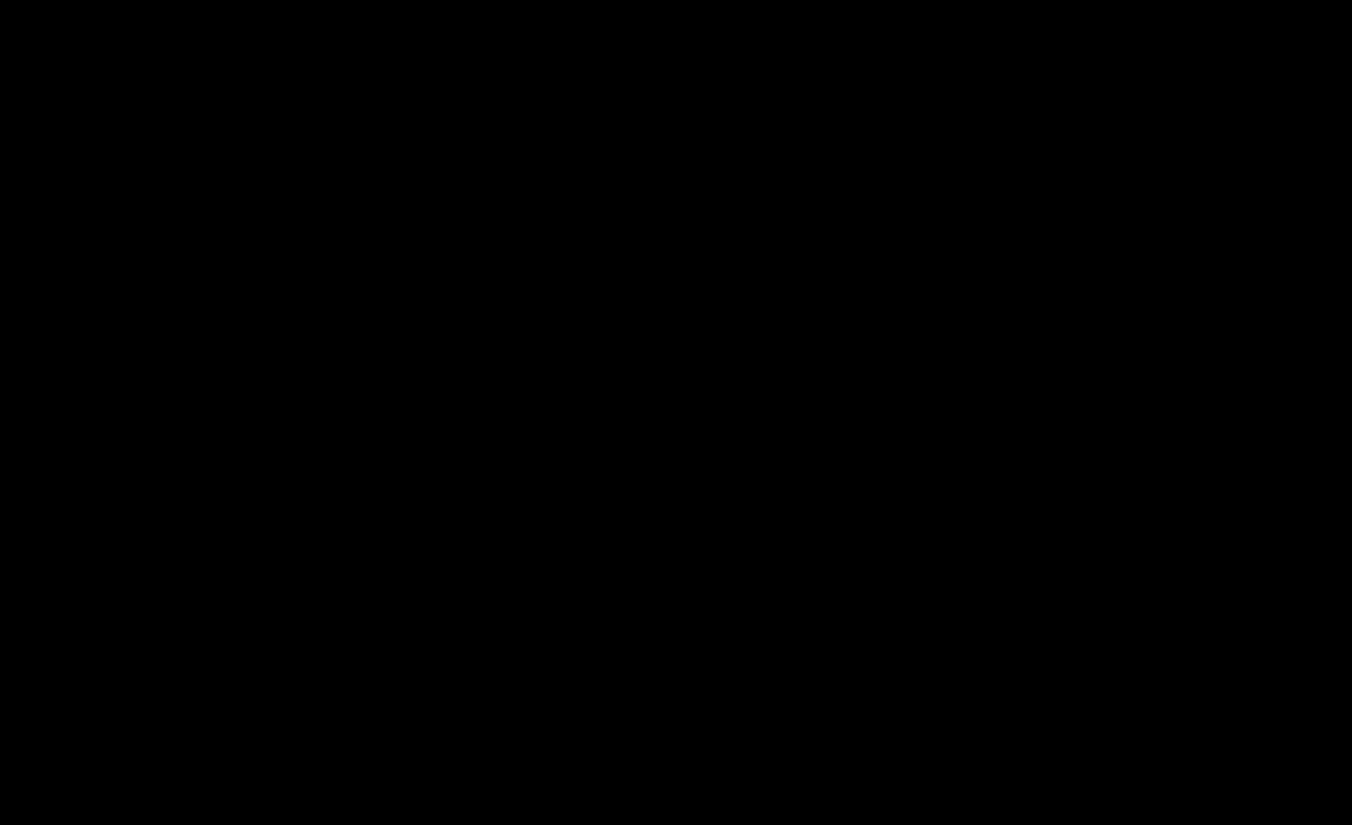 scroll, scrollTop: 0, scrollLeft: 0, axis: both 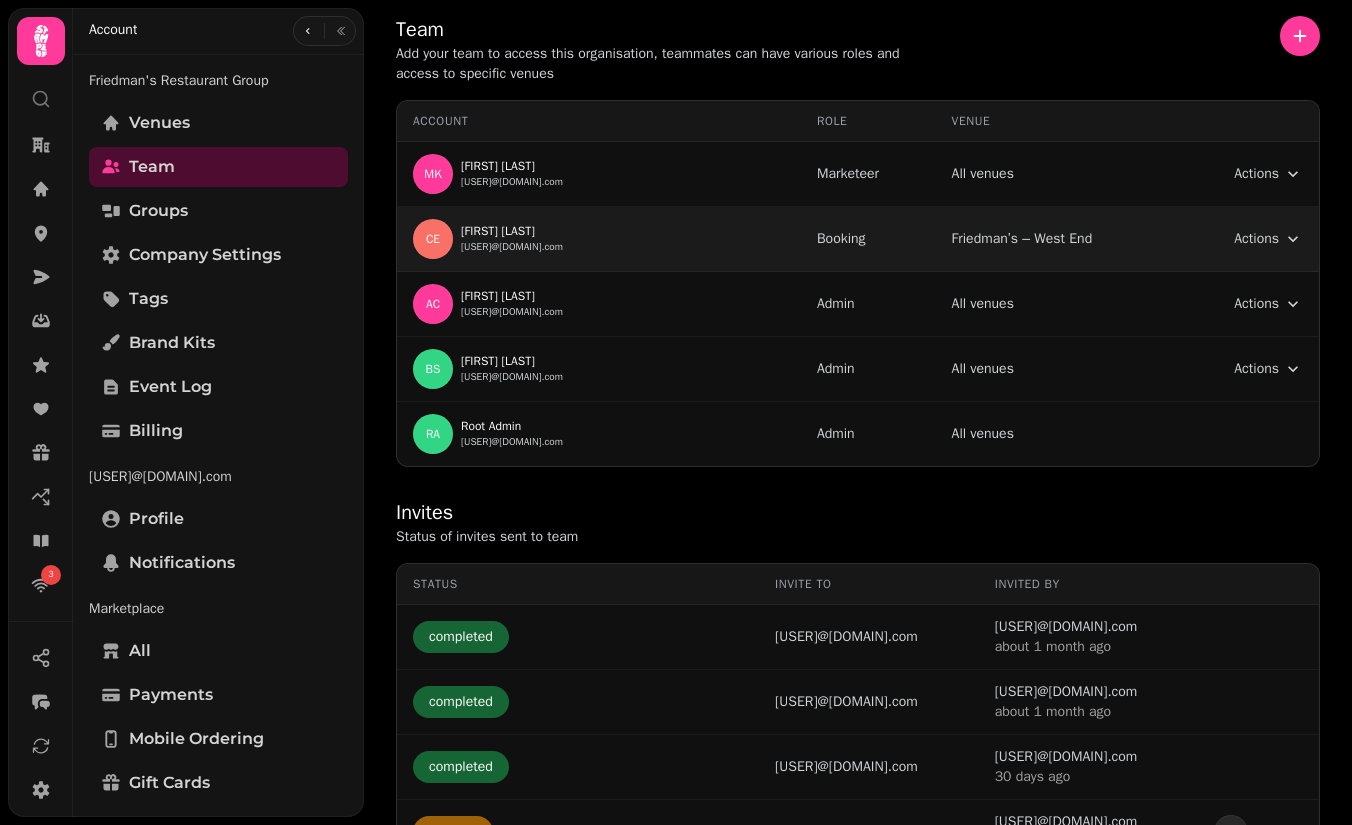 click on "3 Team Add your team to access this organisation, teammates can have various roles and access to specific venues Account Role Venue MK [FIRST] [LAST] [USER]@[DOMAIN].com Marketeer All venues Actions Toggle menu CE [FIRST] [LAST] [USER]@[DOMAIN].com Booking Friedman’s – West End Actions Toggle menu AC [FIRST] [LAST] [USER]@[DOMAIN].com Admin All venues Actions Toggle menu BS [FIRST] [LAST] [USER]@[DOMAIN].com Admin All venues Invites Status of invites sent to team Status Invite to Invited by completed [USER]@[DOMAIN].com [USER]@[DOMAIN].com about 1 month ago completed [USER]@[DOMAIN].com [USER]@[DOMAIN].com about 1 month ago completed [USER]@[DOMAIN].com [USER]@[DOMAIN].com 30 days ago pending [USER]@[DOMAIN].com [USER]@[DOMAIN].com about 1 month ago completed [USER]@[DOMAIN].com [USER]@[DOMAIN].com about 1 month ago
Account Venues Team Groups" at bounding box center [676, 412] 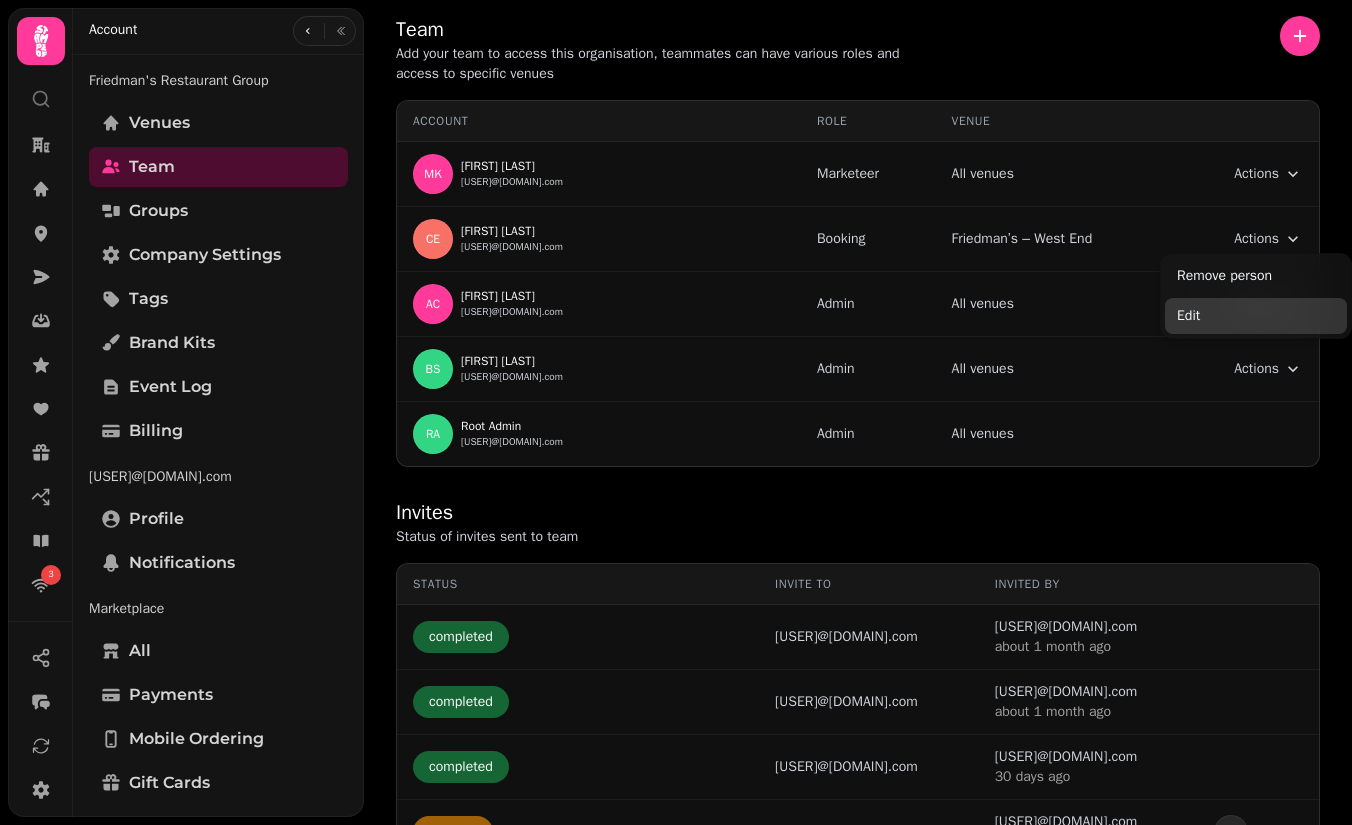 click on "Edit" at bounding box center (1256, 316) 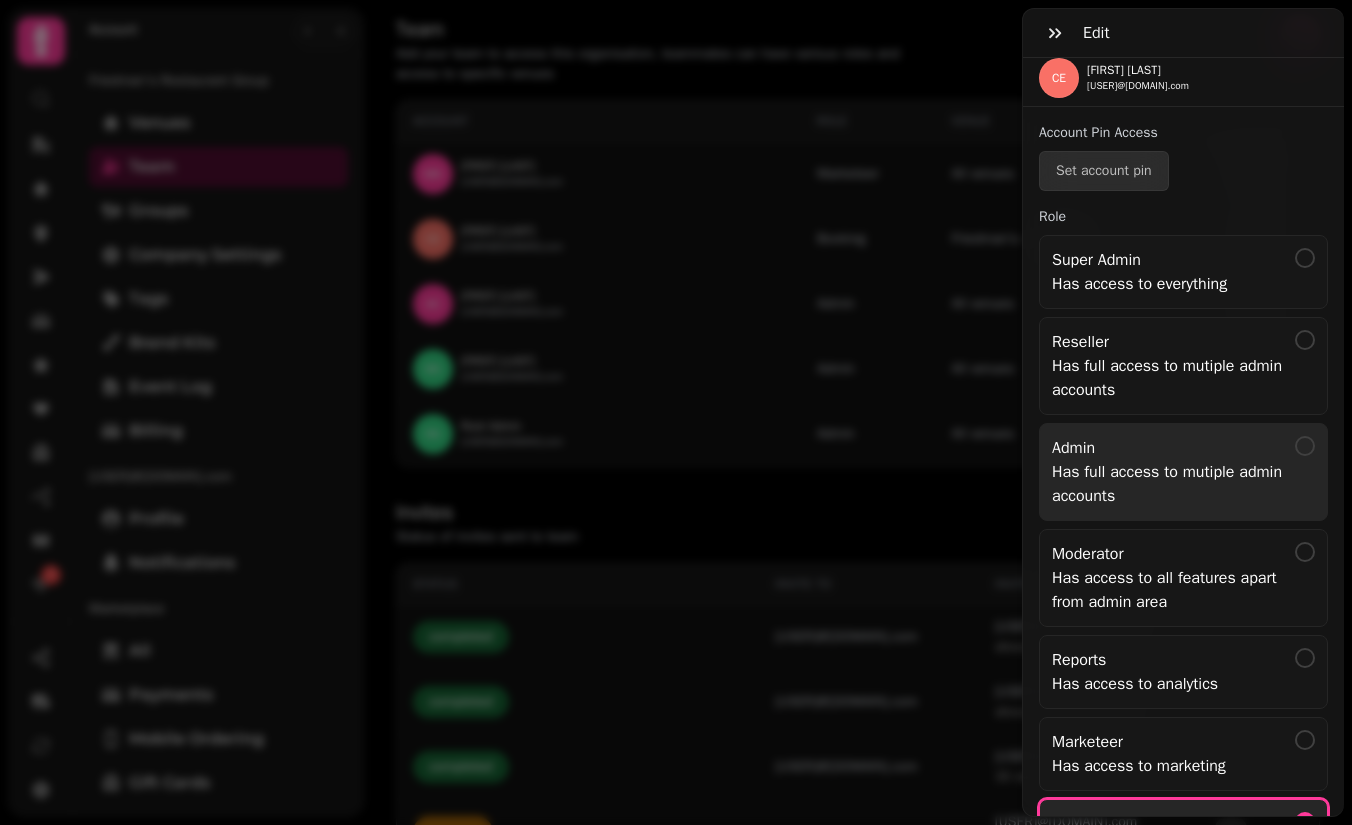 scroll, scrollTop: 526, scrollLeft: 0, axis: vertical 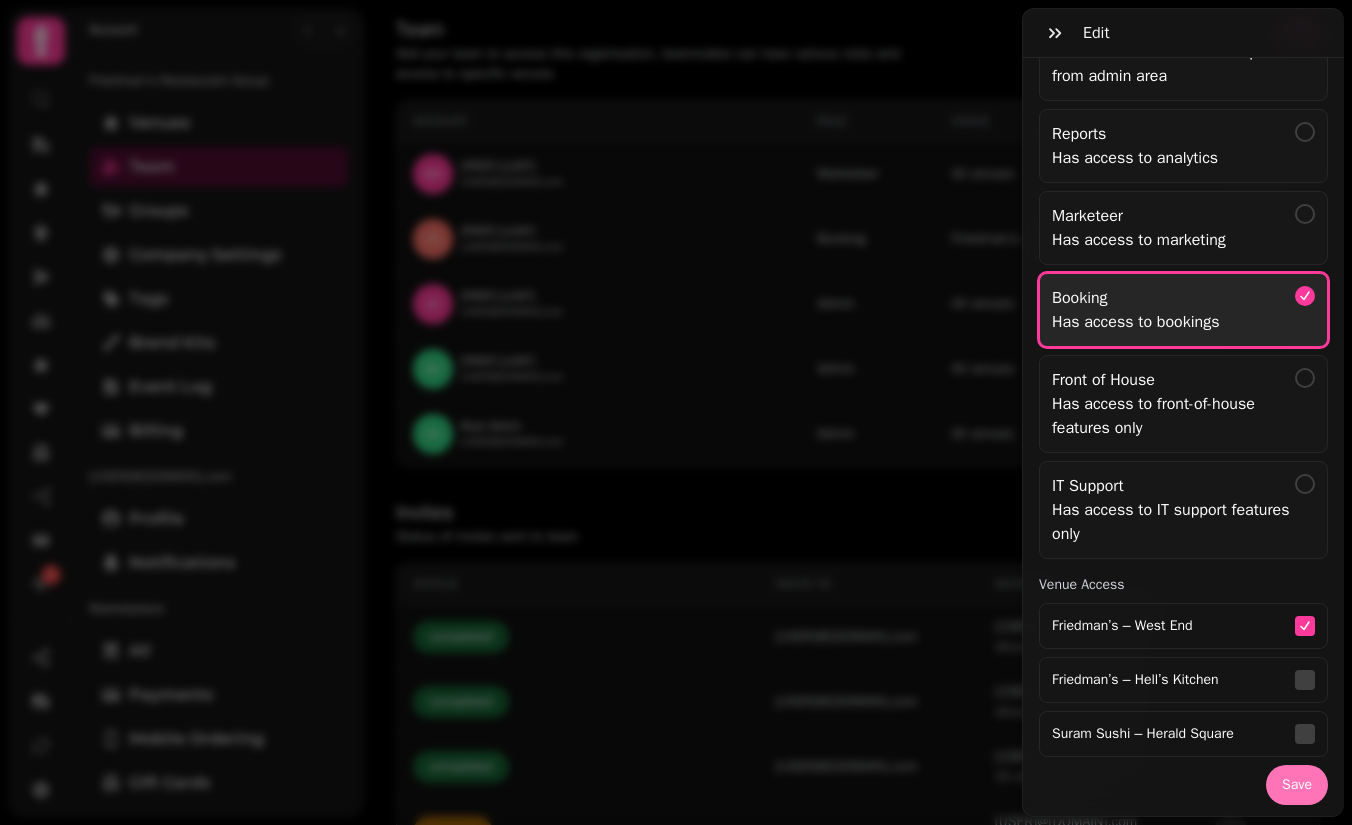 click on "Save" at bounding box center [1297, 785] 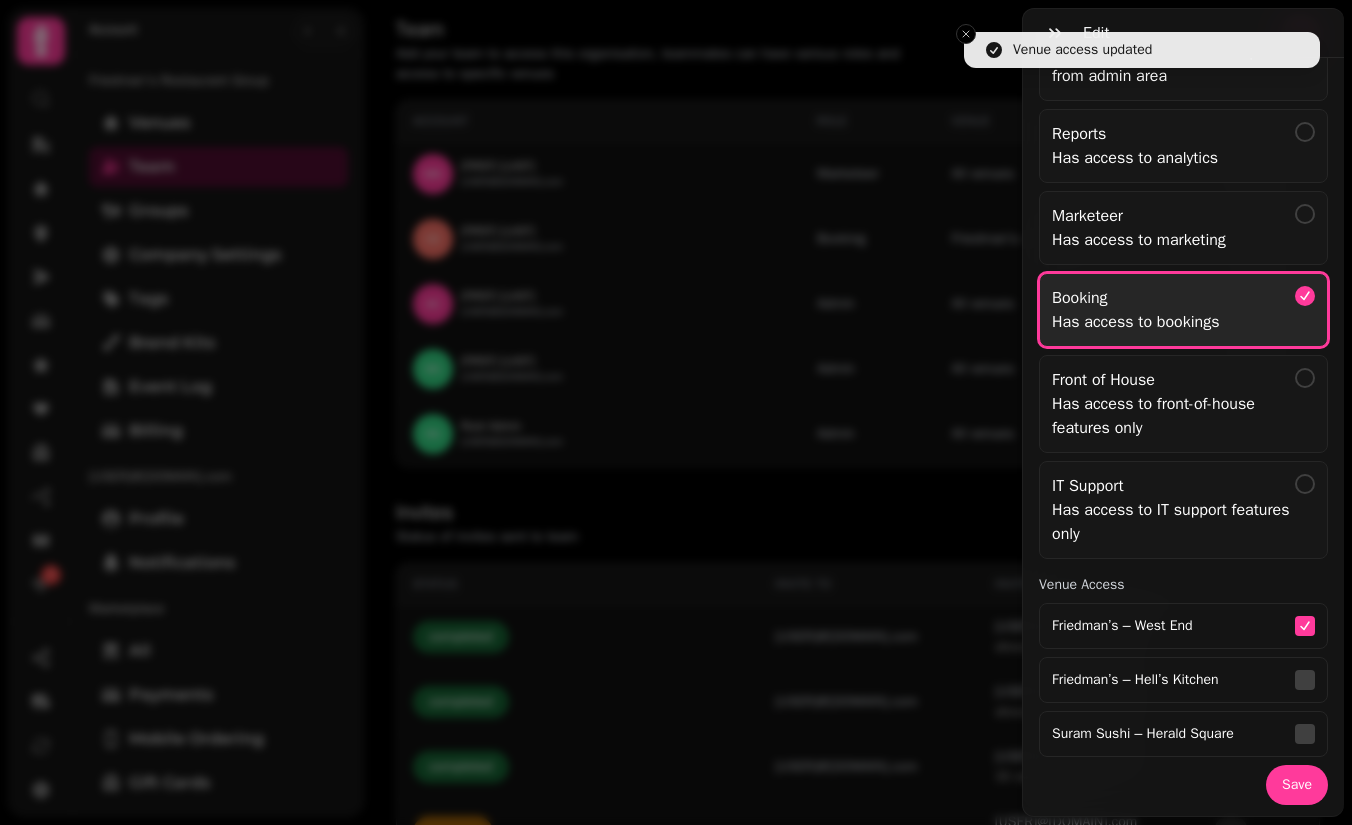 click on "Edit CE Carla Esguerra carla@friedmansnyc.com Account Pin Access Set account pin Role Super Admin Has access to everything Reseller Has full access to mutiple admin accounts Admin Has full access to mutiple admin accounts Moderator Has access to all features apart from admin area Reports Has access to analytics Marketeer Has access to marketing Booking Has access to bookings Front of House Has access to front-of-house features only IT Support Has access to IT support features only Venue Access Friedman’s – West End Friedman’s – Hell’s Kitchen Suram Sushi – Herald Square  Save" at bounding box center [676, 428] 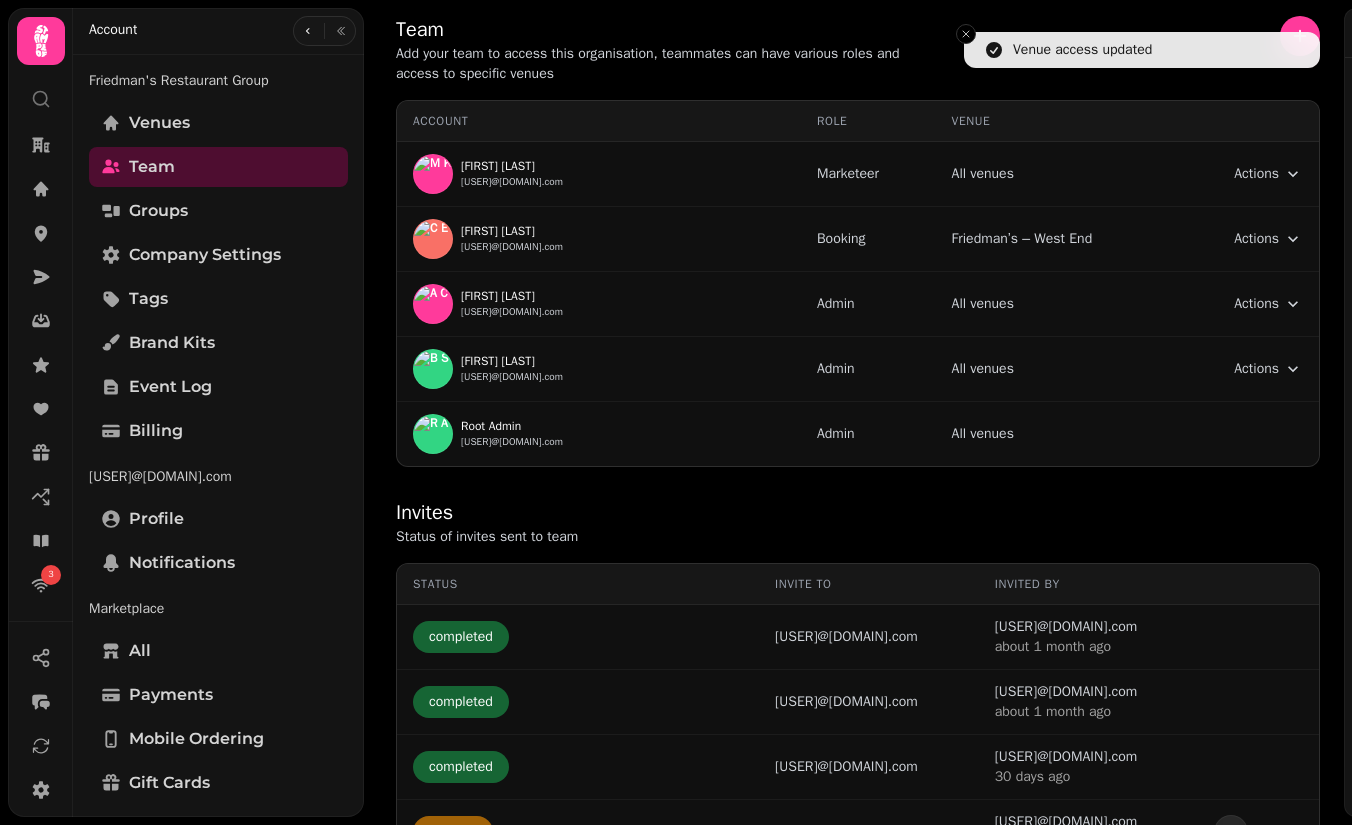 scroll, scrollTop: 0, scrollLeft: 0, axis: both 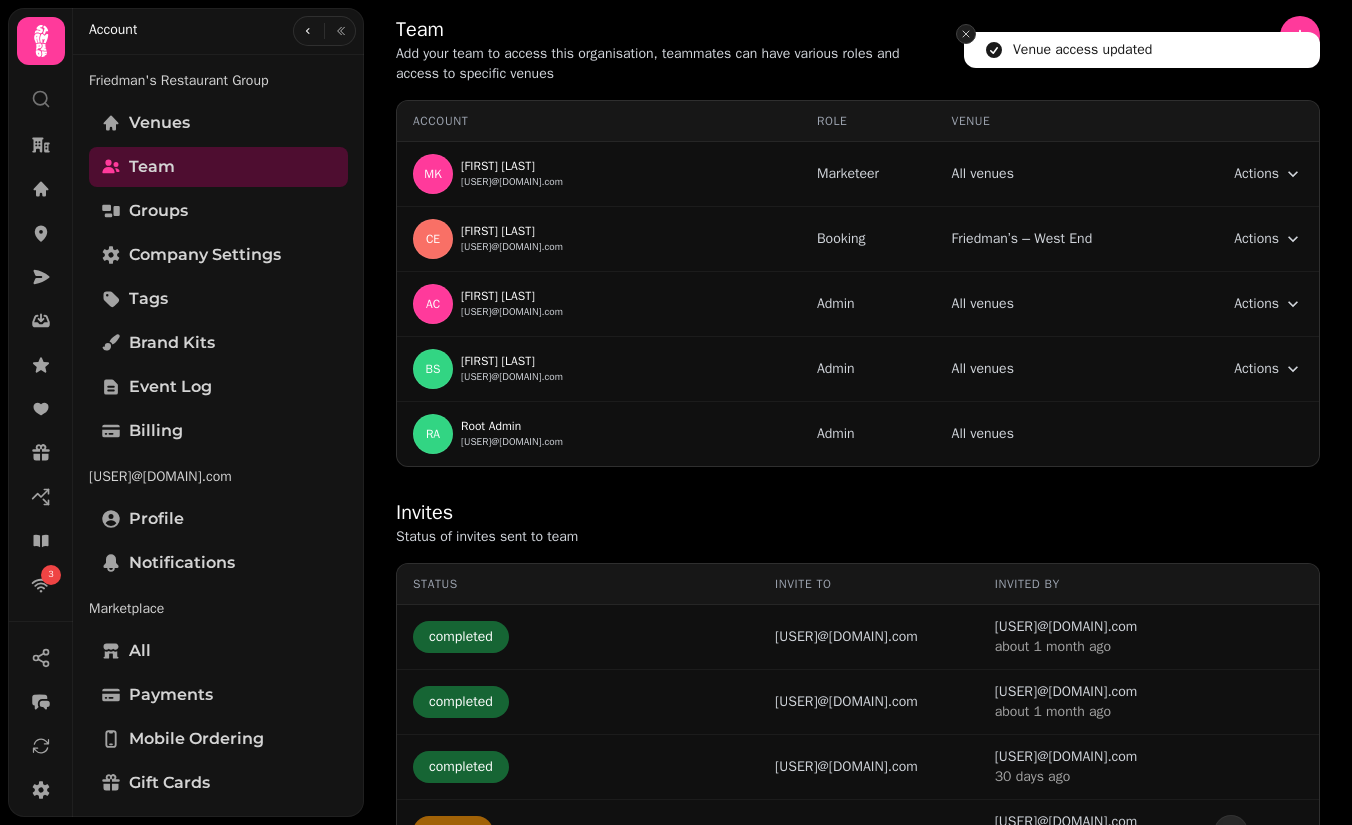 click 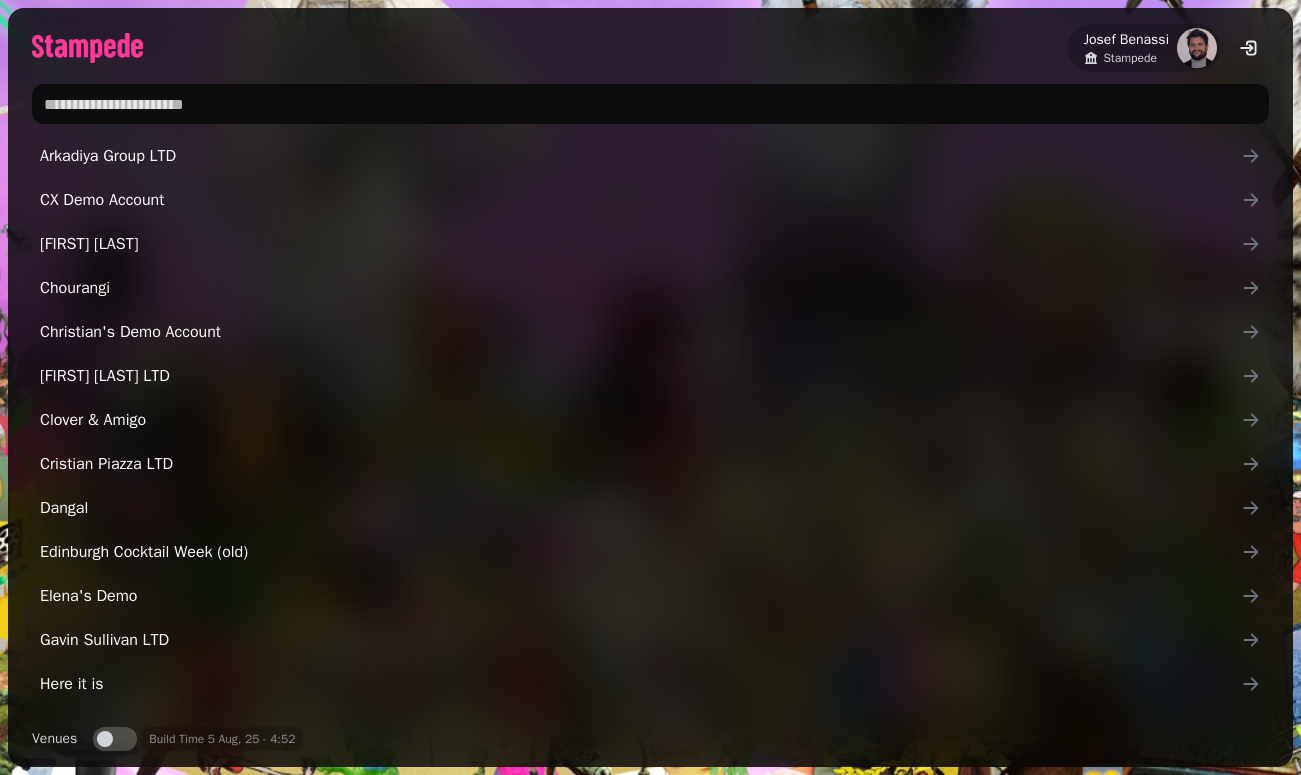 scroll, scrollTop: 0, scrollLeft: 0, axis: both 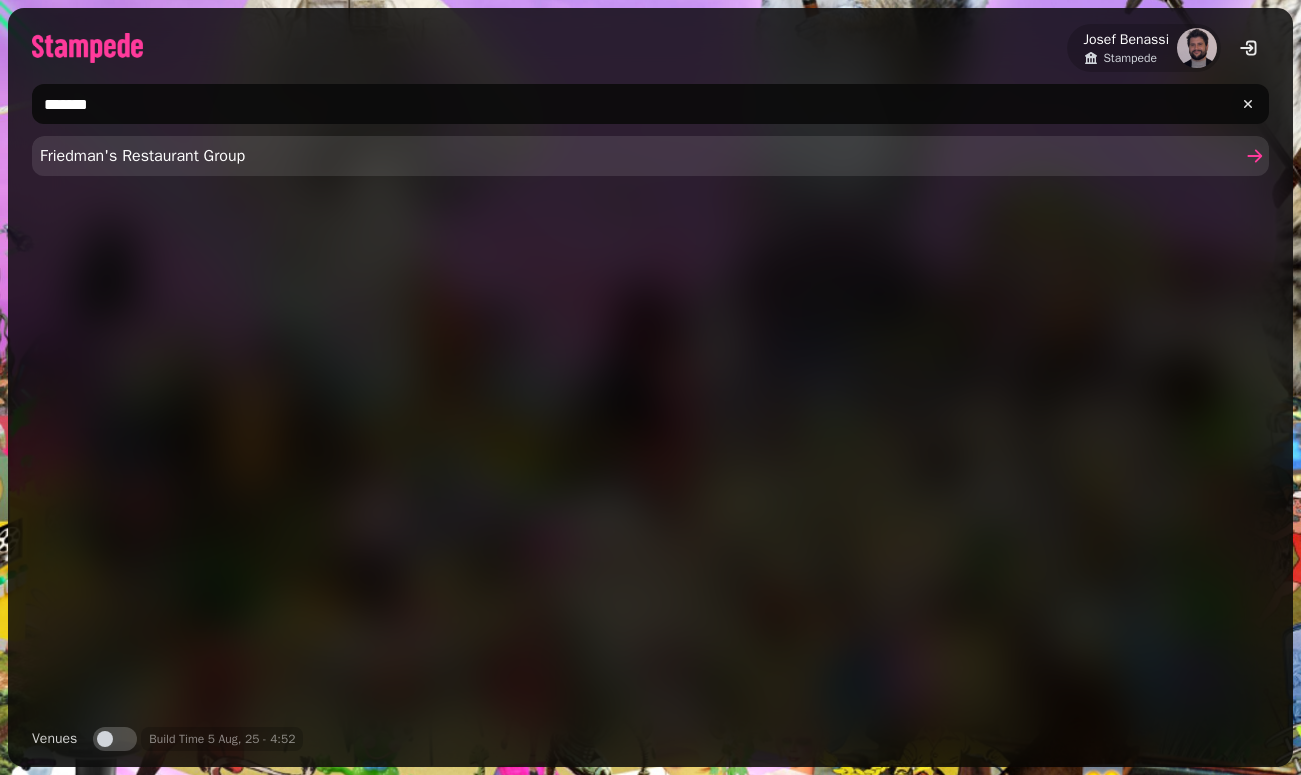type on "*******" 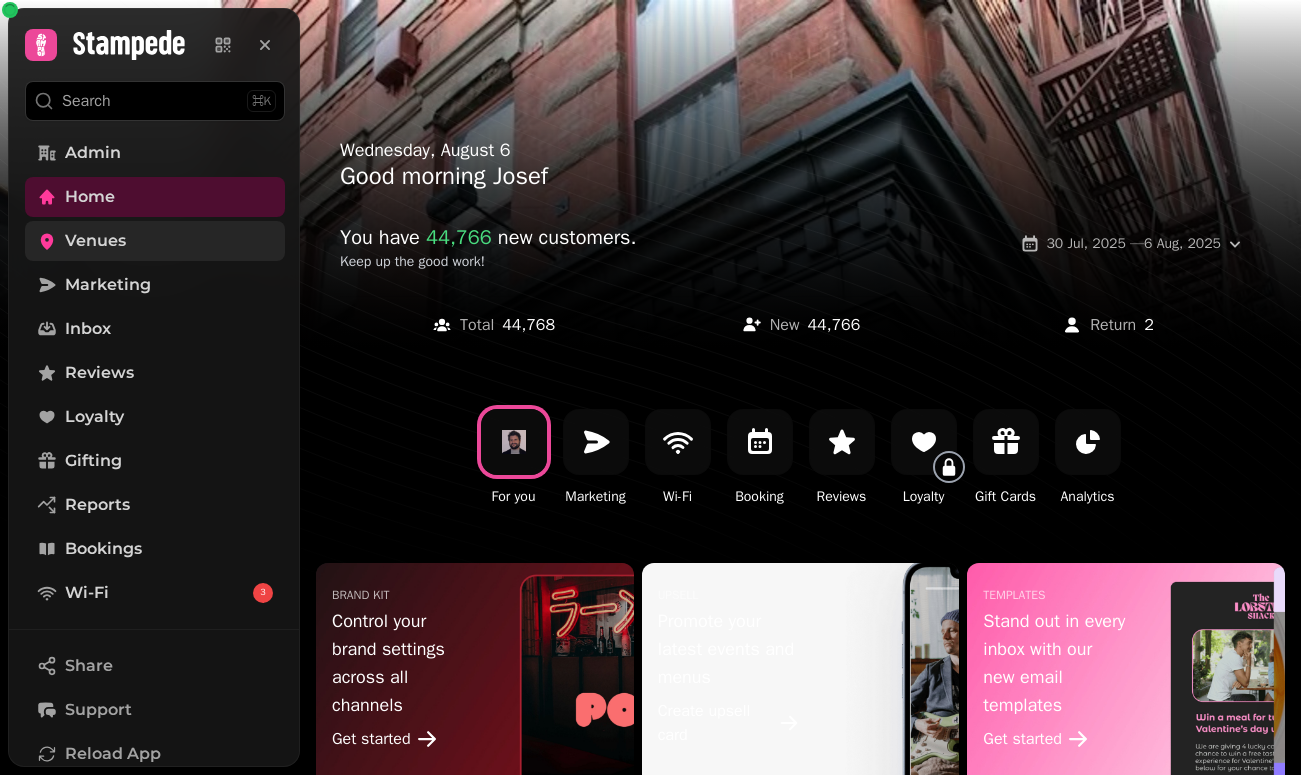click on "Venues" at bounding box center (95, 241) 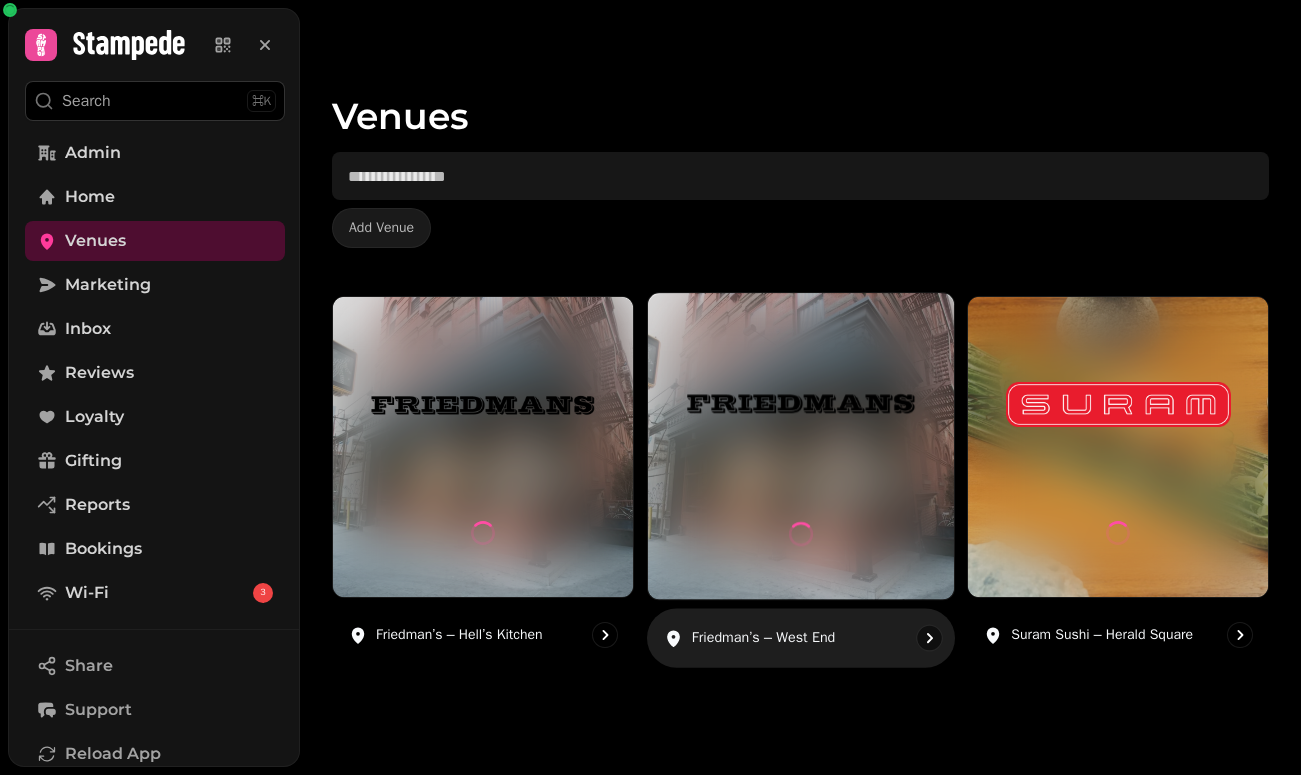 click at bounding box center (800, 533) 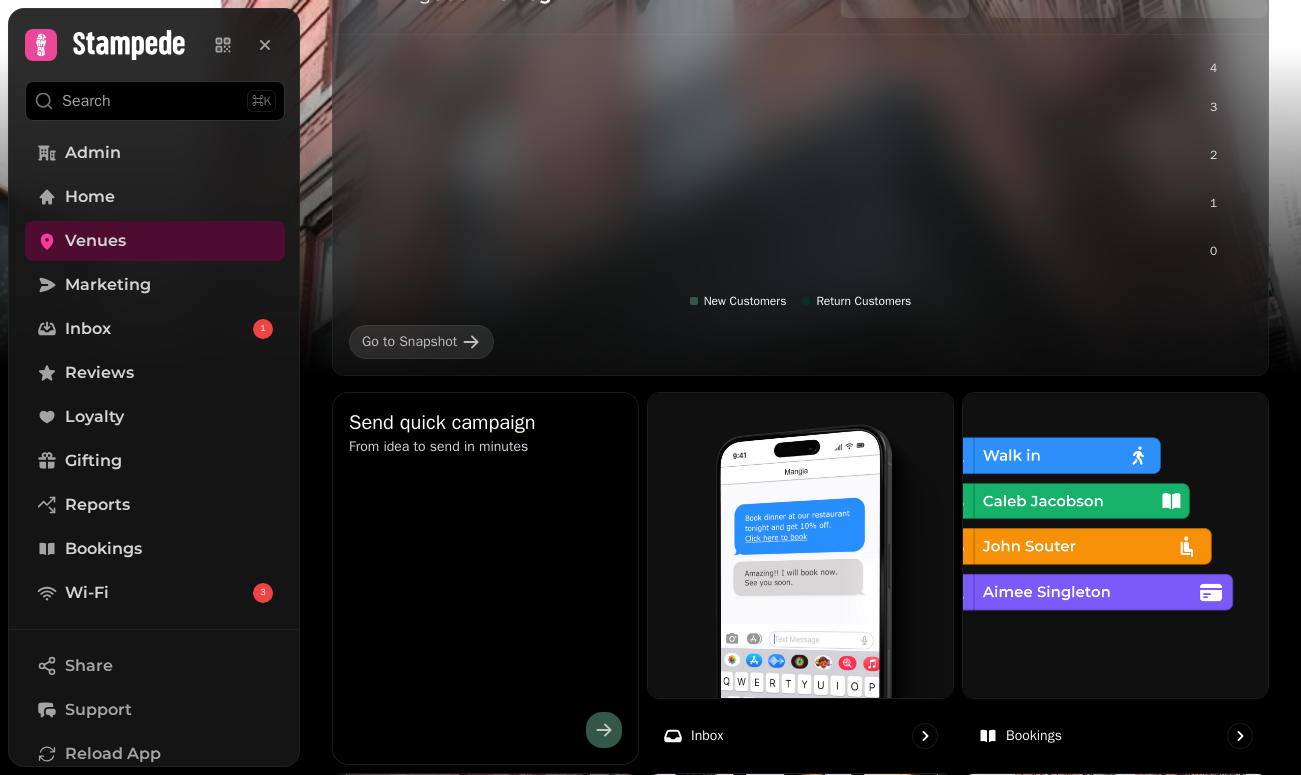 scroll, scrollTop: 523, scrollLeft: 0, axis: vertical 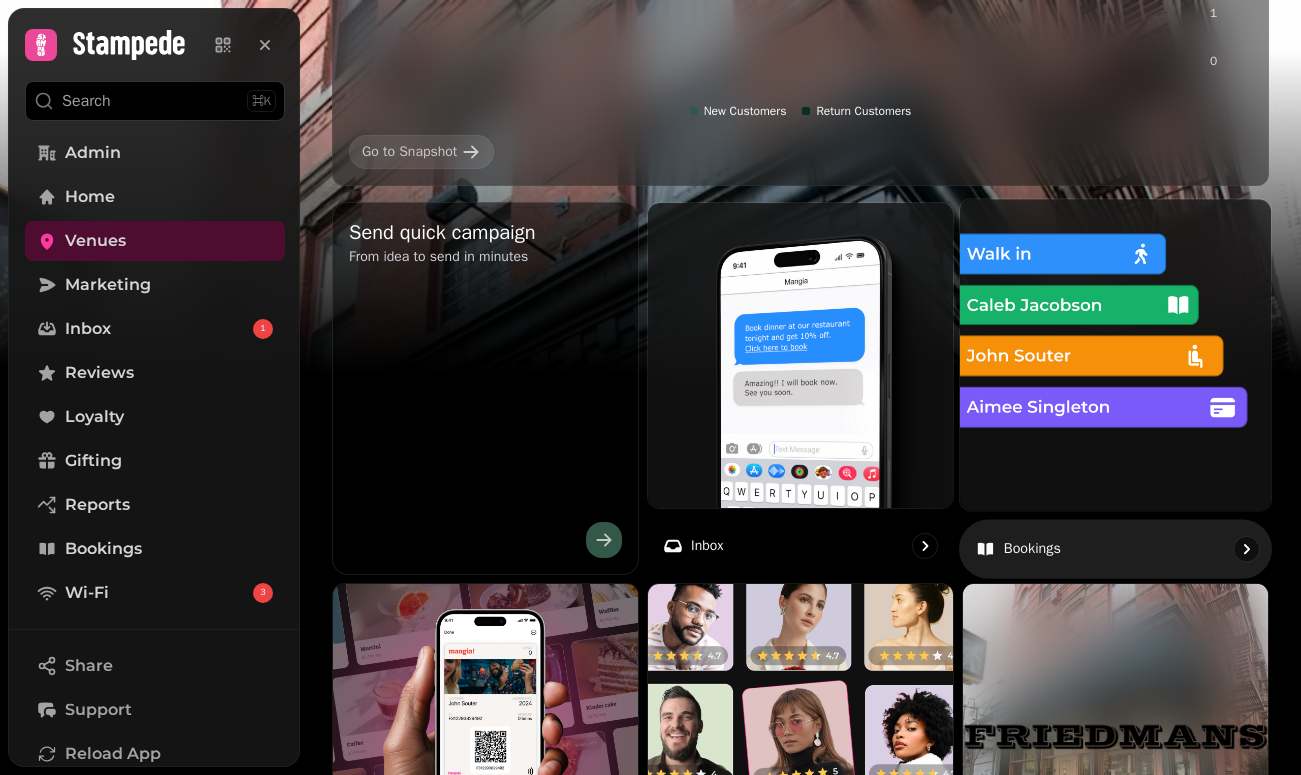 click at bounding box center (1115, 355) 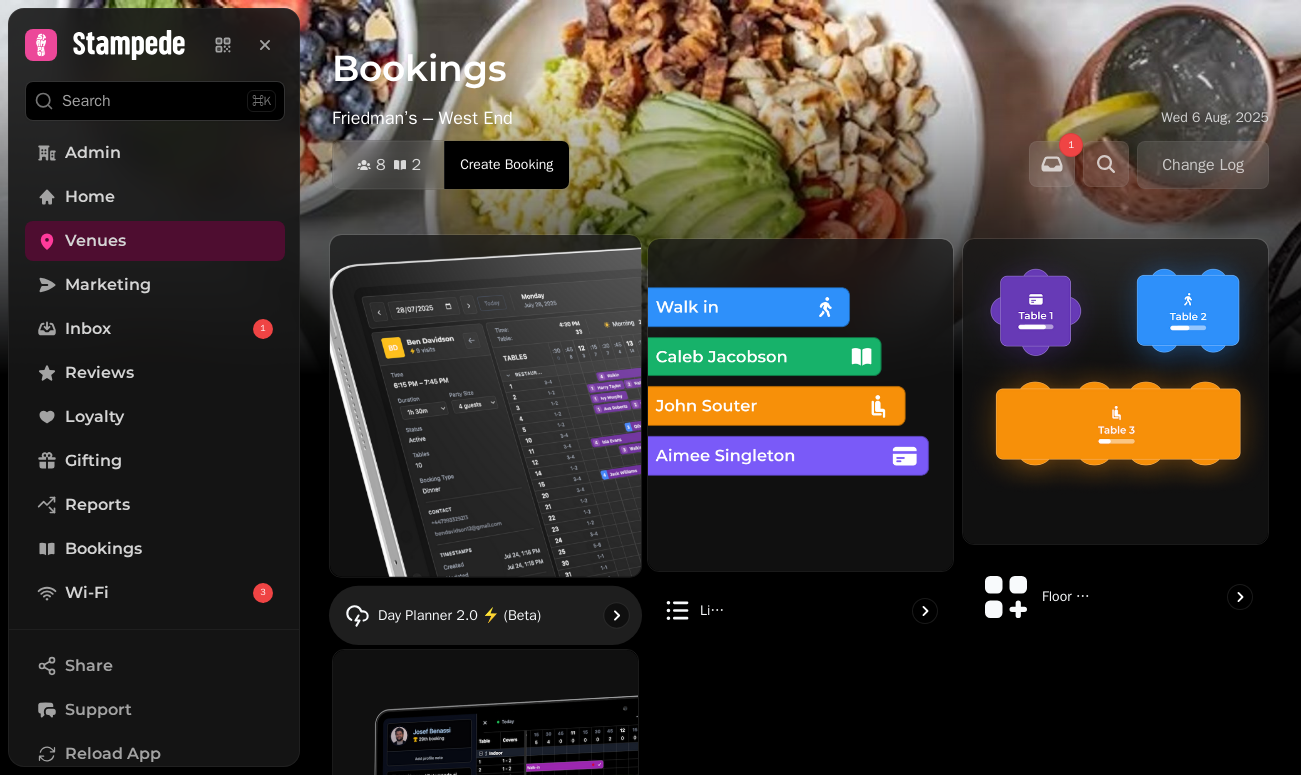 click at bounding box center (485, 406) 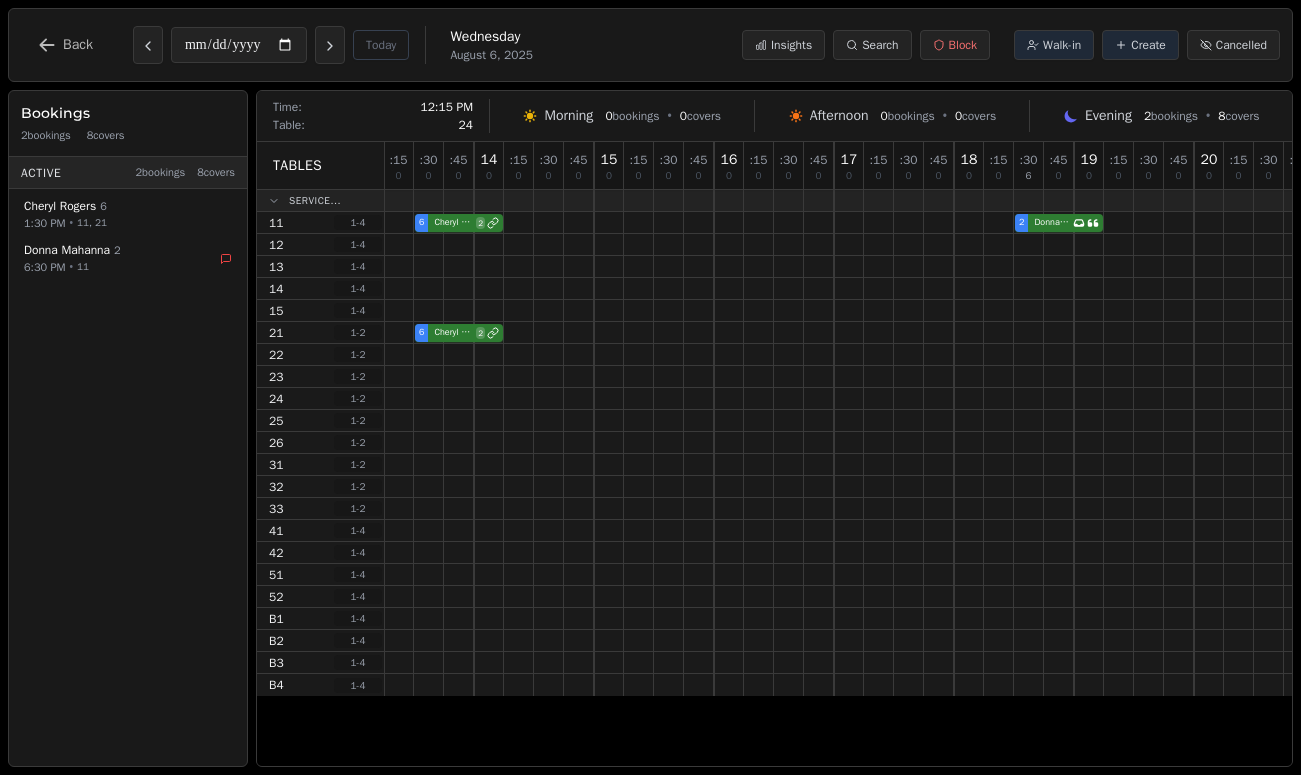 scroll, scrollTop: 0, scrollLeft: 295, axis: horizontal 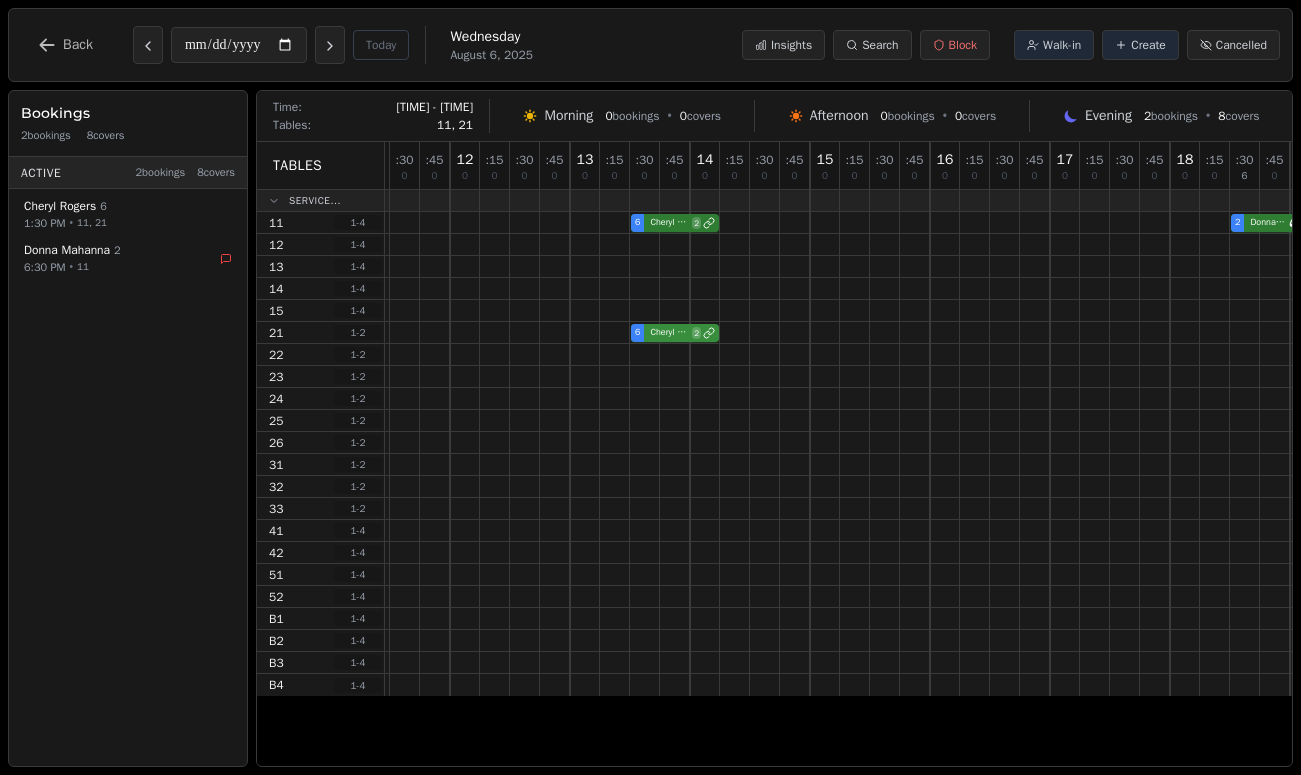 click on "6 Cheryl   Rogers 2" at bounding box center [930, 333] 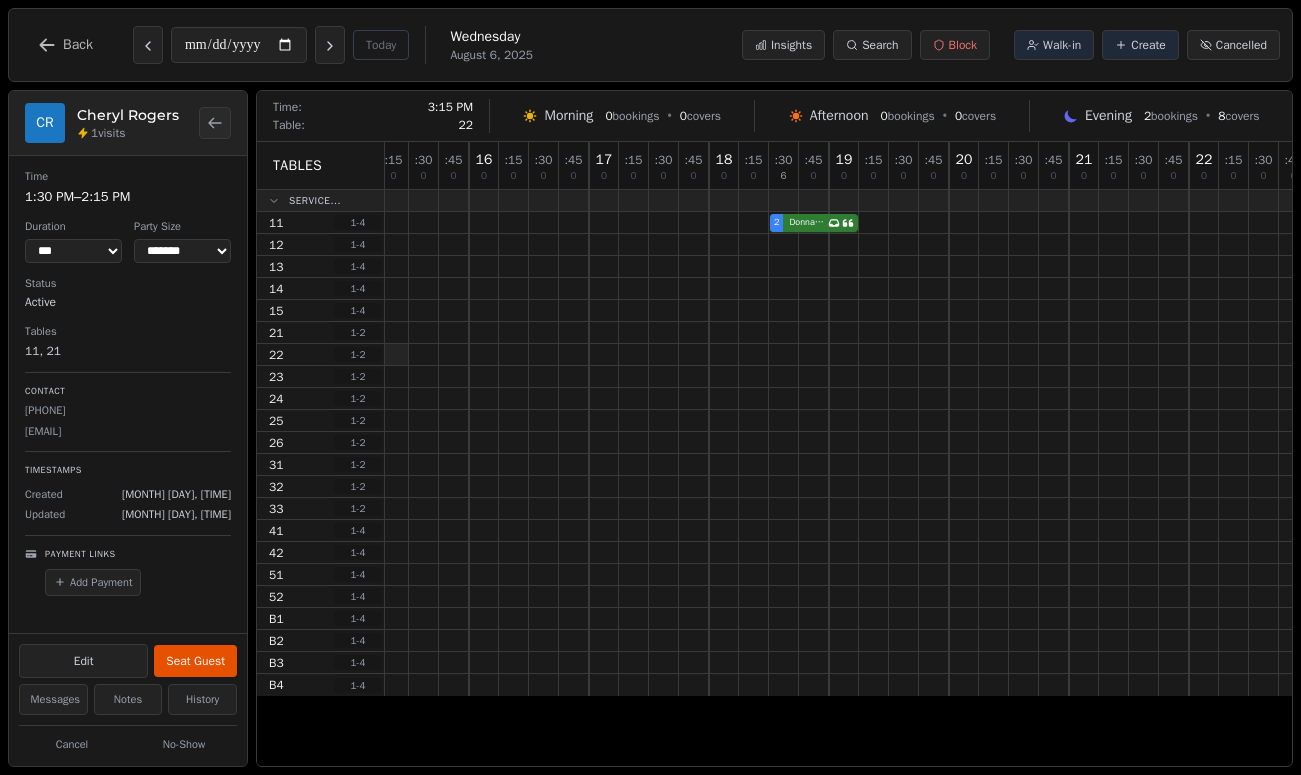 scroll, scrollTop: 0, scrollLeft: 773, axis: horizontal 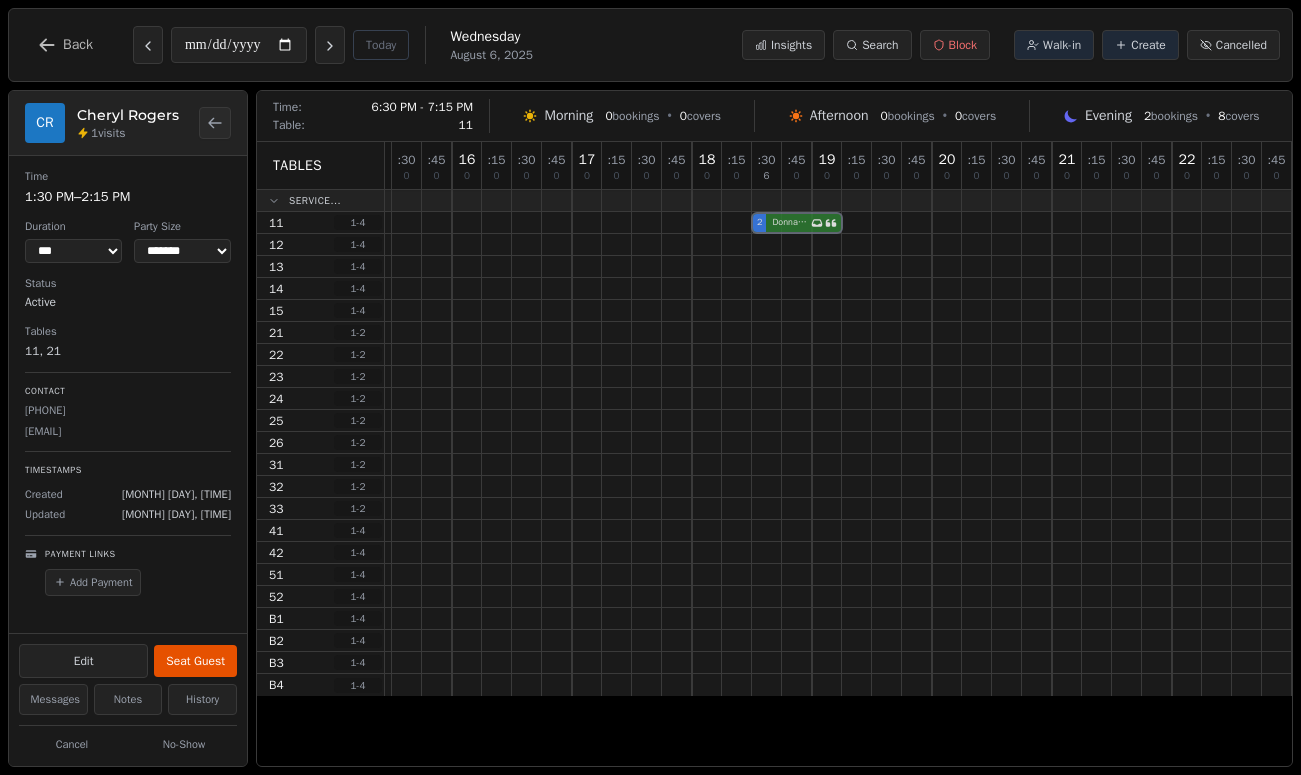 click on "6 Cheryl   Rogers 2 2 Donna   Mahanna Has conversation thread" at bounding box center [452, 223] 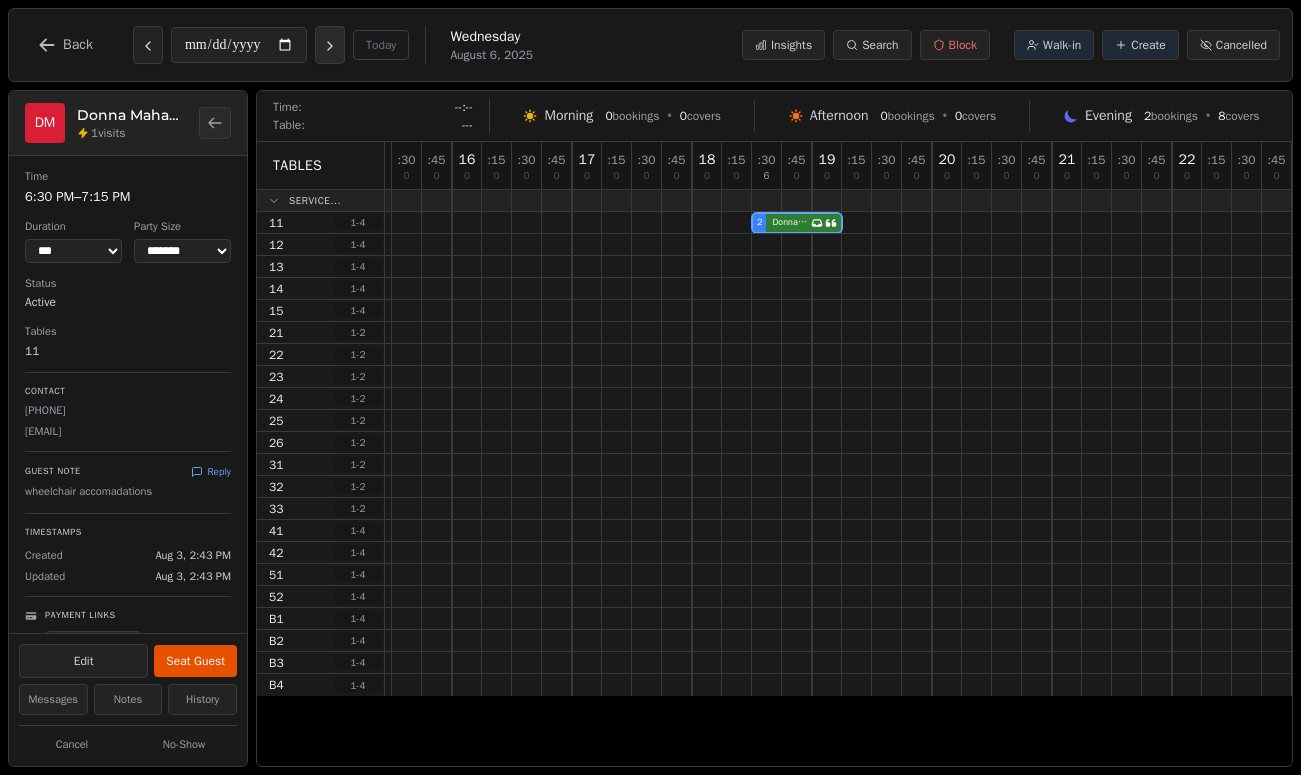 click 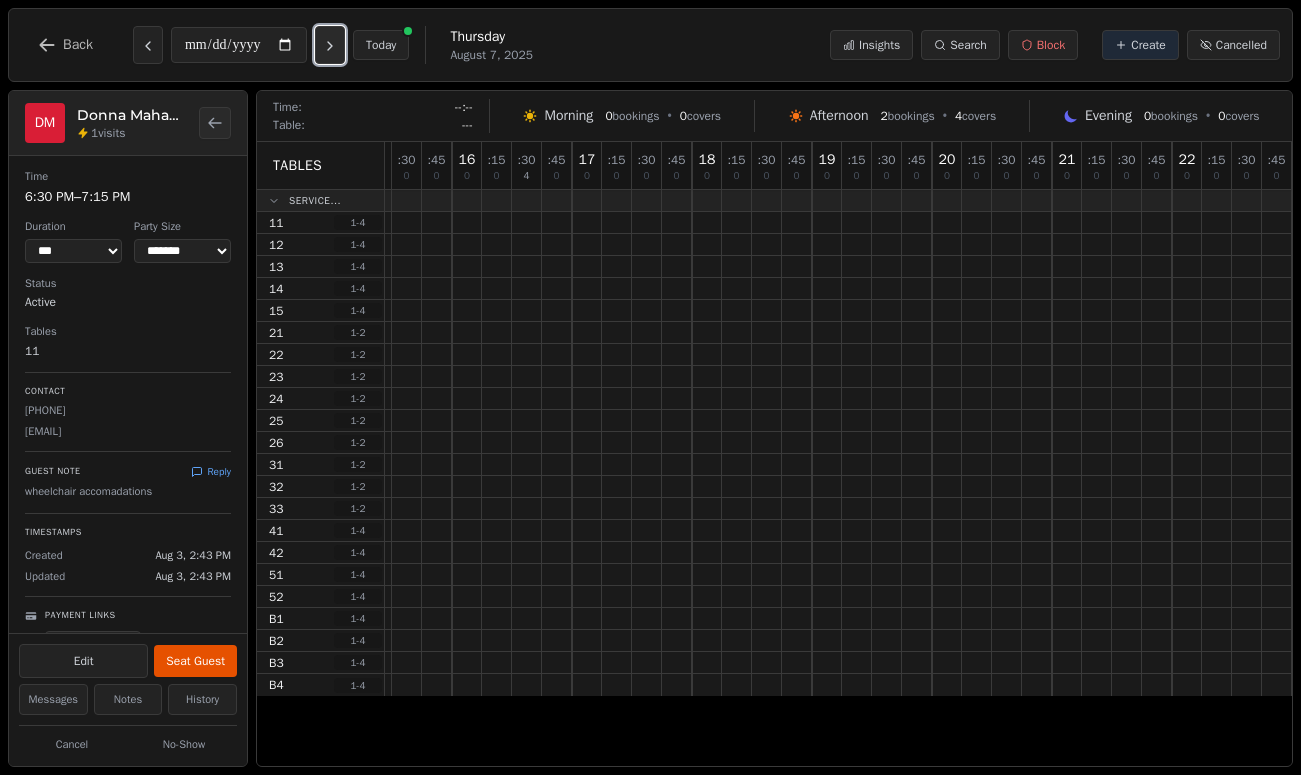 click 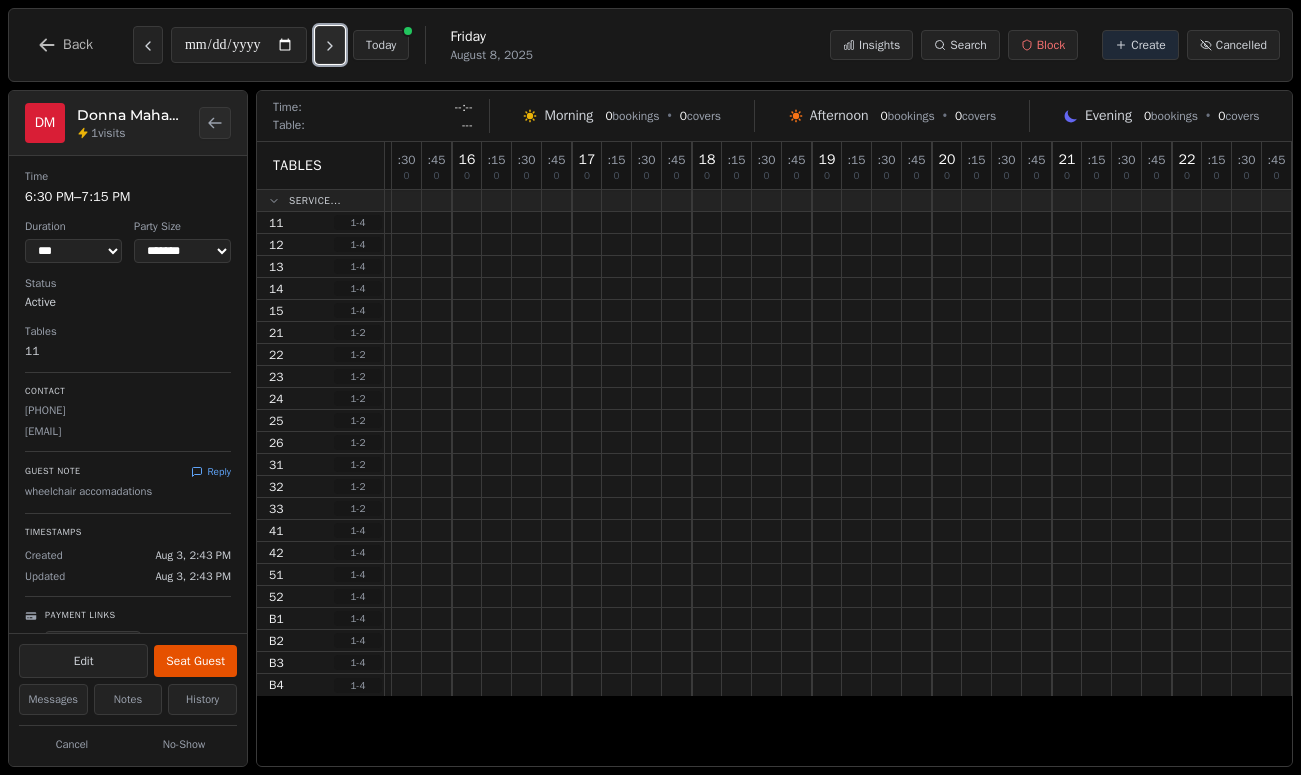click 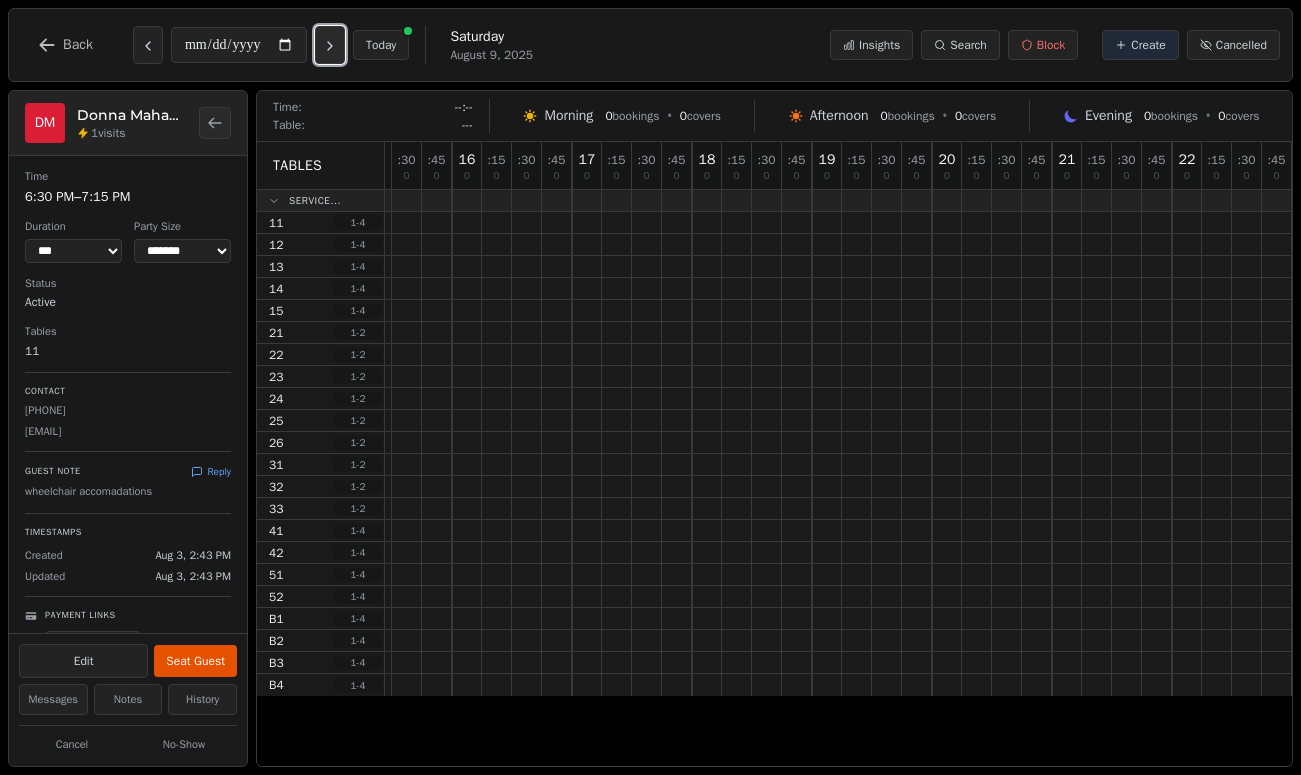 click 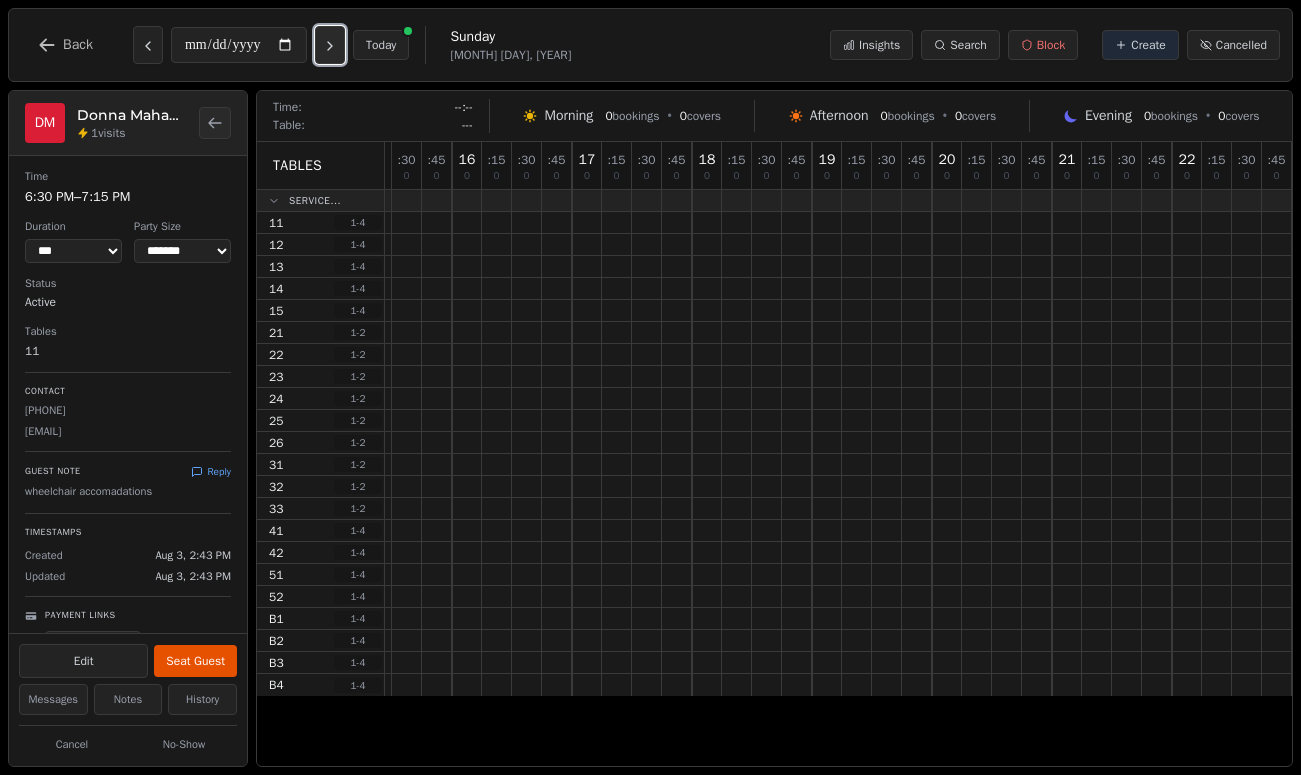 click 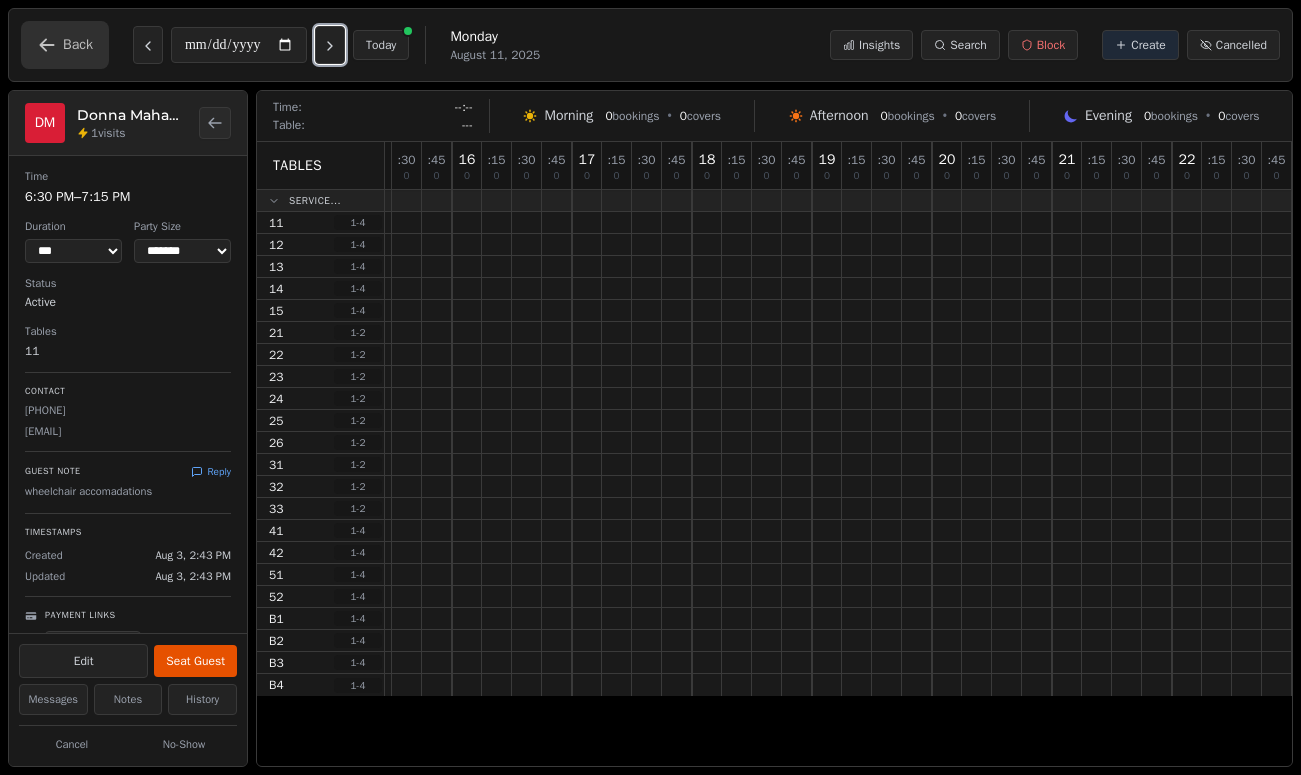 click on "Back" at bounding box center (78, 45) 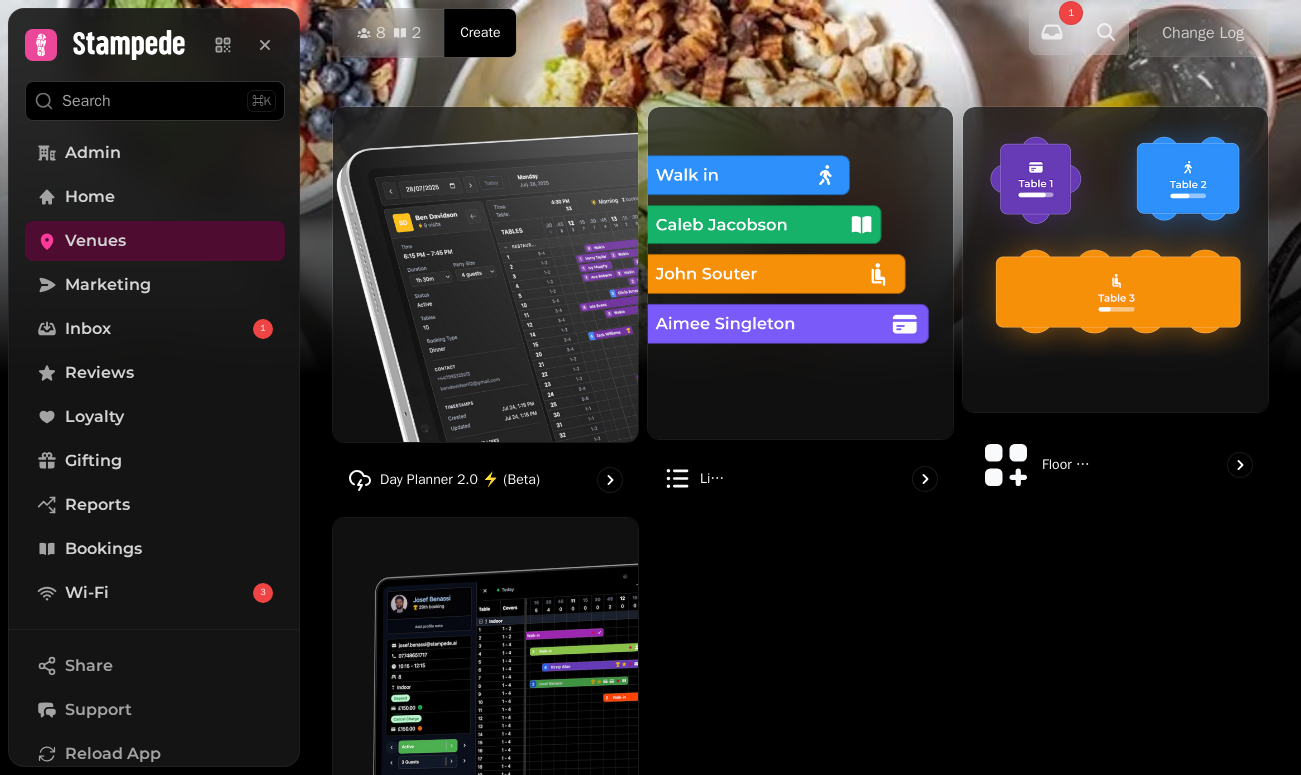 scroll, scrollTop: 0, scrollLeft: 0, axis: both 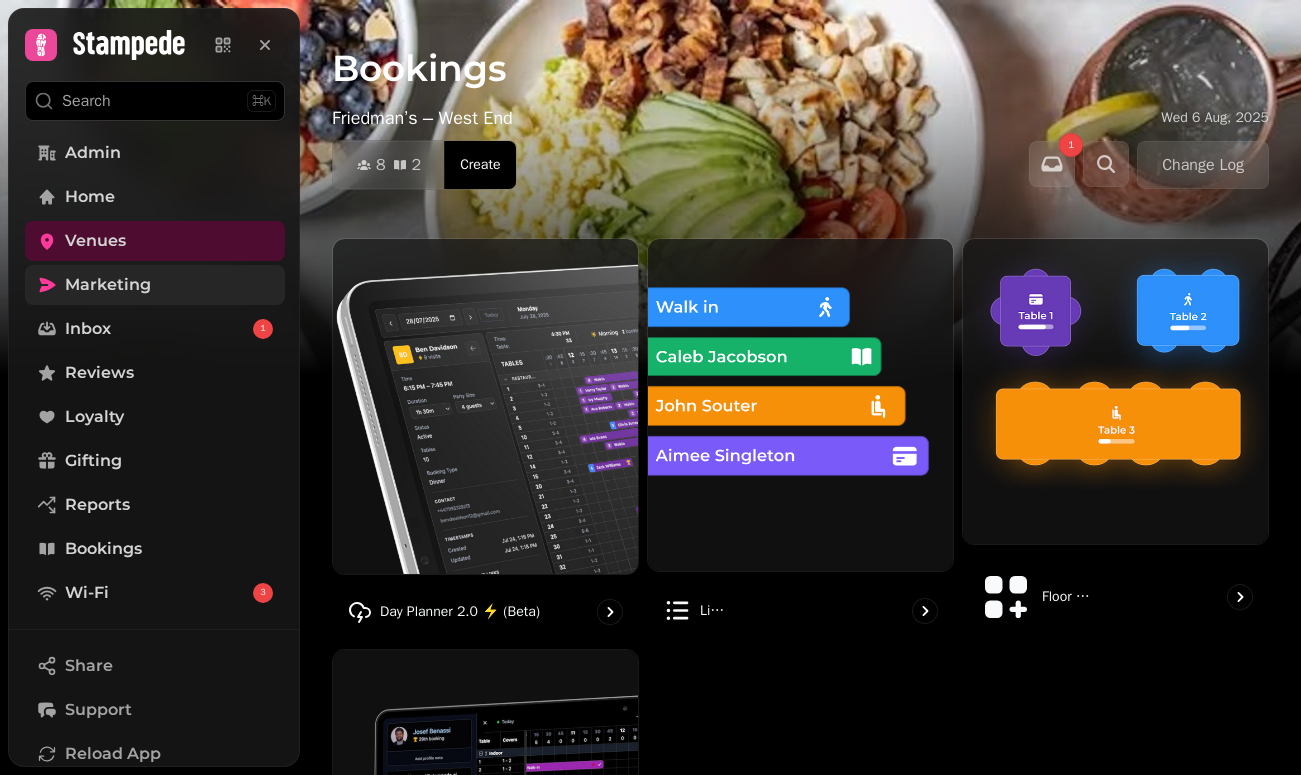 click on "Marketing" at bounding box center [155, 285] 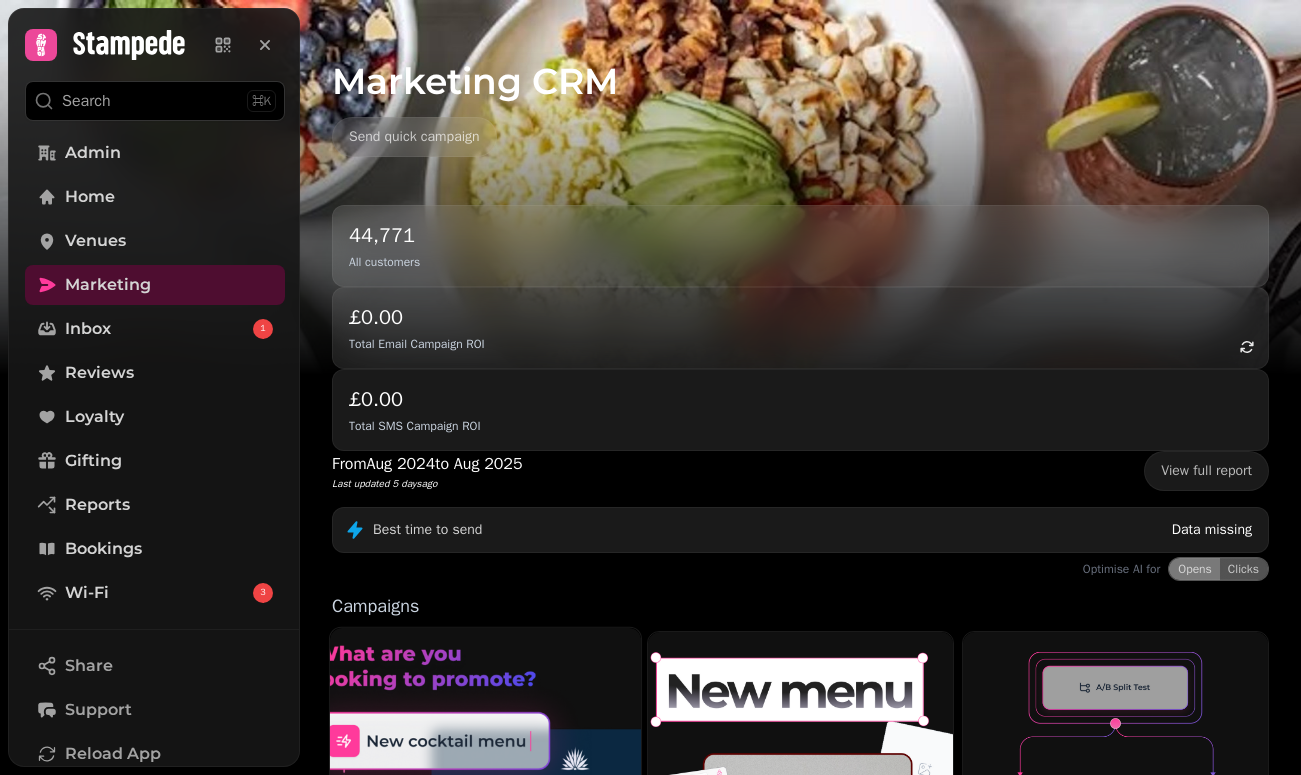 scroll, scrollTop: 0, scrollLeft: 0, axis: both 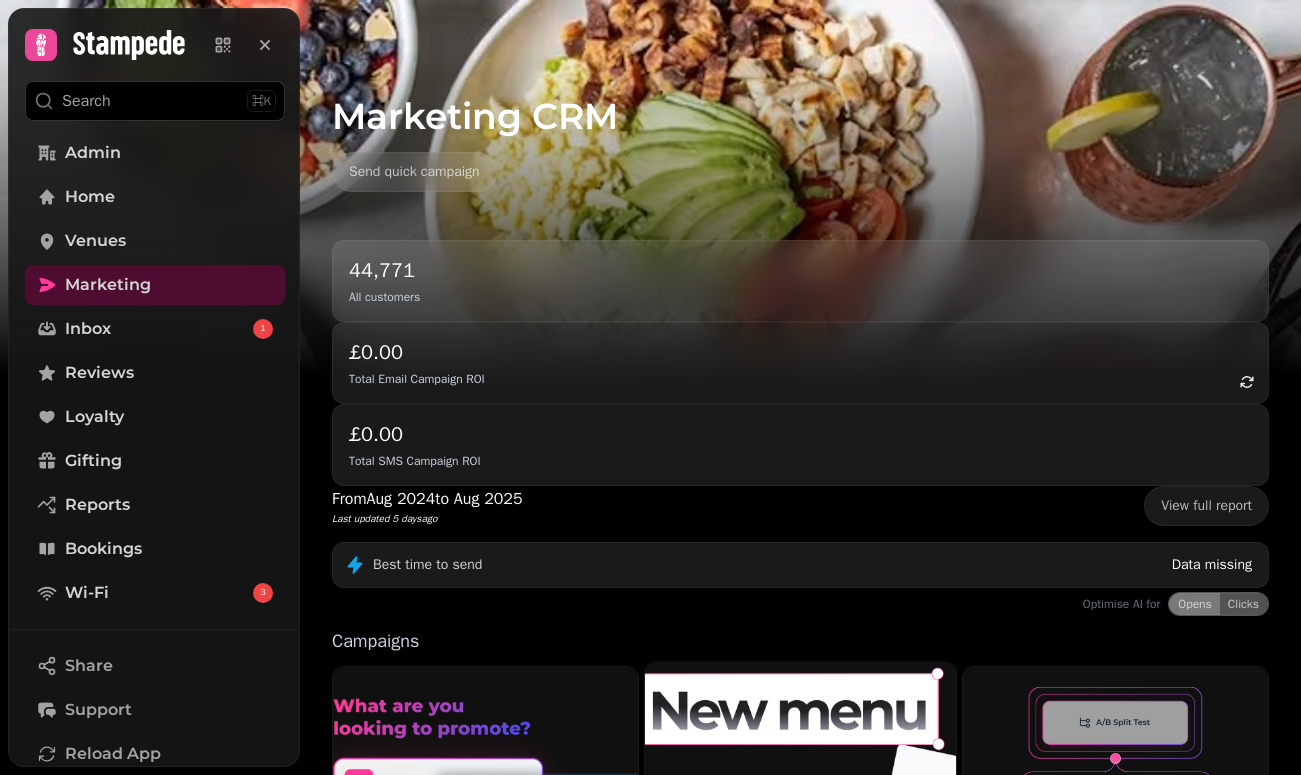click at bounding box center (800, 845) 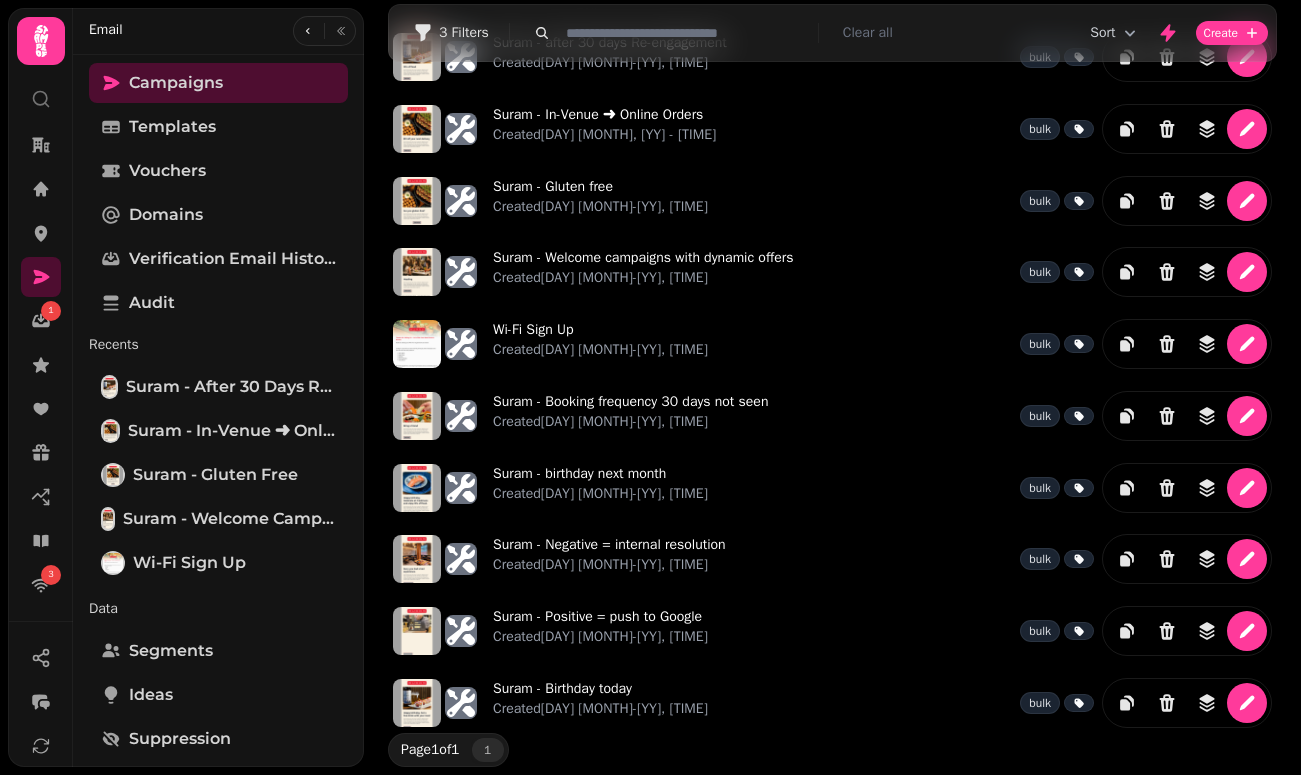scroll, scrollTop: 0, scrollLeft: 0, axis: both 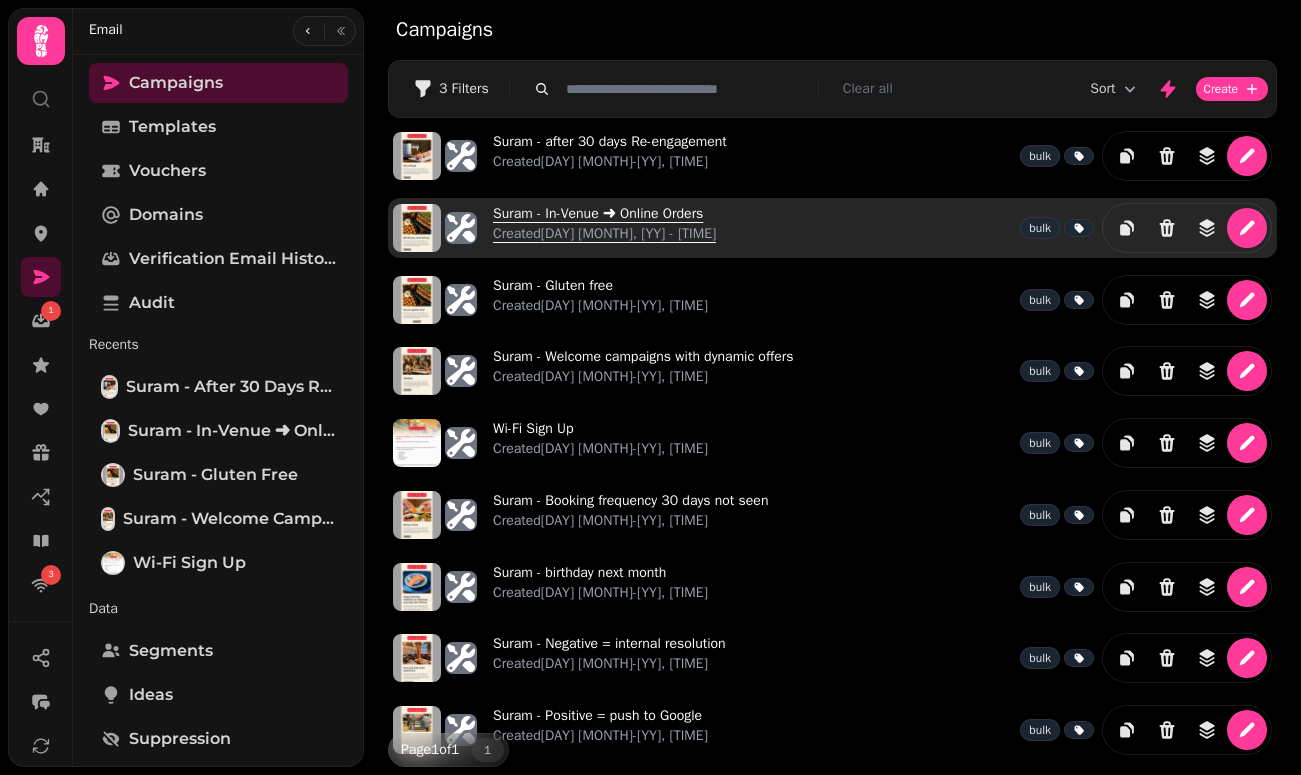 click on "Suram - In-Venue ➜ Online Orders Created  4th Aug-25, 4:24 pm" at bounding box center [604, 228] 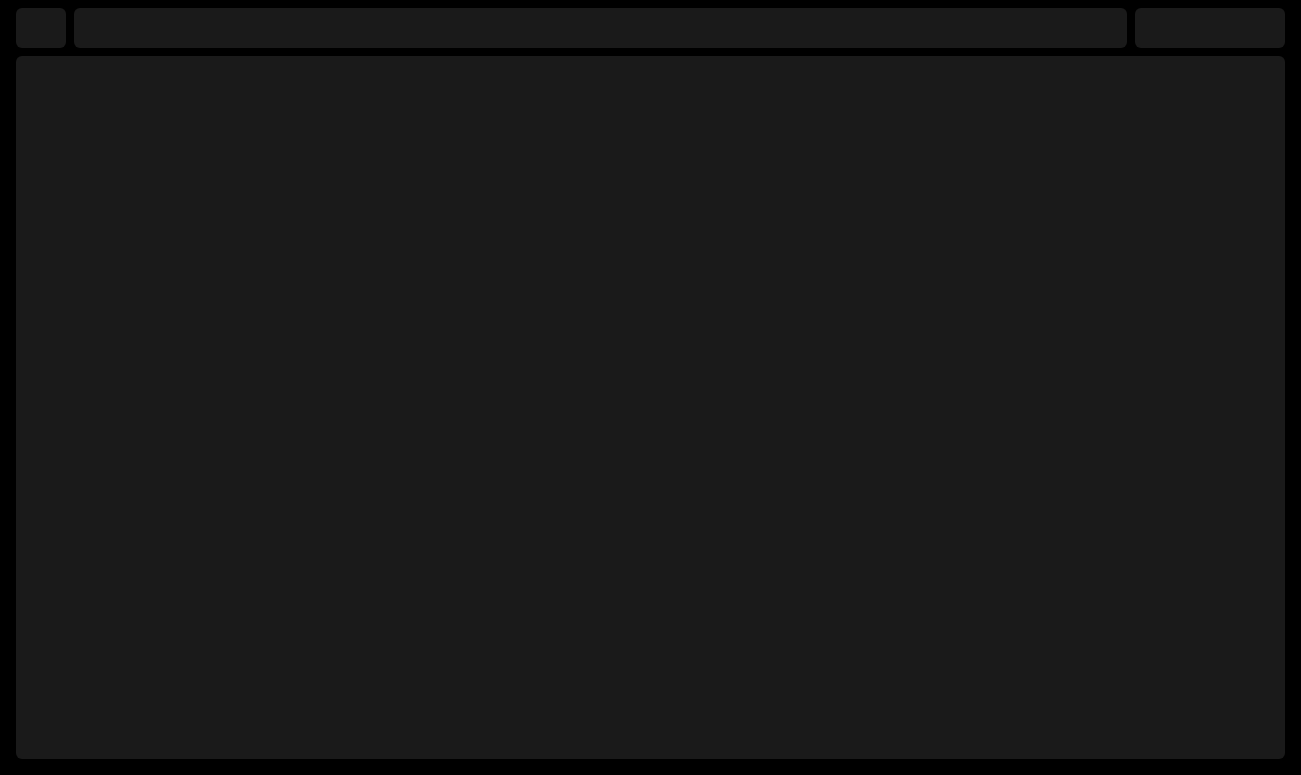 select on "**********" 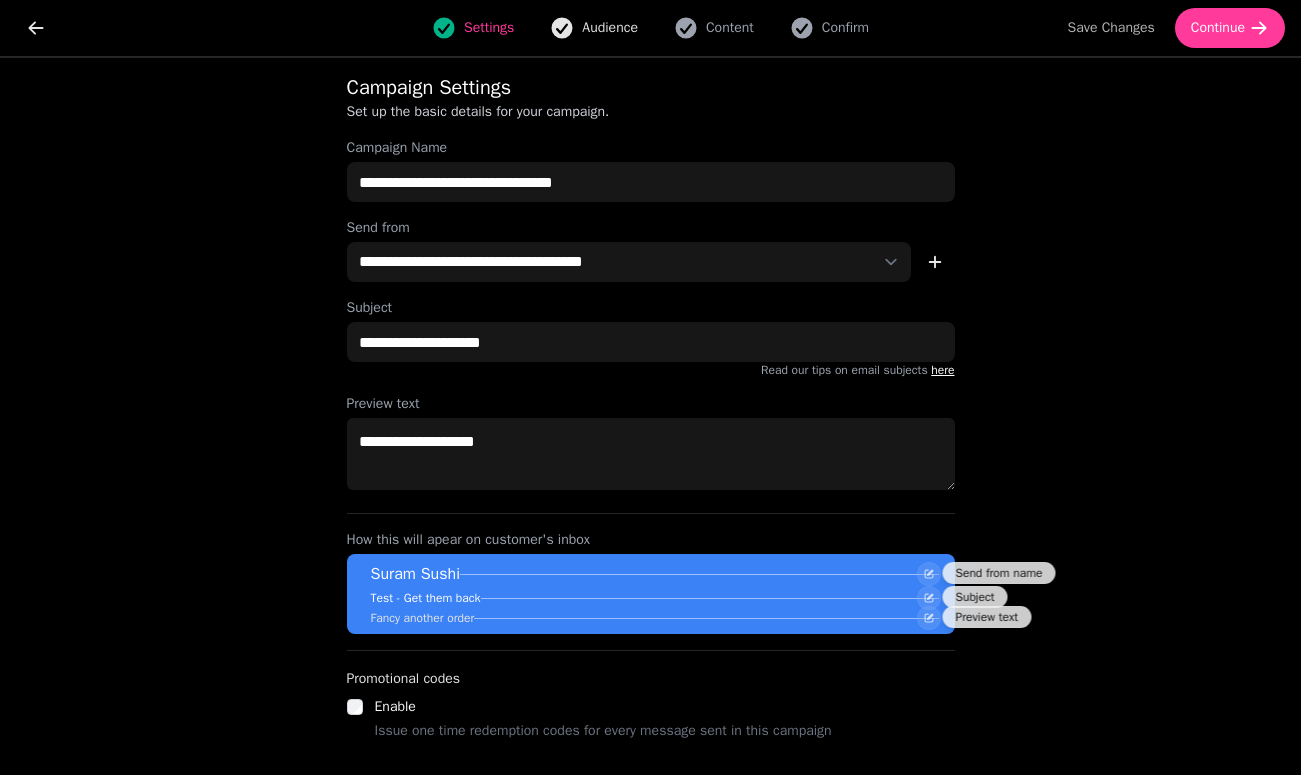 click on "Audience" at bounding box center (610, 28) 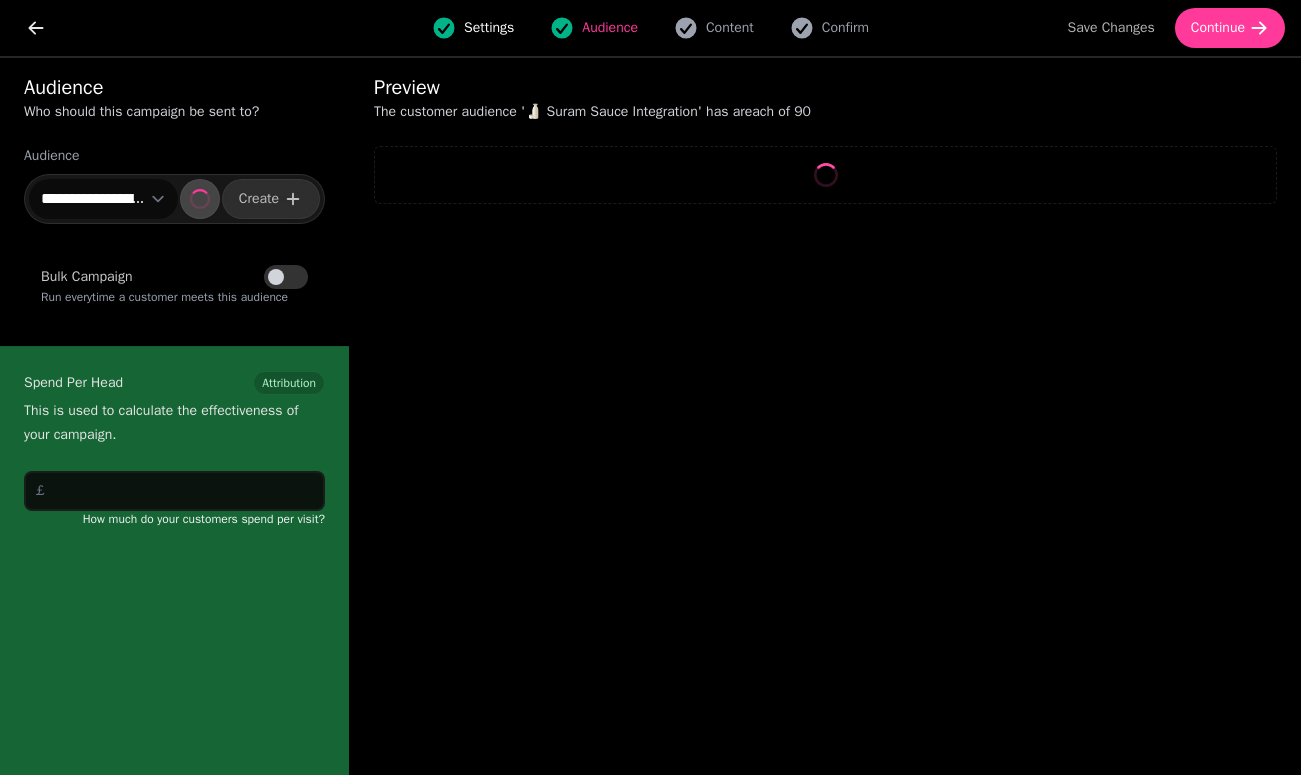 select on "**" 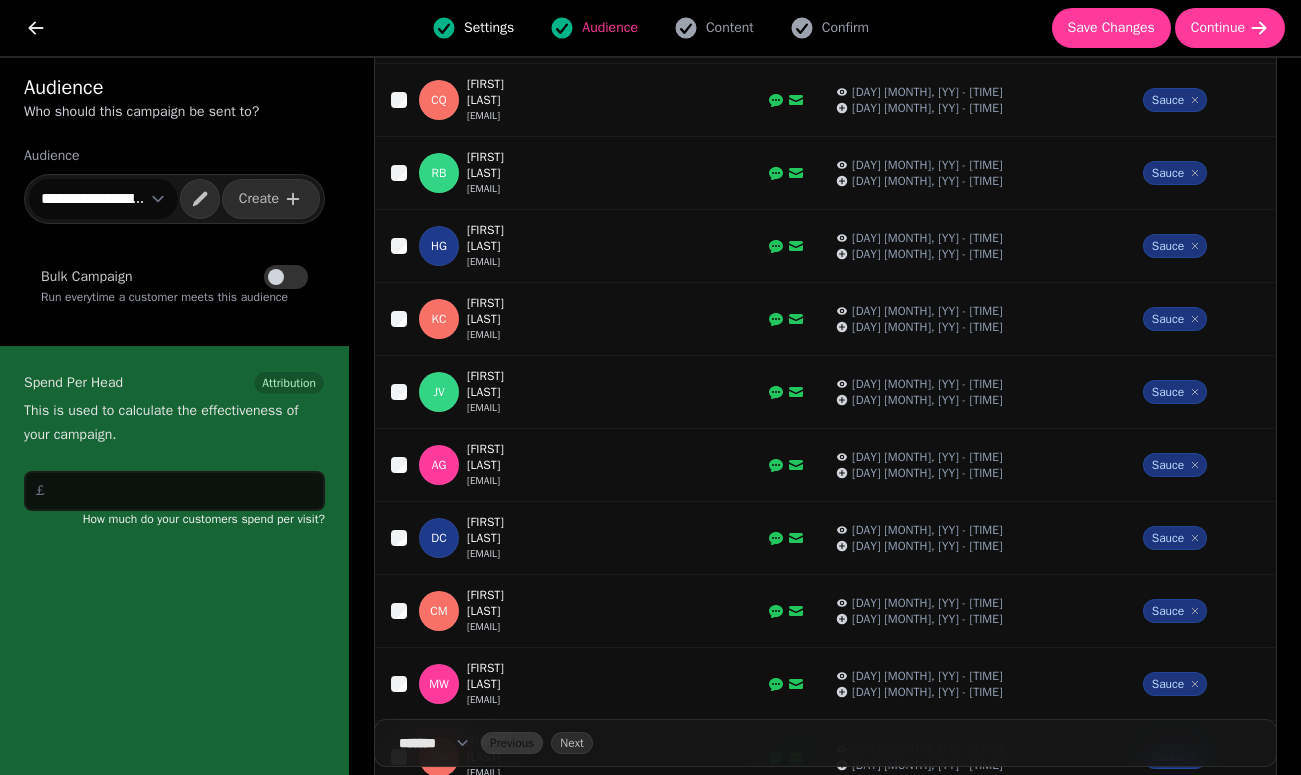 scroll, scrollTop: 0, scrollLeft: 0, axis: both 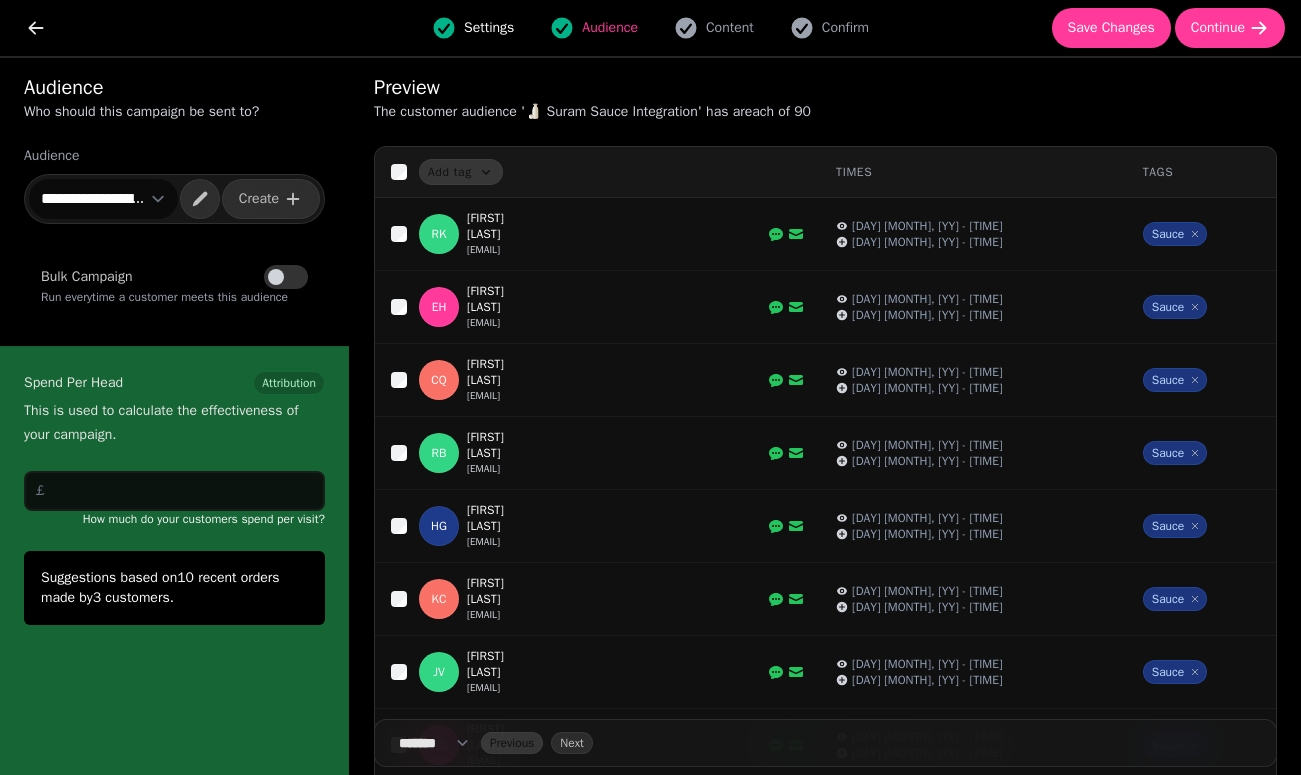 click on "**********" at bounding box center [103, 199] 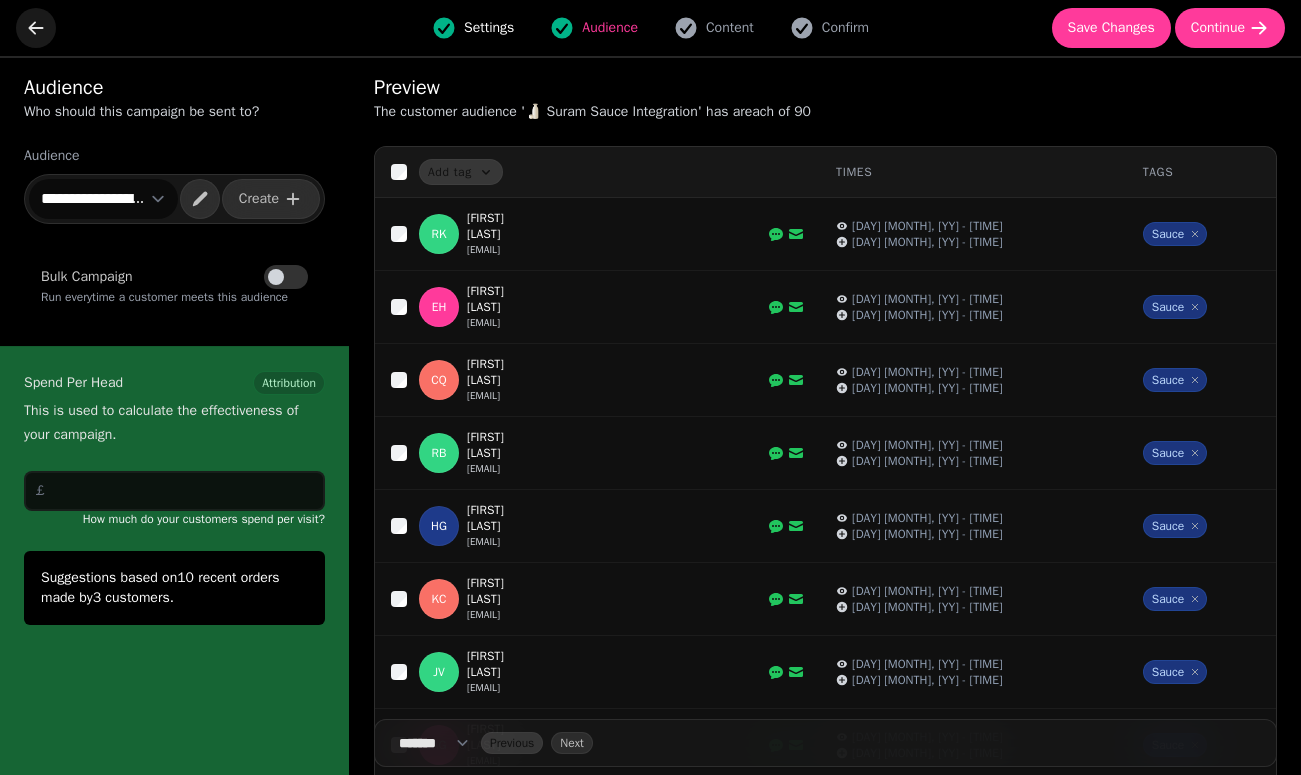 click 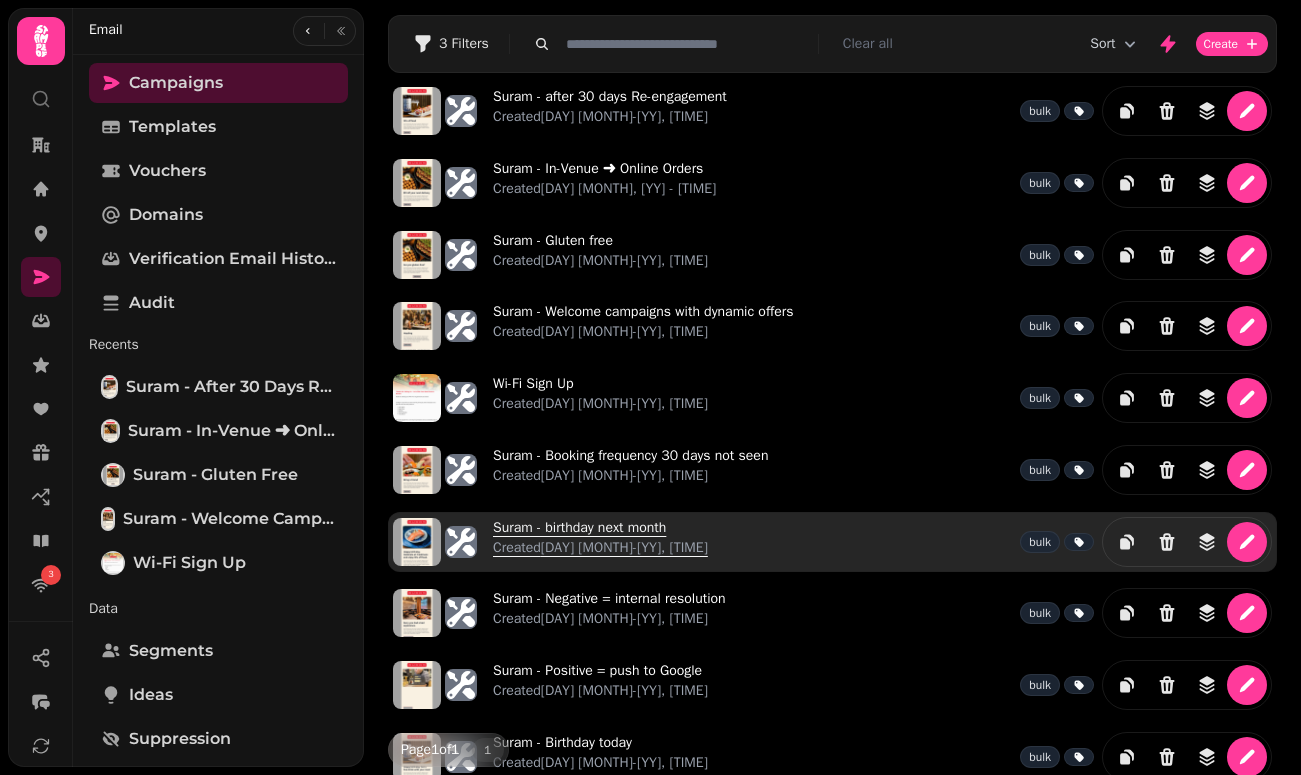 scroll, scrollTop: 0, scrollLeft: 0, axis: both 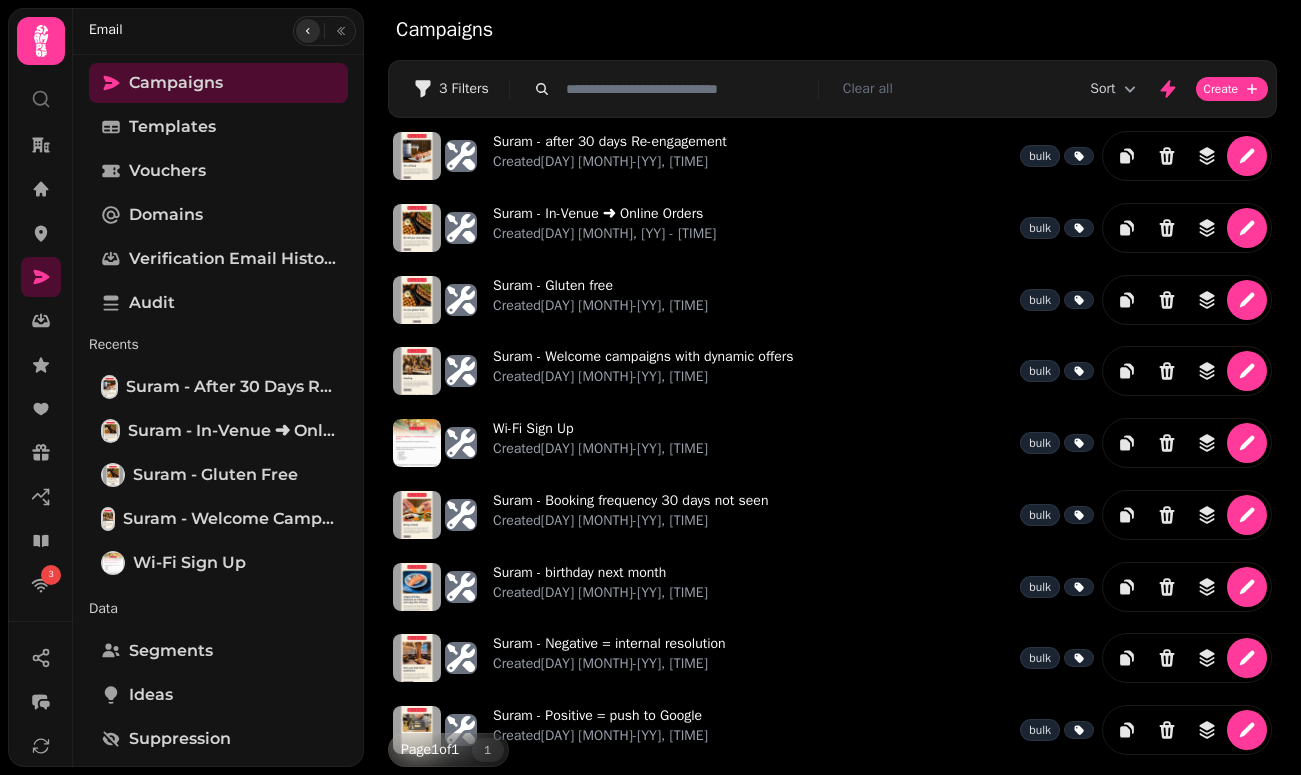click 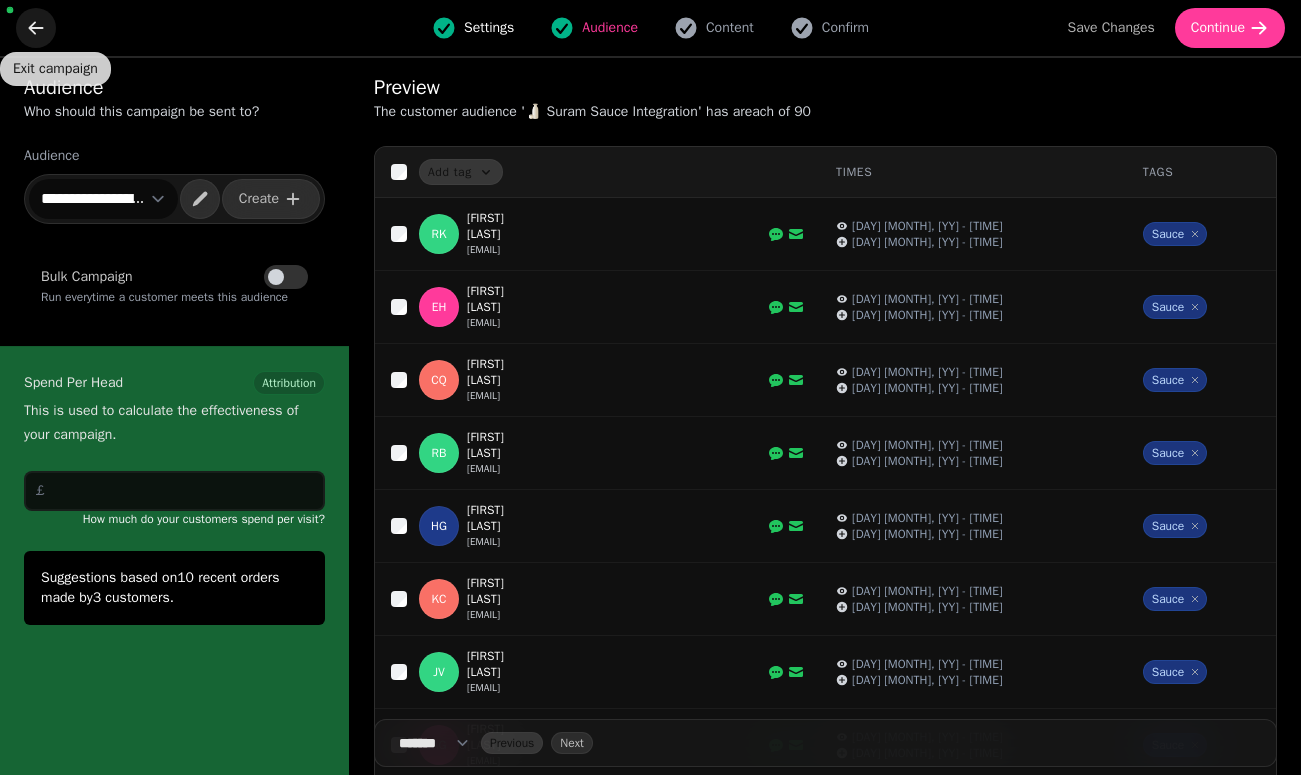 click 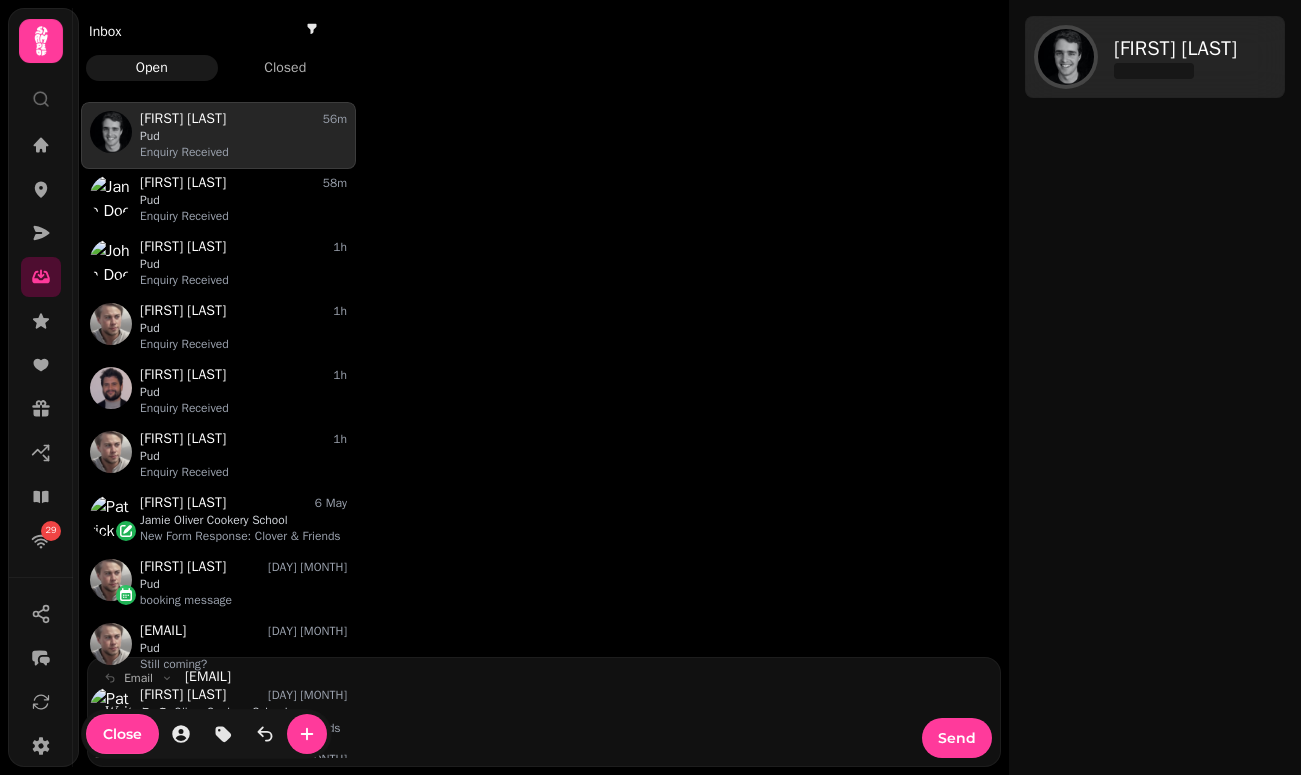 scroll, scrollTop: 0, scrollLeft: 0, axis: both 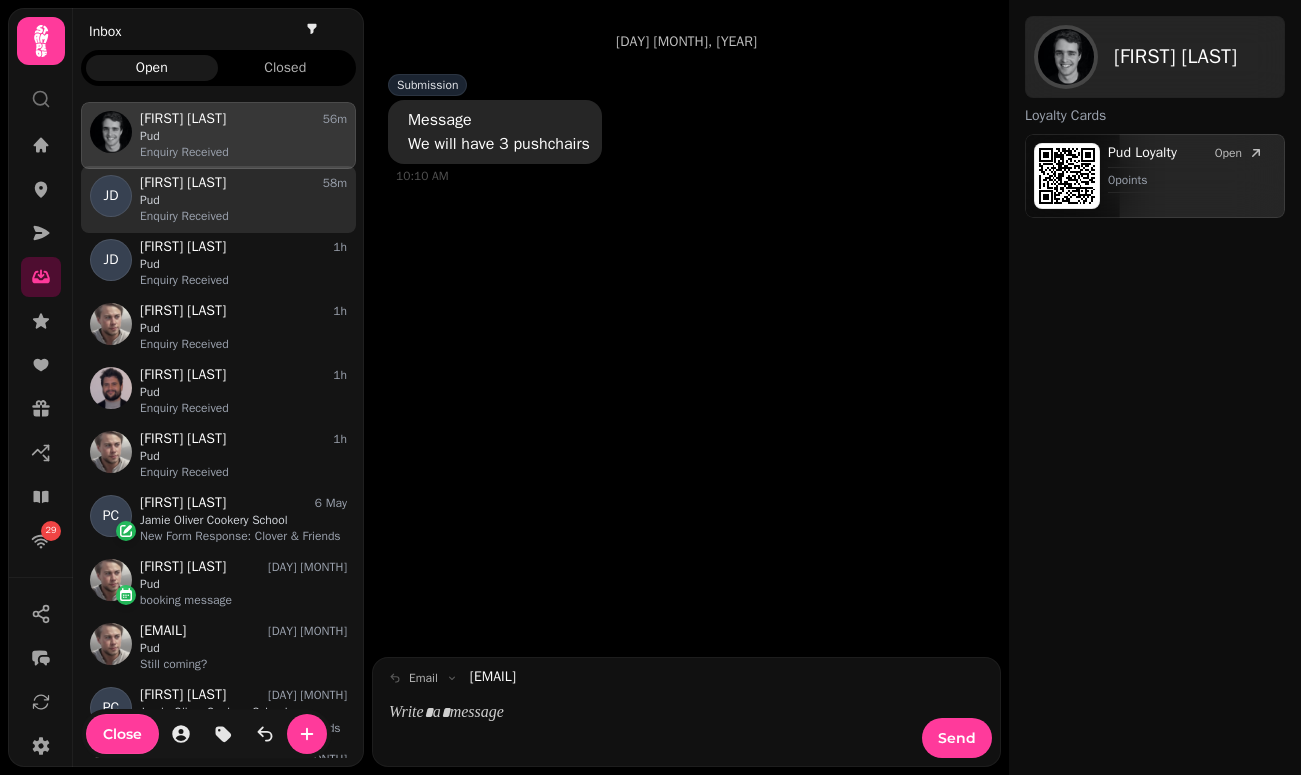 click on "Pud" at bounding box center (243, 200) 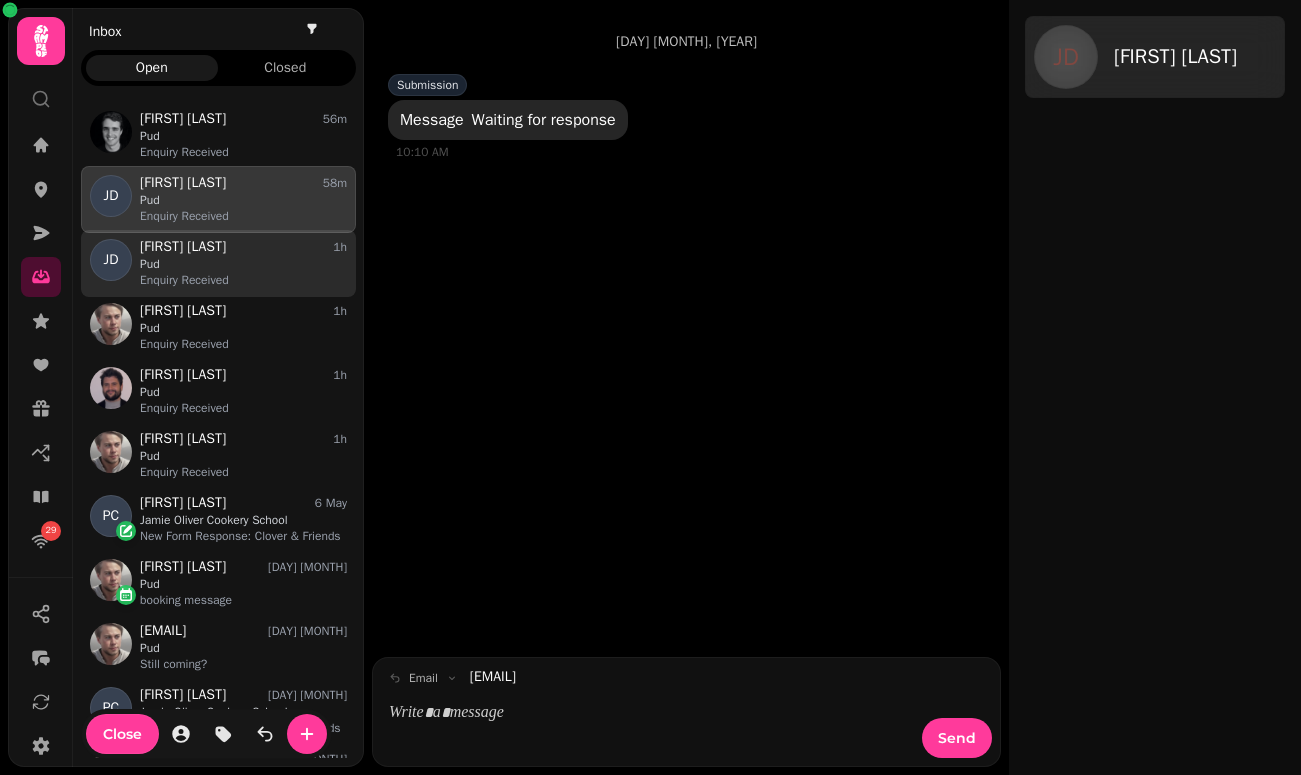 click on "Pud" at bounding box center (243, 264) 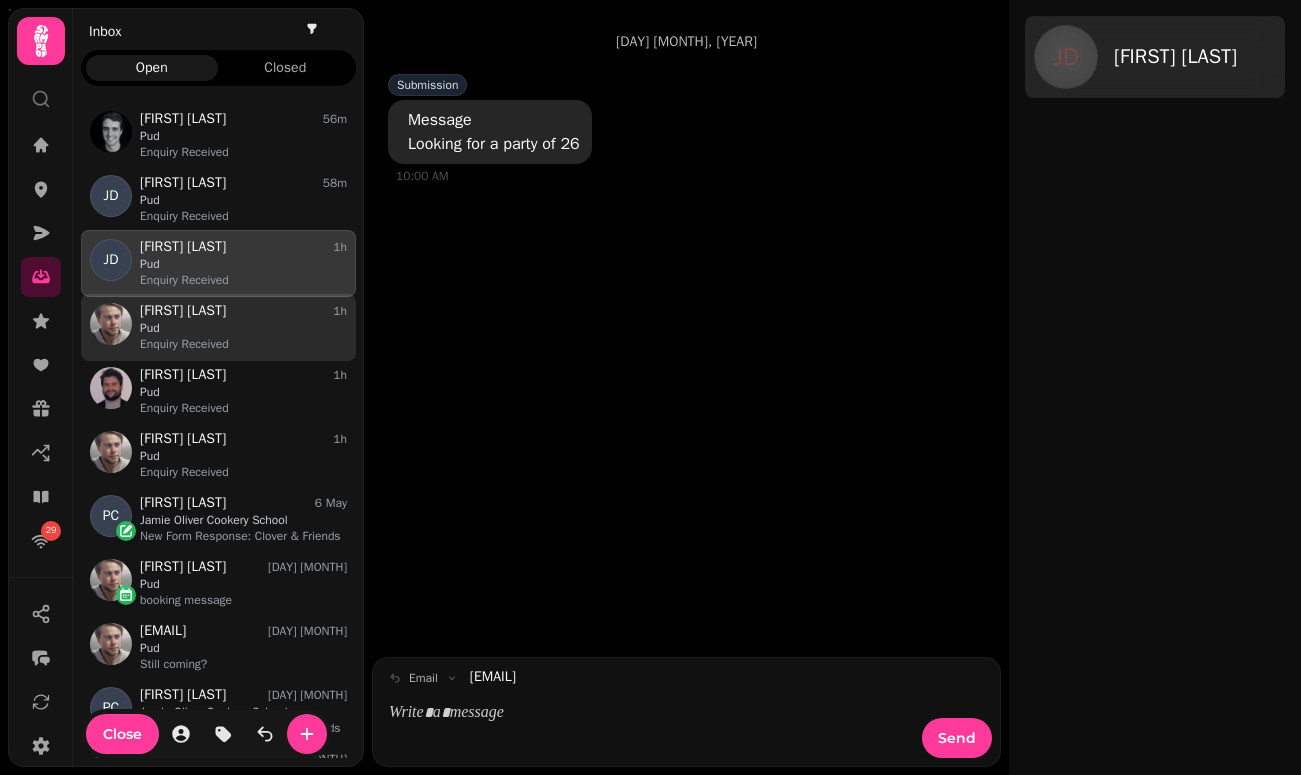 click on "Pud" at bounding box center (243, 328) 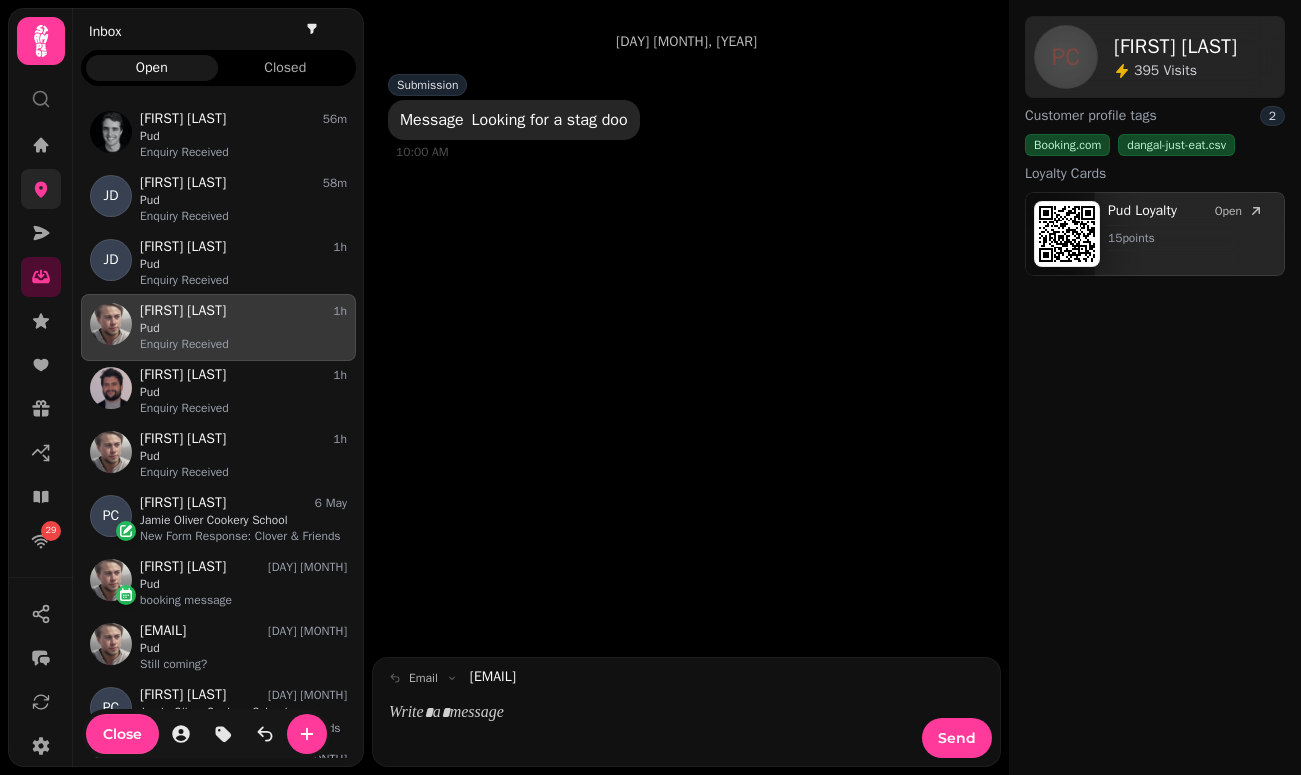 click 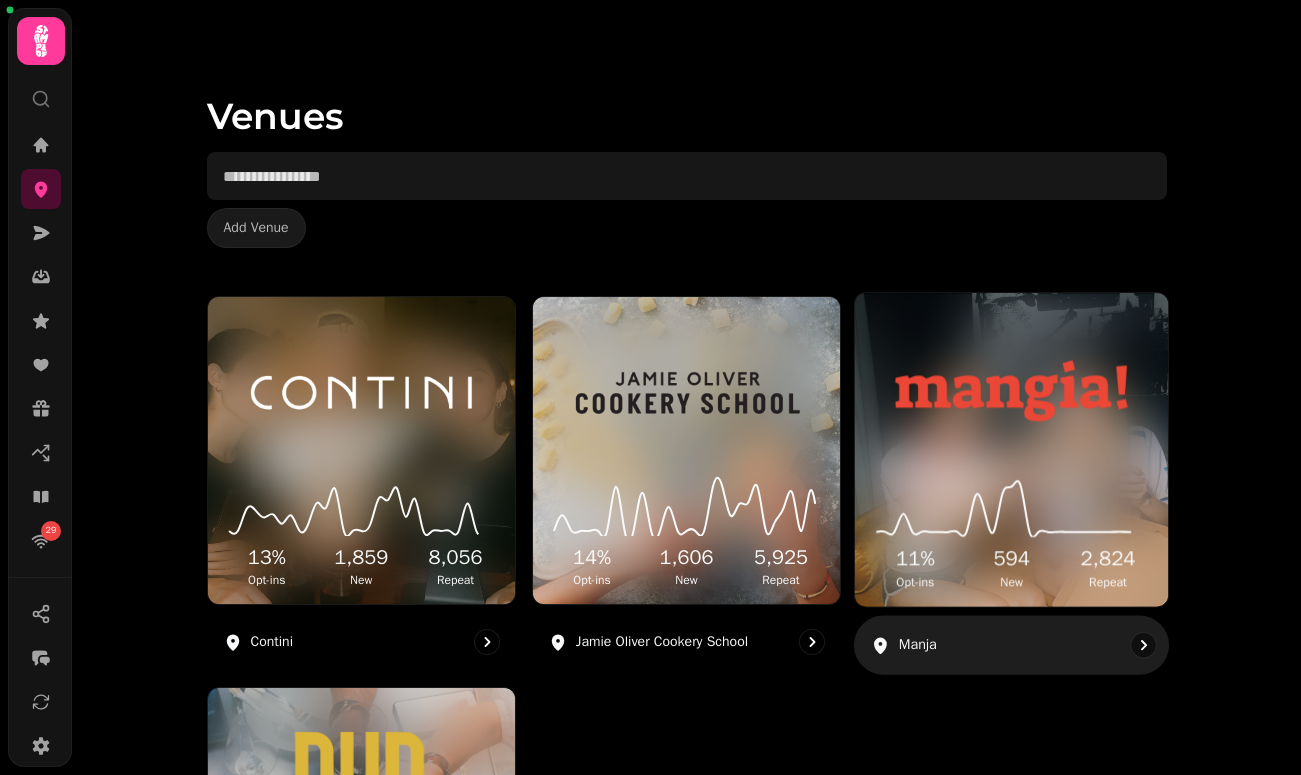 click at bounding box center (1011, 390) 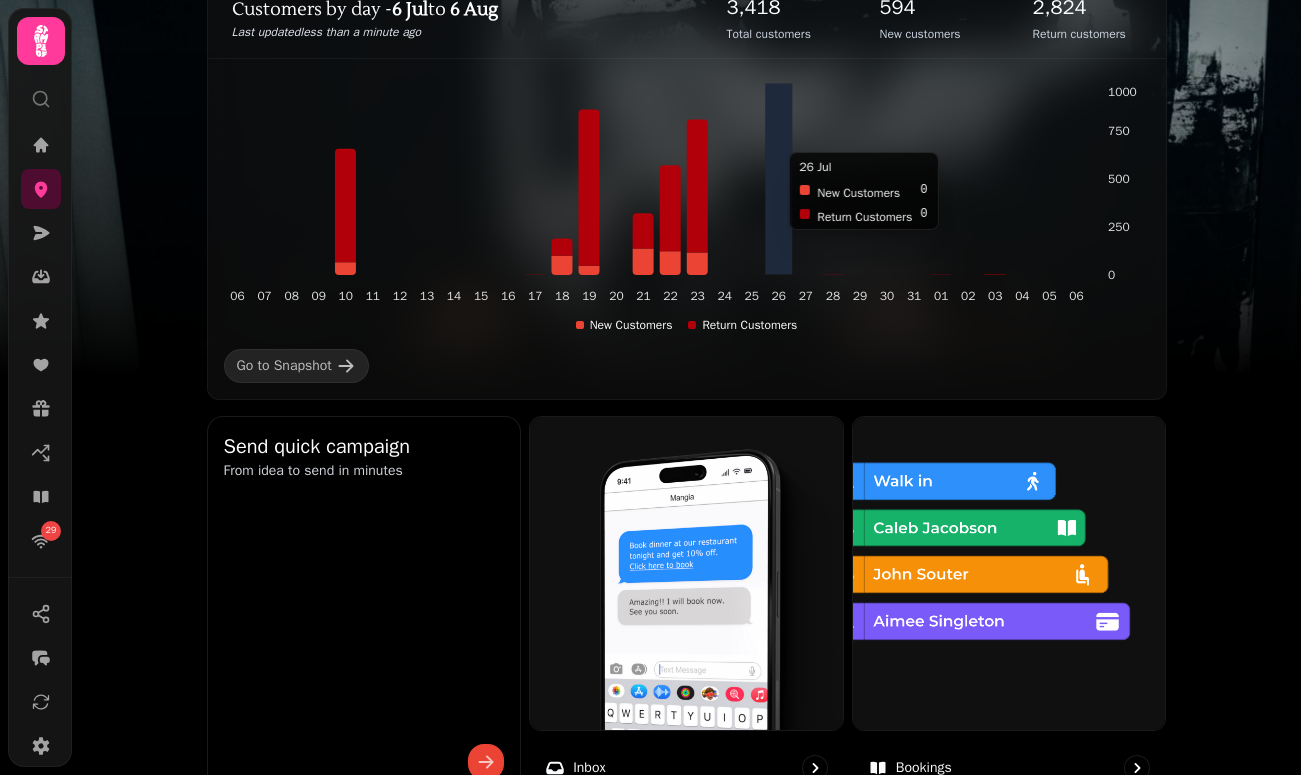 scroll, scrollTop: 510, scrollLeft: 0, axis: vertical 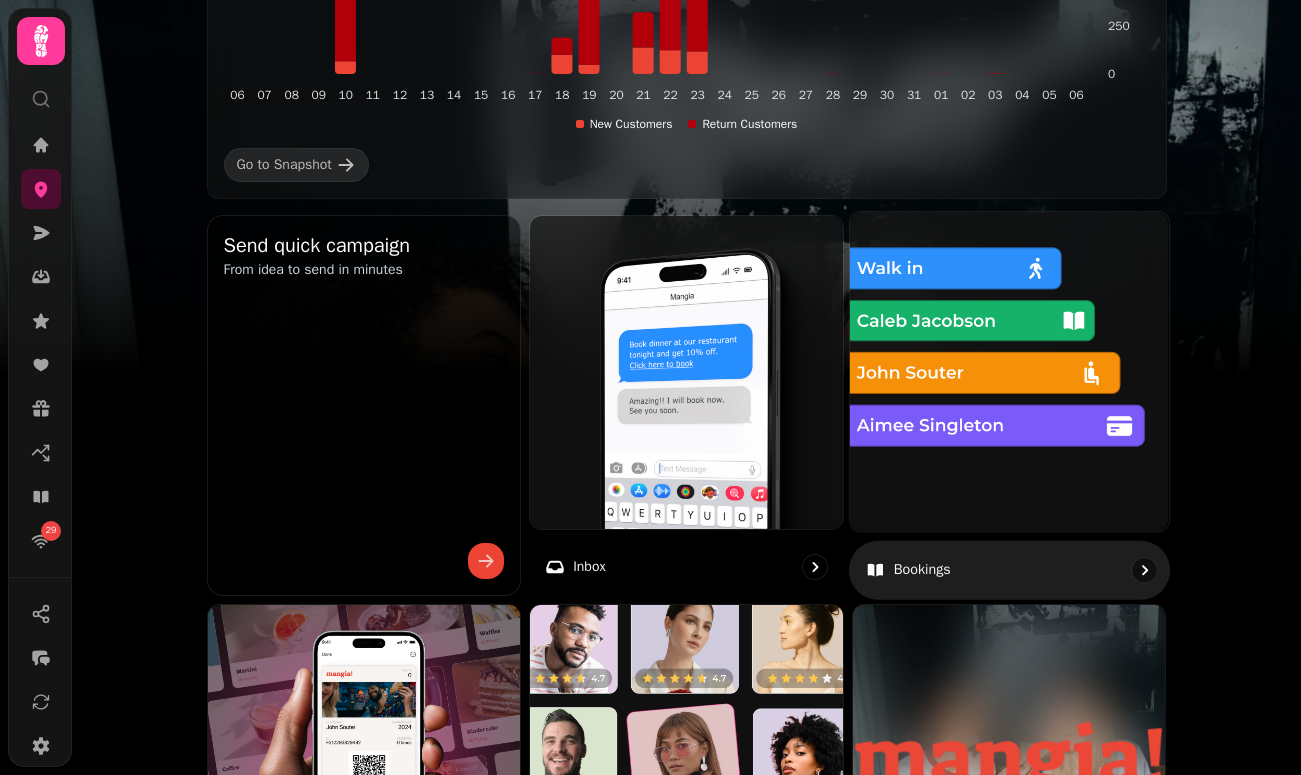 click at bounding box center (1009, 371) 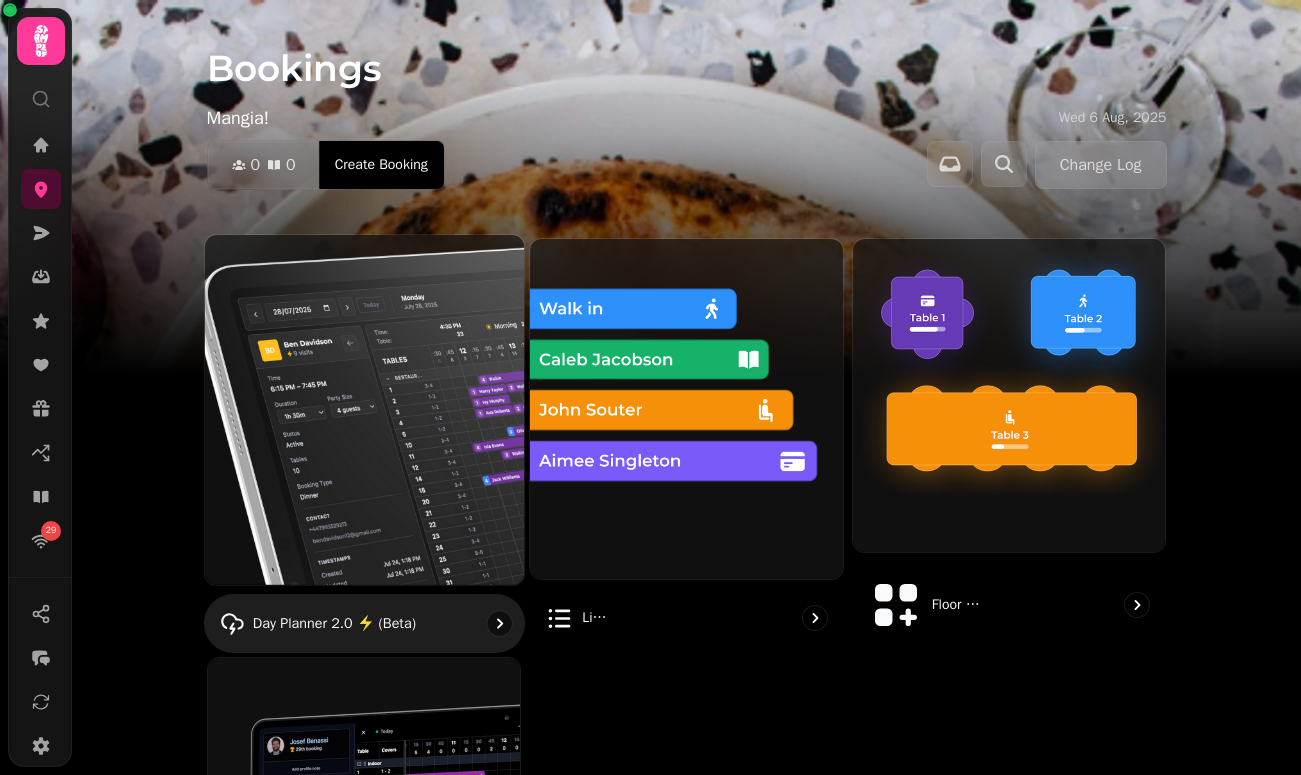 click at bounding box center [363, 409] 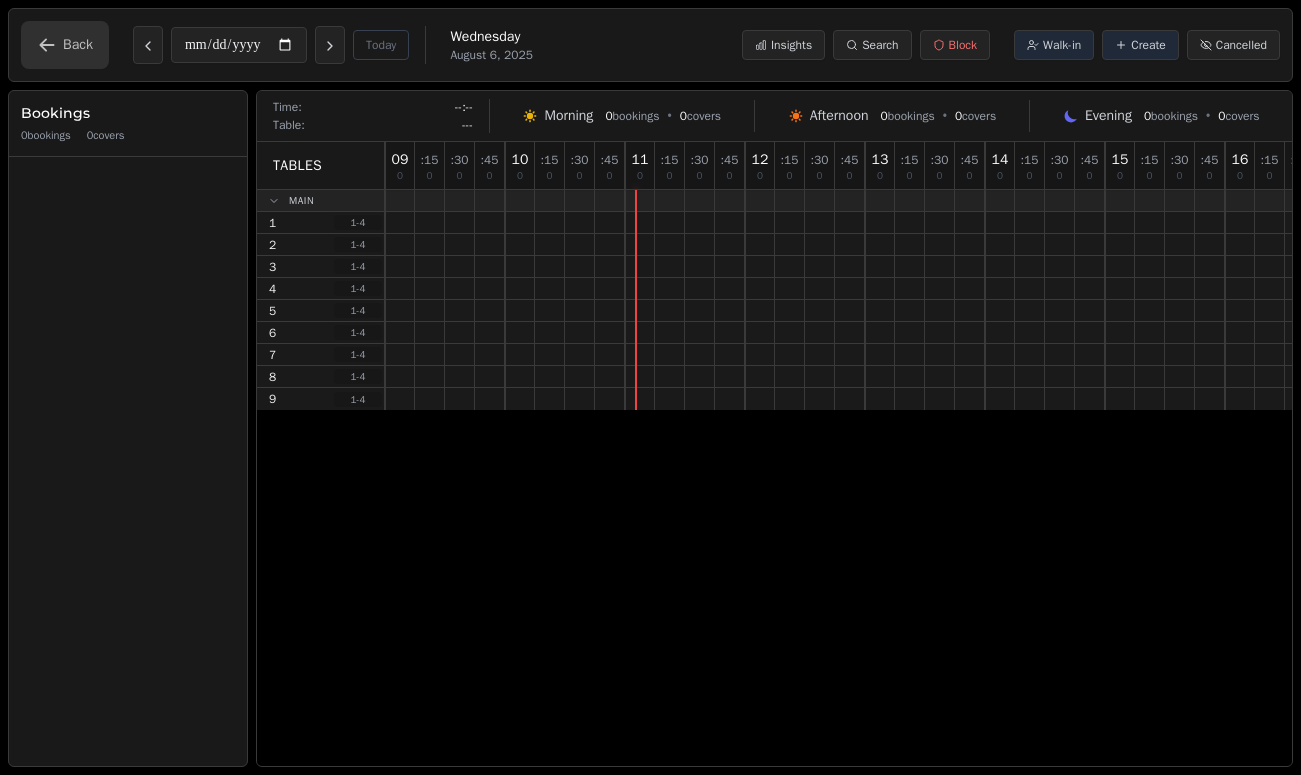 click on "Back" at bounding box center [65, 45] 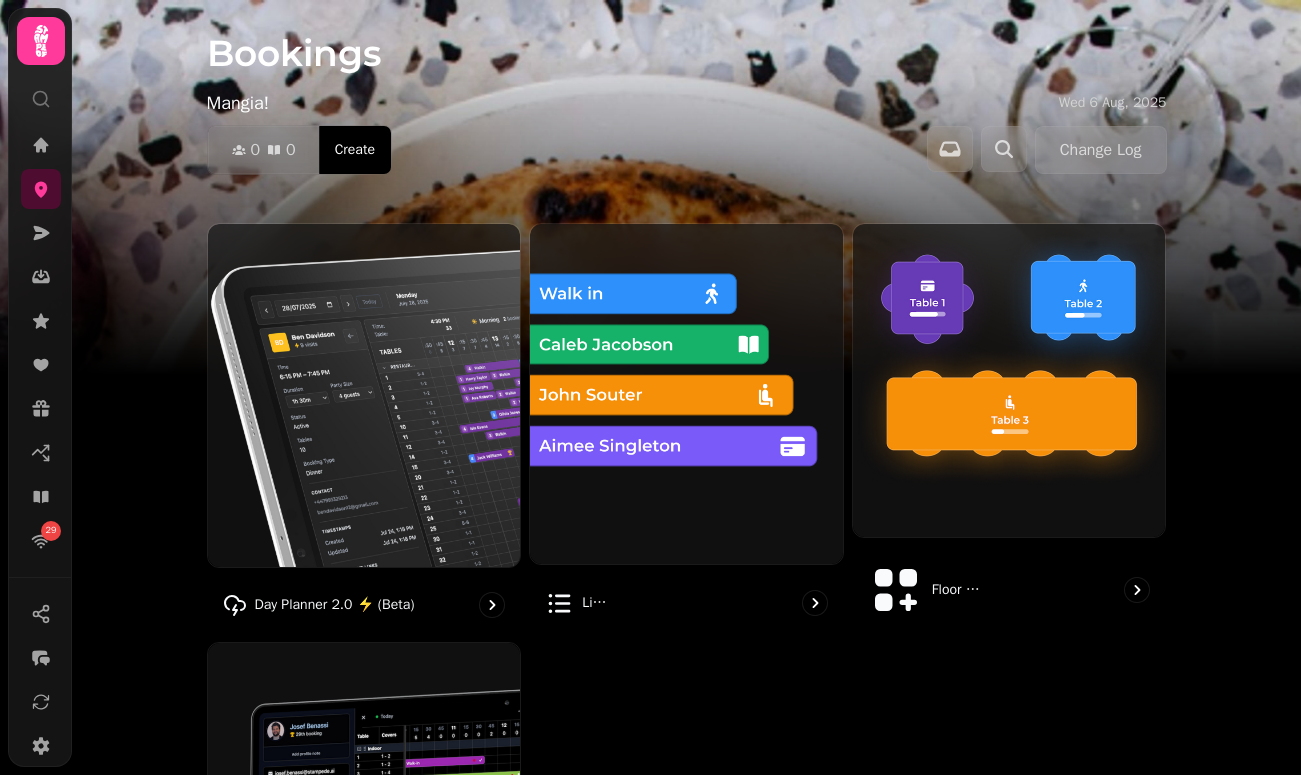 scroll, scrollTop: 0, scrollLeft: 0, axis: both 